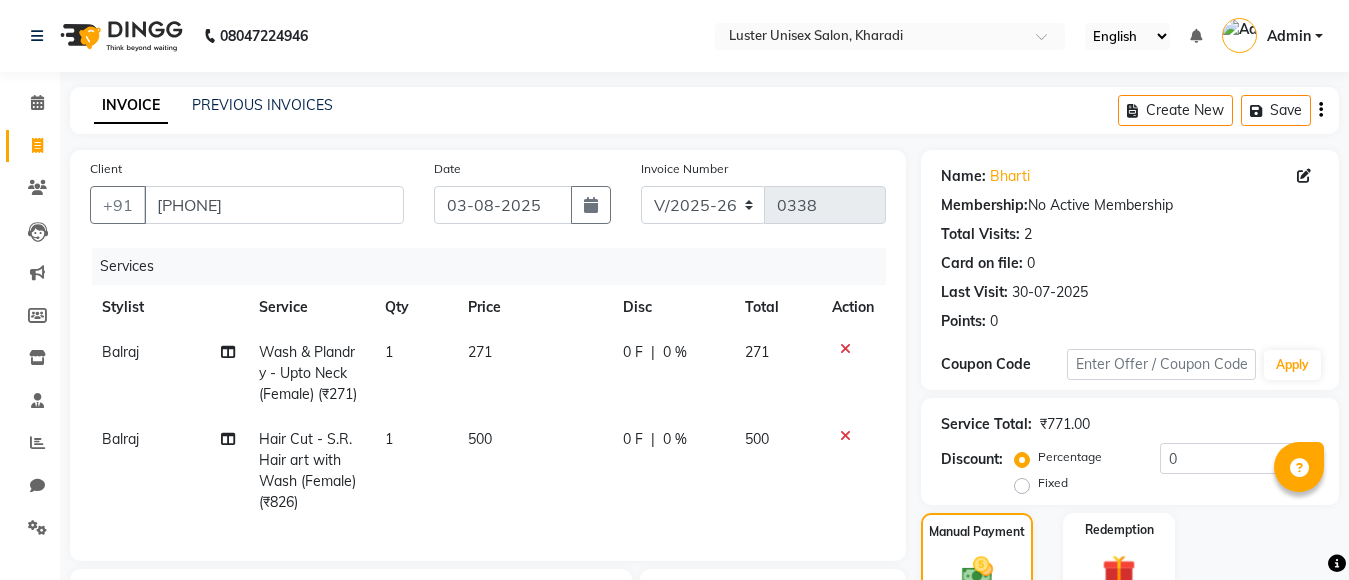 select on "7467" 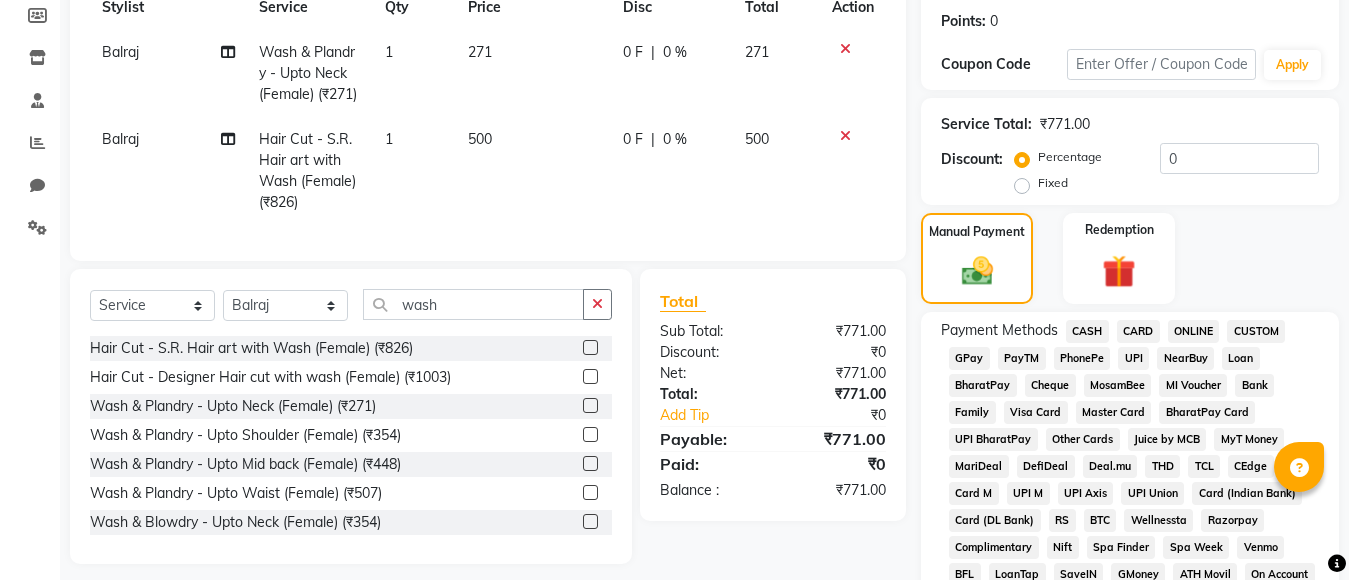 scroll, scrollTop: 0, scrollLeft: 0, axis: both 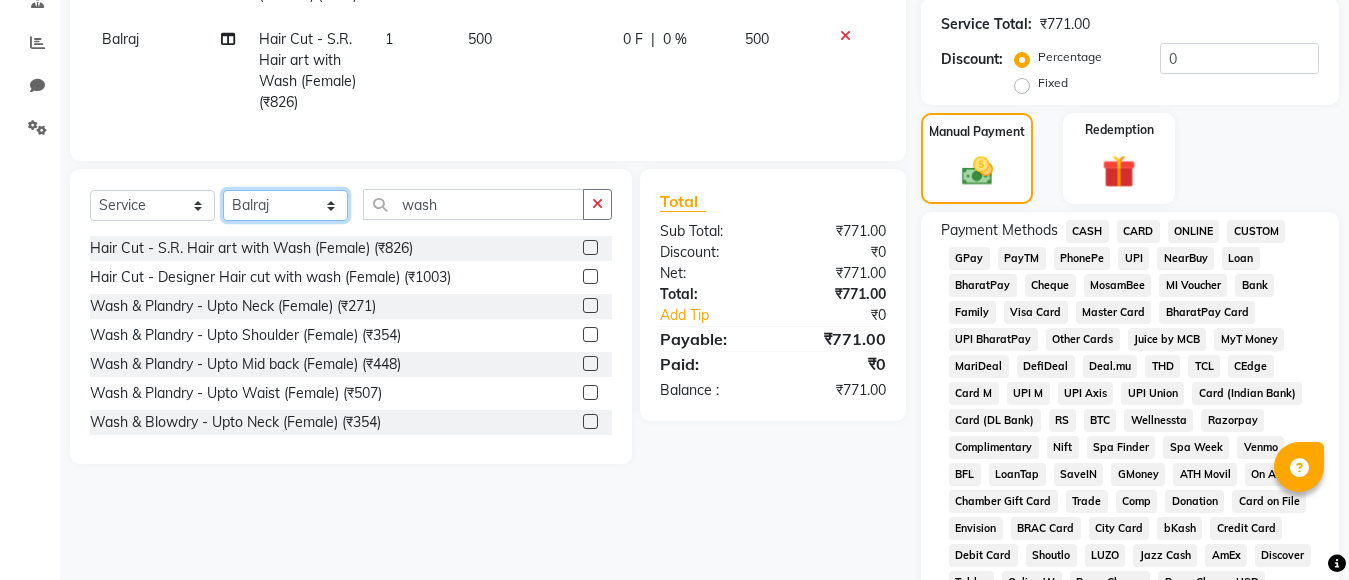 click on "Select Stylist [NAME] [NAME] [NAME] [NAME] [NAME]" 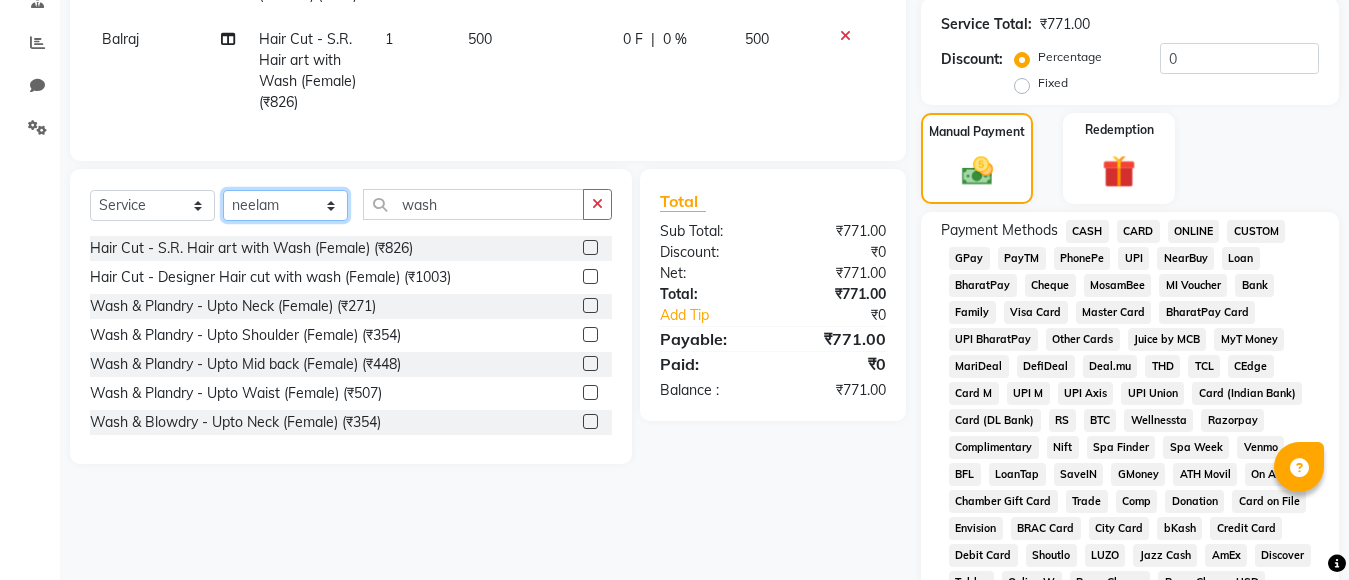 click on "Select Stylist [NAME] [NAME] [NAME] [NAME] [NAME]" 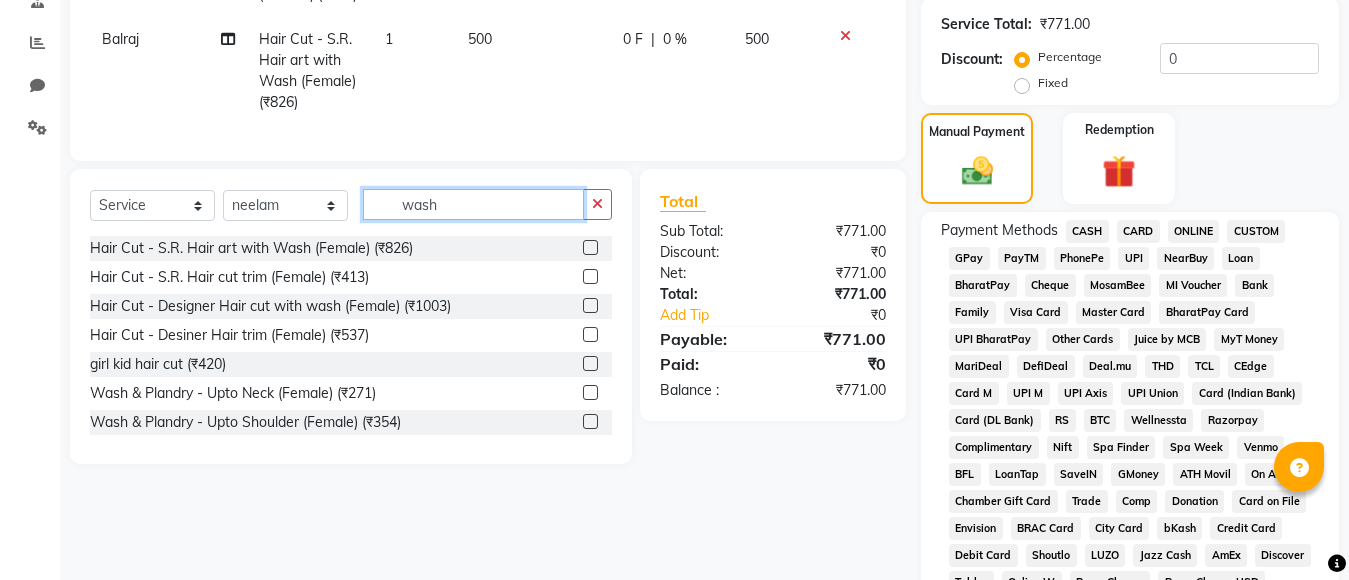 click on "wash" 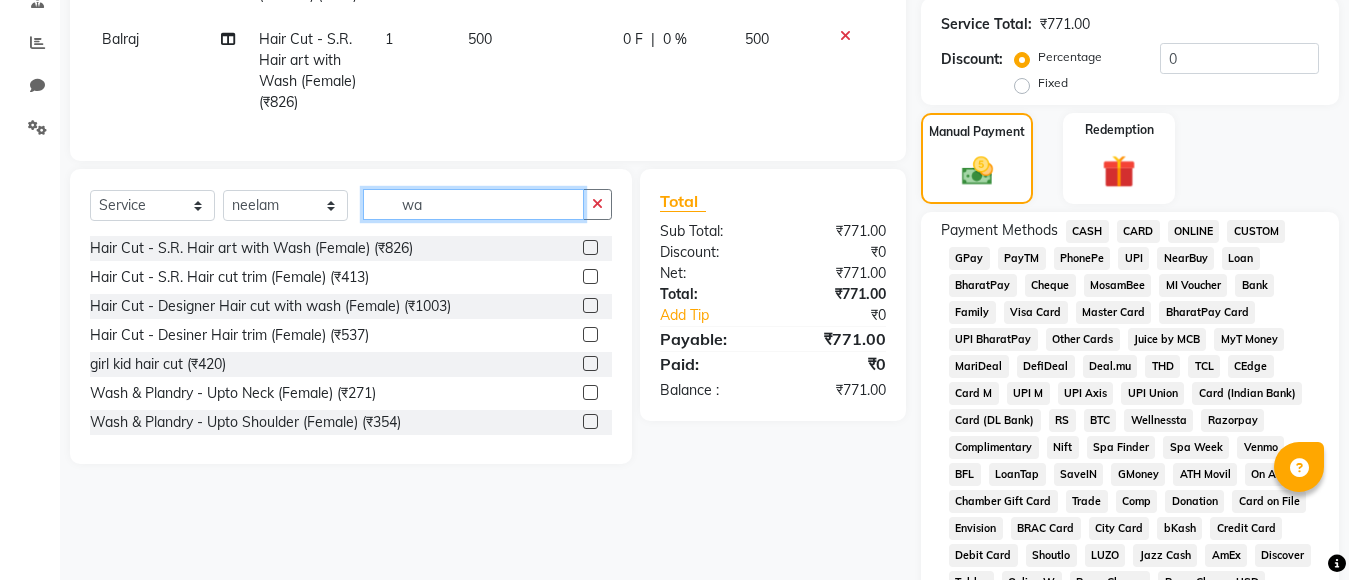 type on "w" 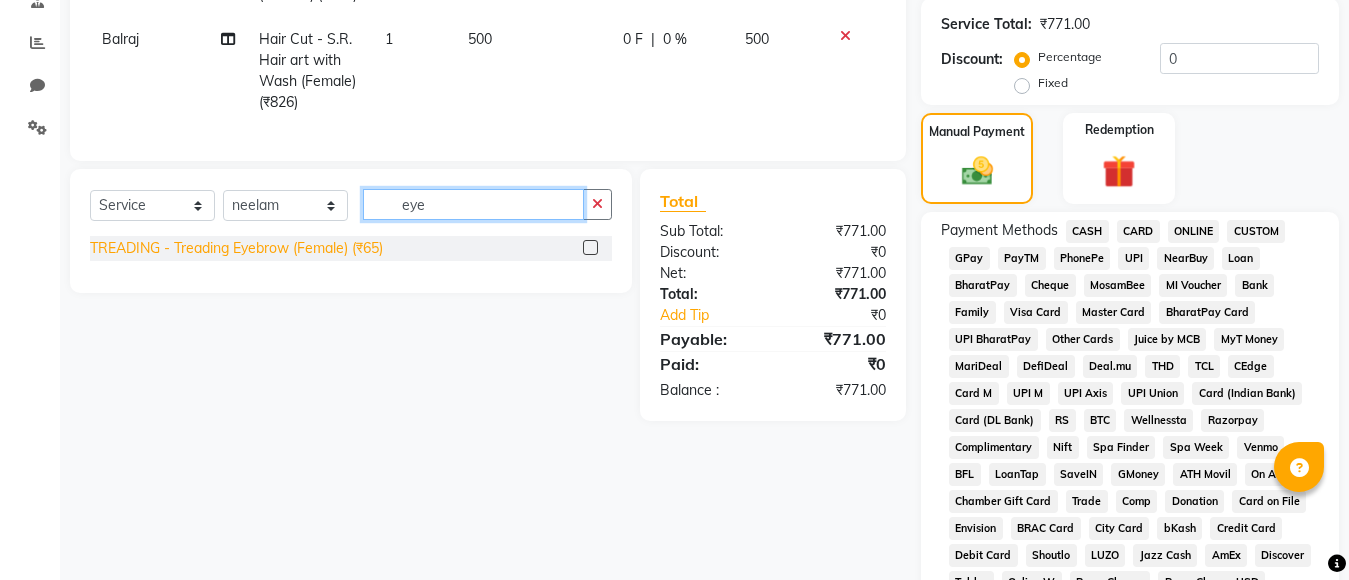 type on "eye" 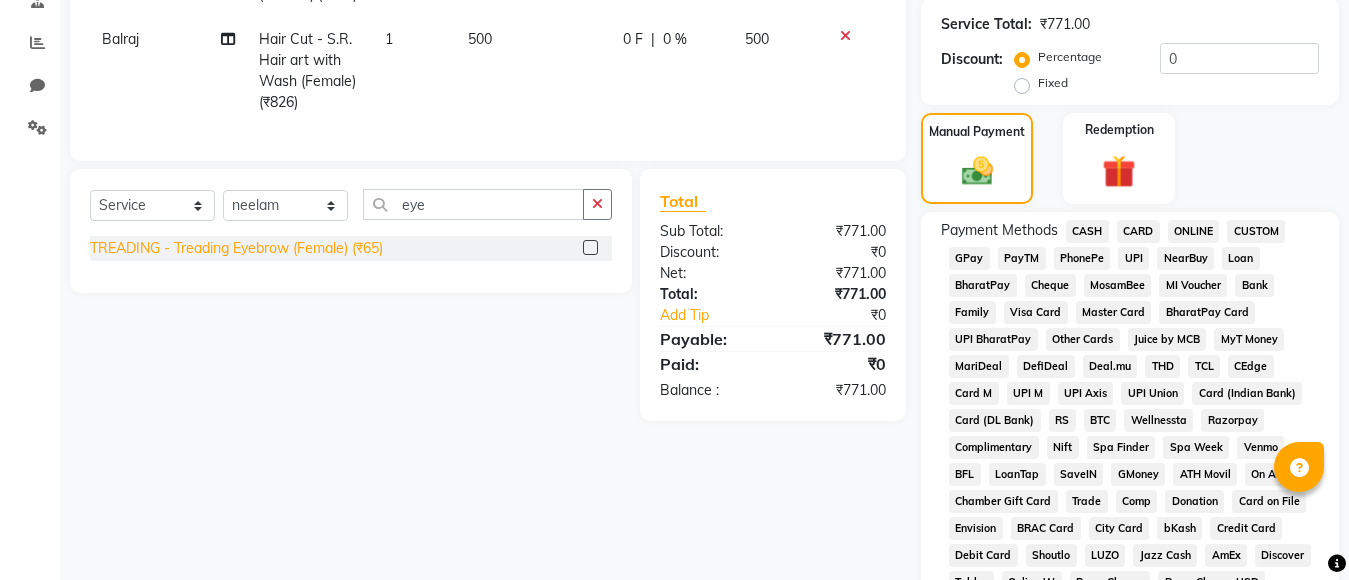 click on "TREADING - Treading Eyebrow (Female) (₹65)" 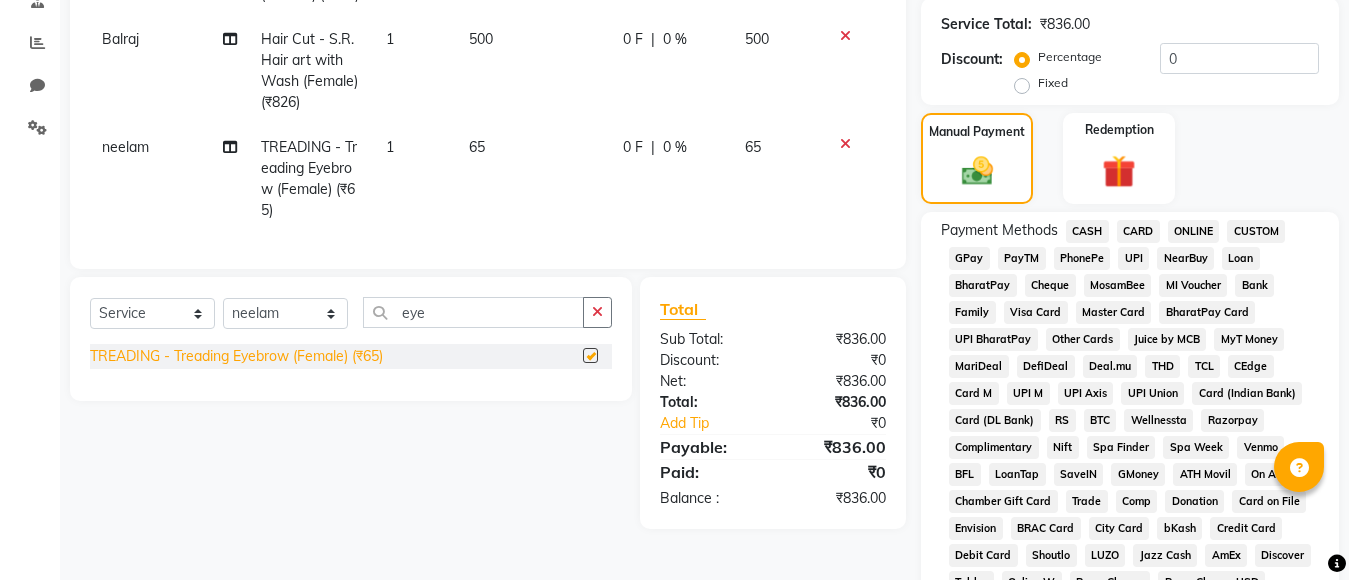 checkbox on "false" 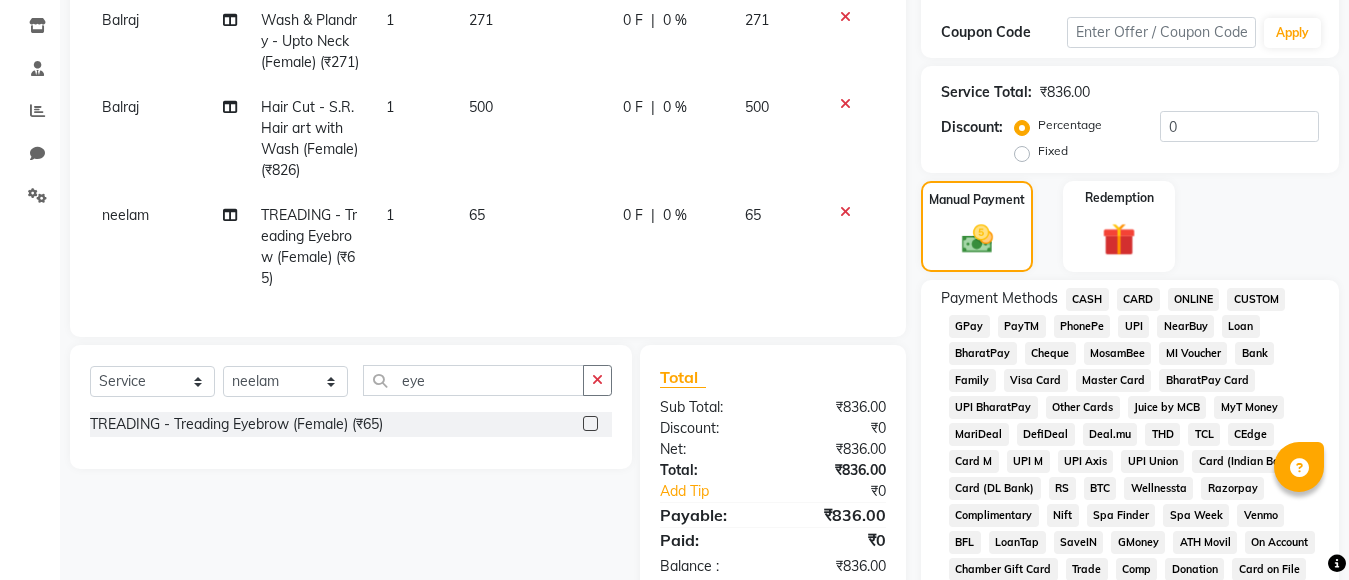 scroll, scrollTop: 100, scrollLeft: 0, axis: vertical 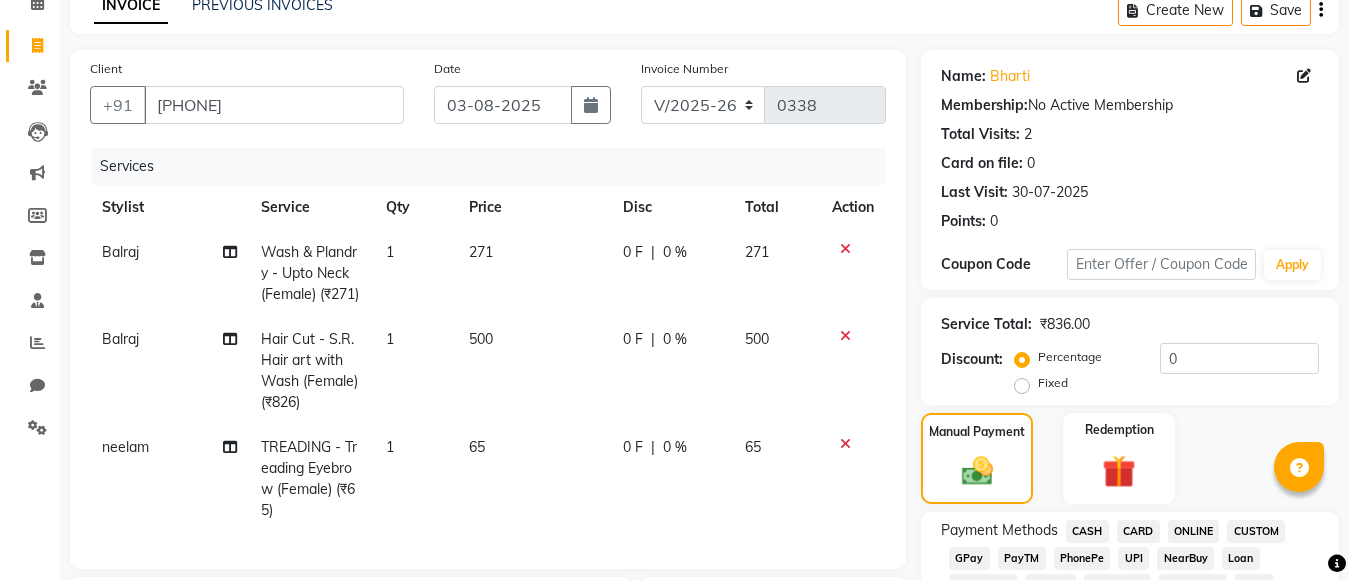 click on "Hair Cut - S.R. Hair art with Wash  (Female) (₹826)" 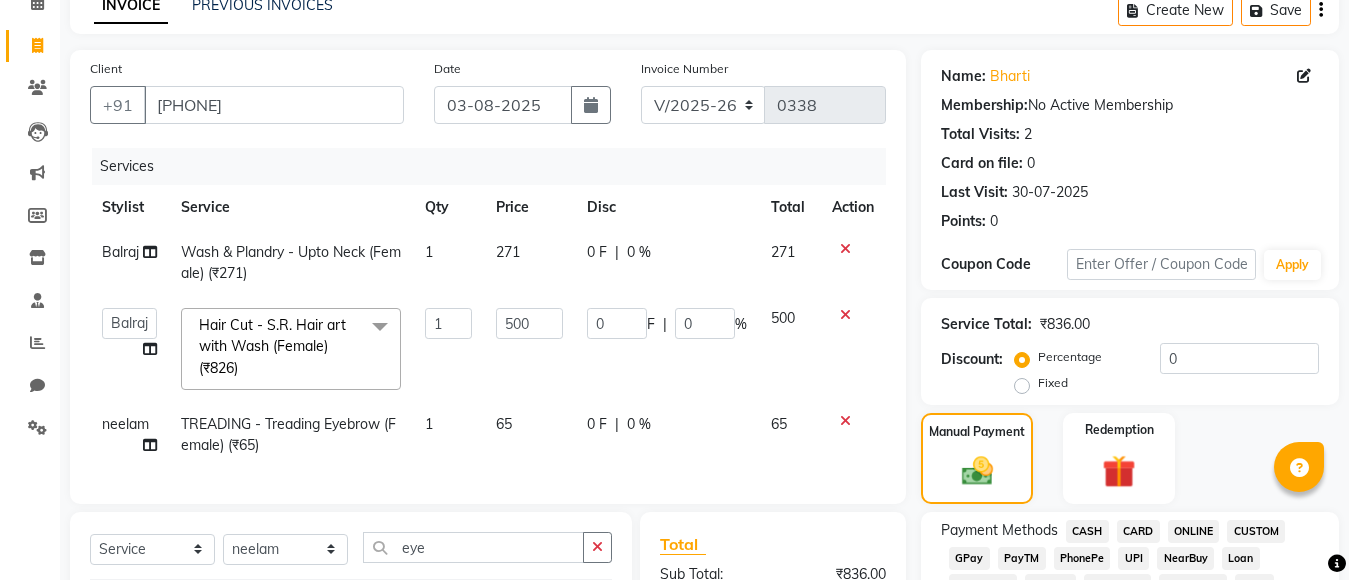 click on "Hair Cut - S.R. Hair art with Wash  (Female) (₹826)  x" 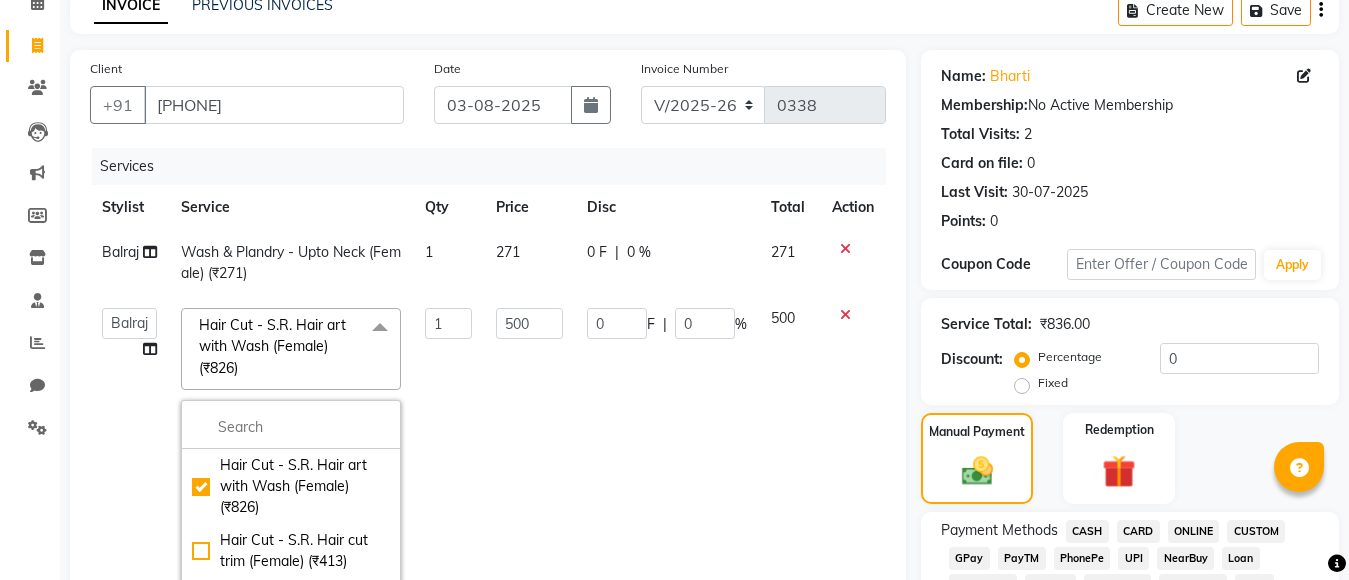 click on "Hair Cut - S.R. Hair art with Wash  (Female) (₹826)  x" 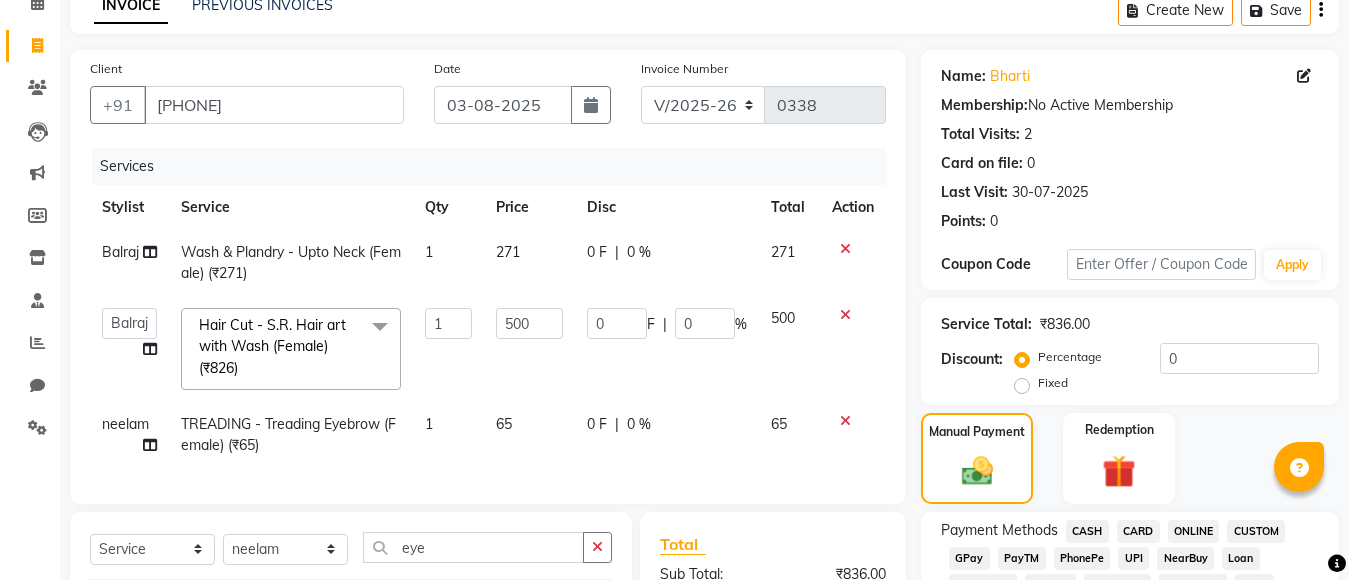 click 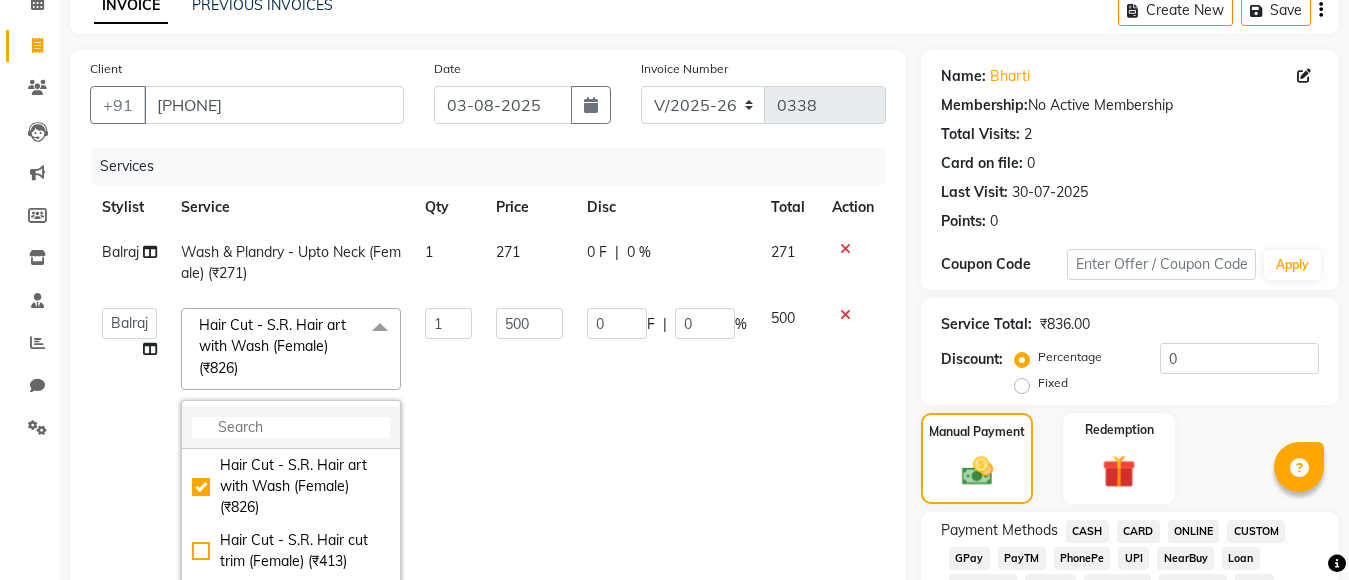 click 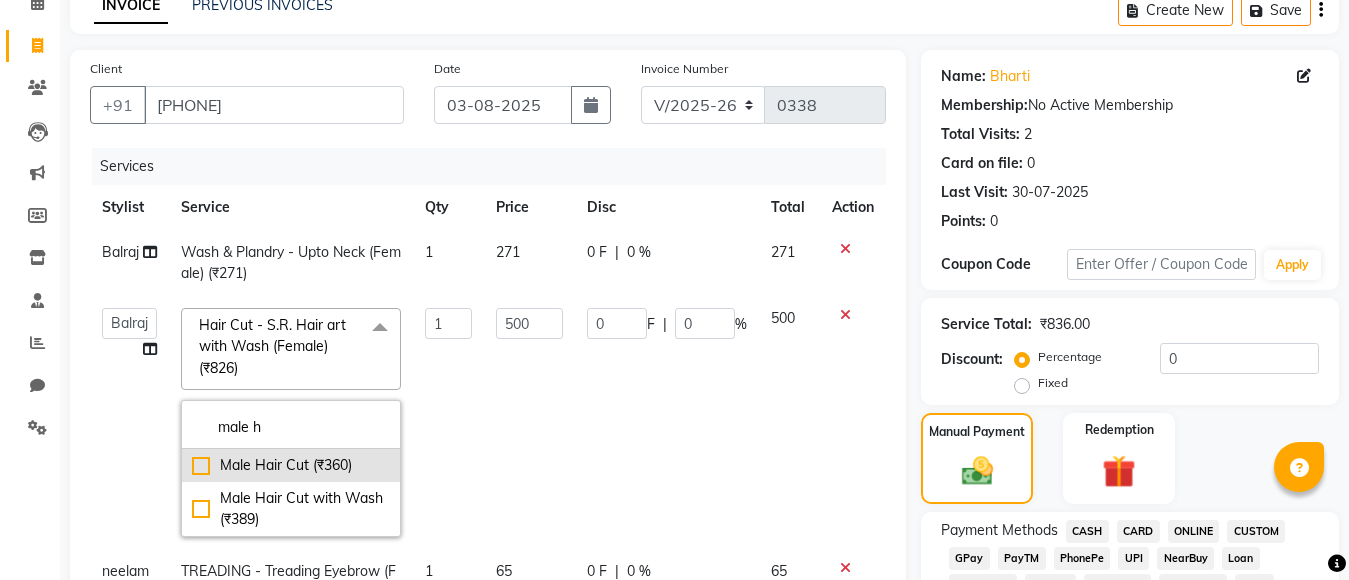 type on "male h" 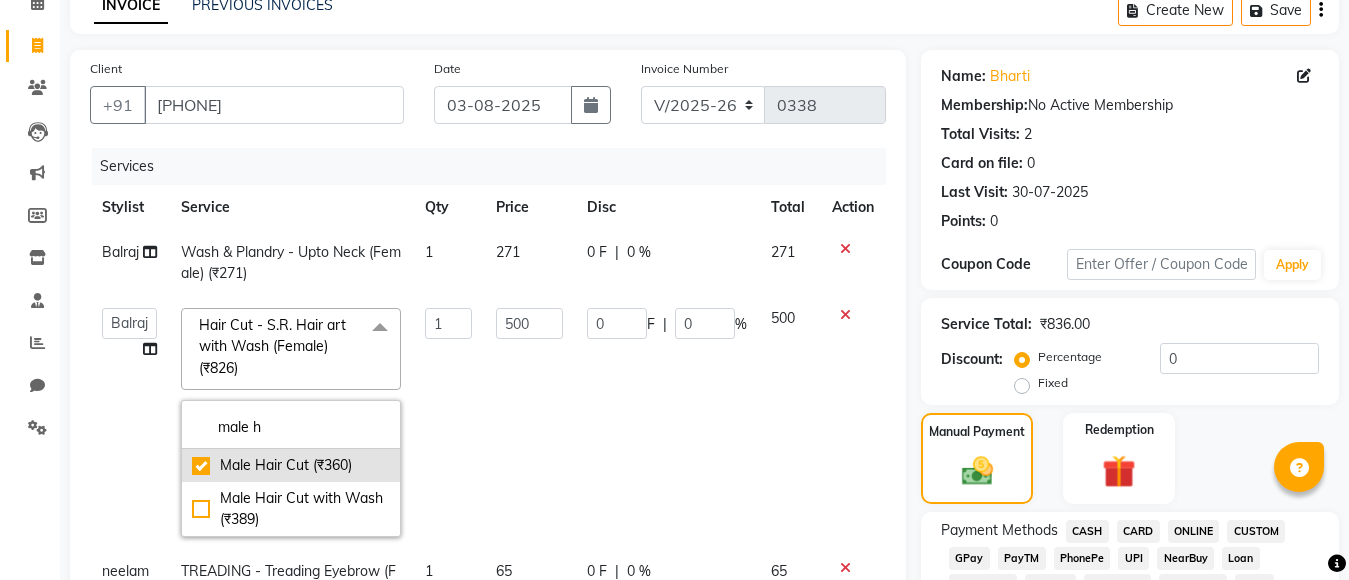 checkbox on "true" 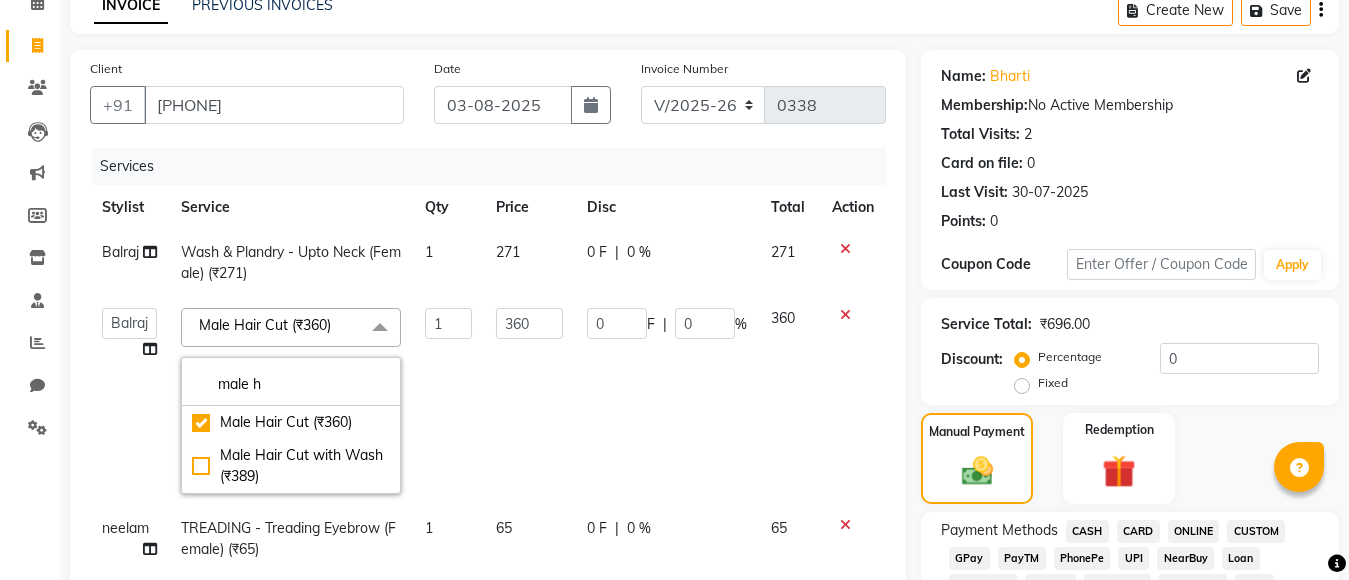 click 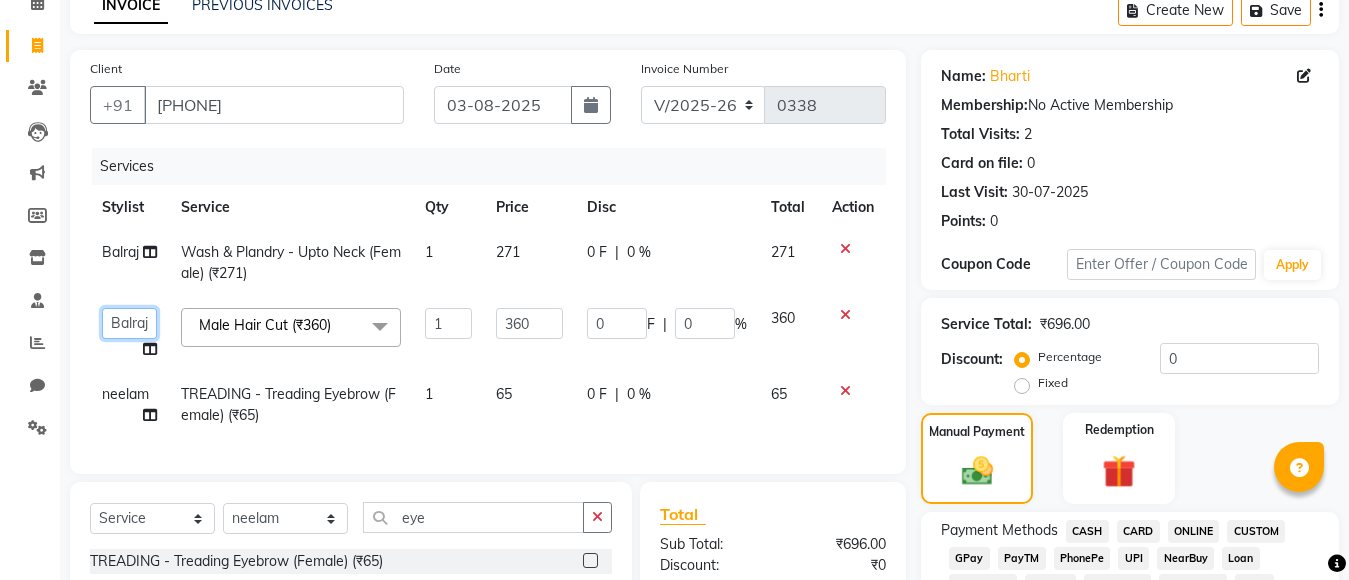 click on "[NAME]   [NAME]   [NAME]   [NAME]   [NAME]" 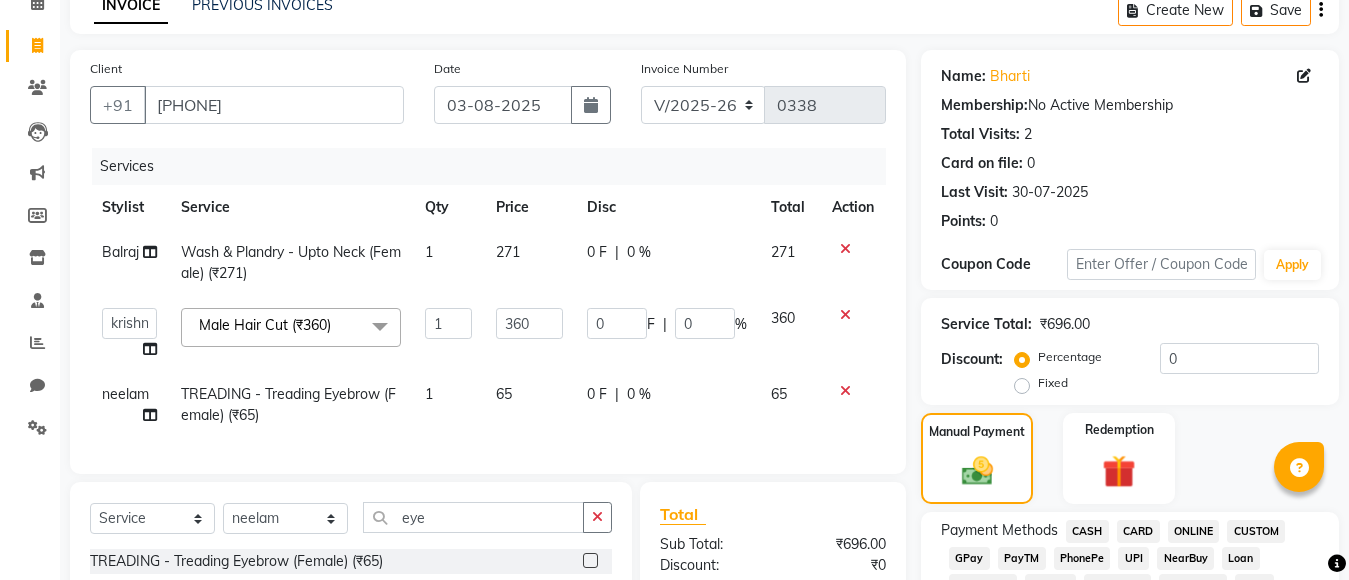 select on "87465" 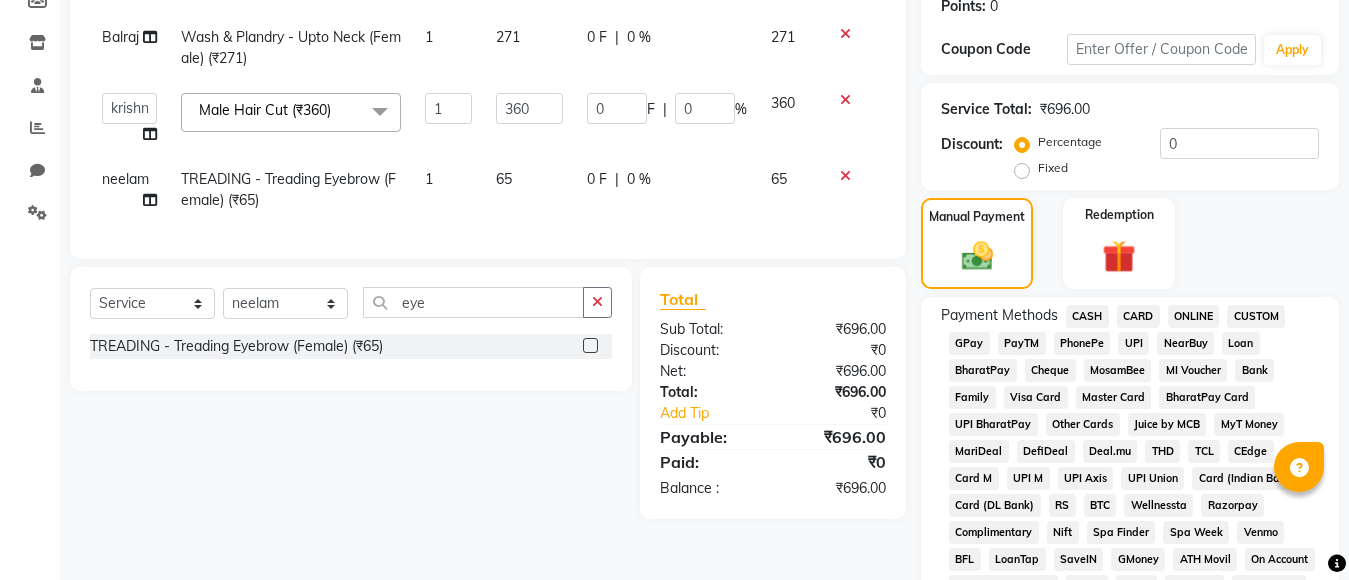 scroll, scrollTop: 800, scrollLeft: 0, axis: vertical 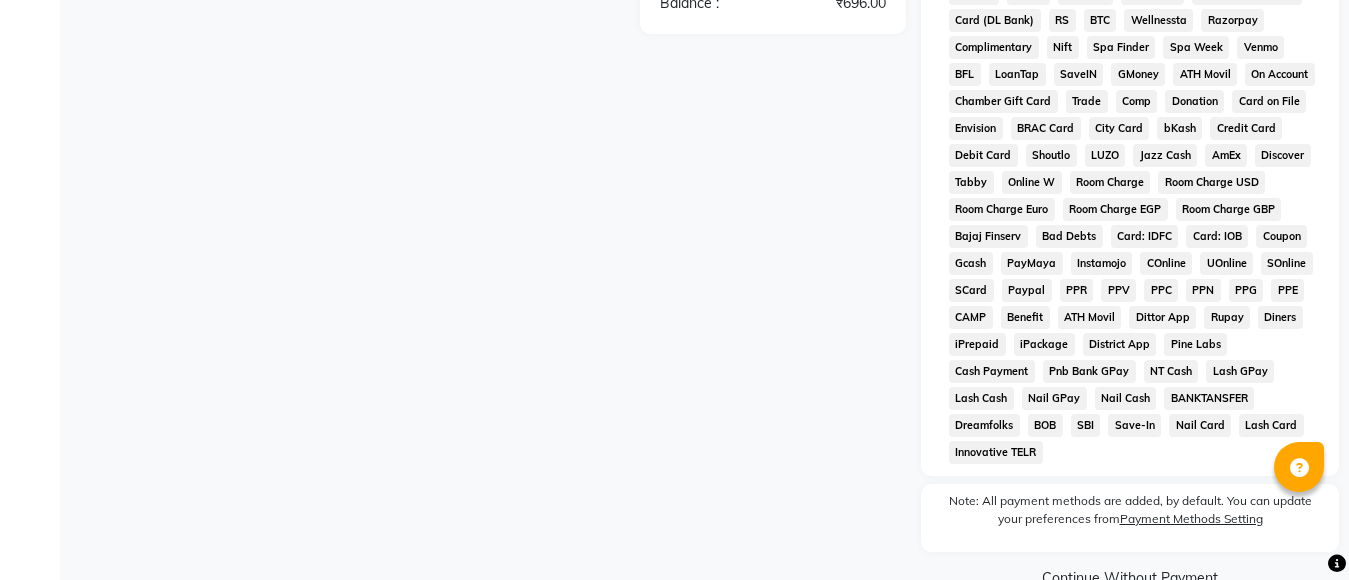 drag, startPoint x: 763, startPoint y: 482, endPoint x: 755, endPoint y: 475, distance: 10.630146 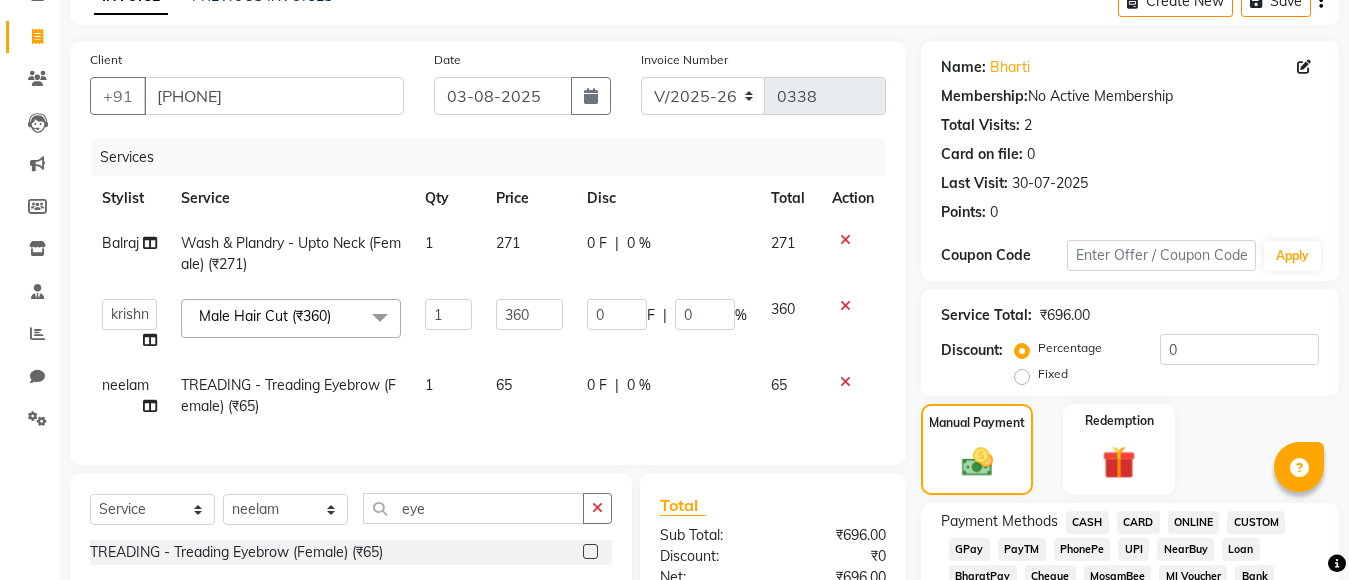 scroll, scrollTop: 100, scrollLeft: 0, axis: vertical 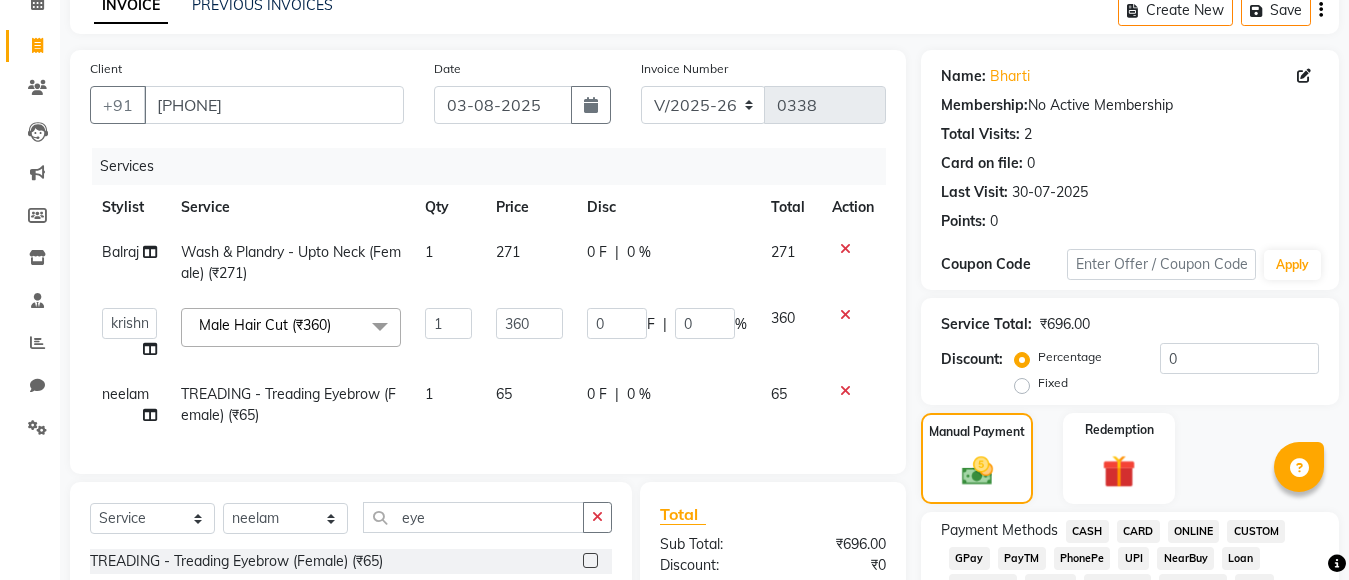click on "neelam" 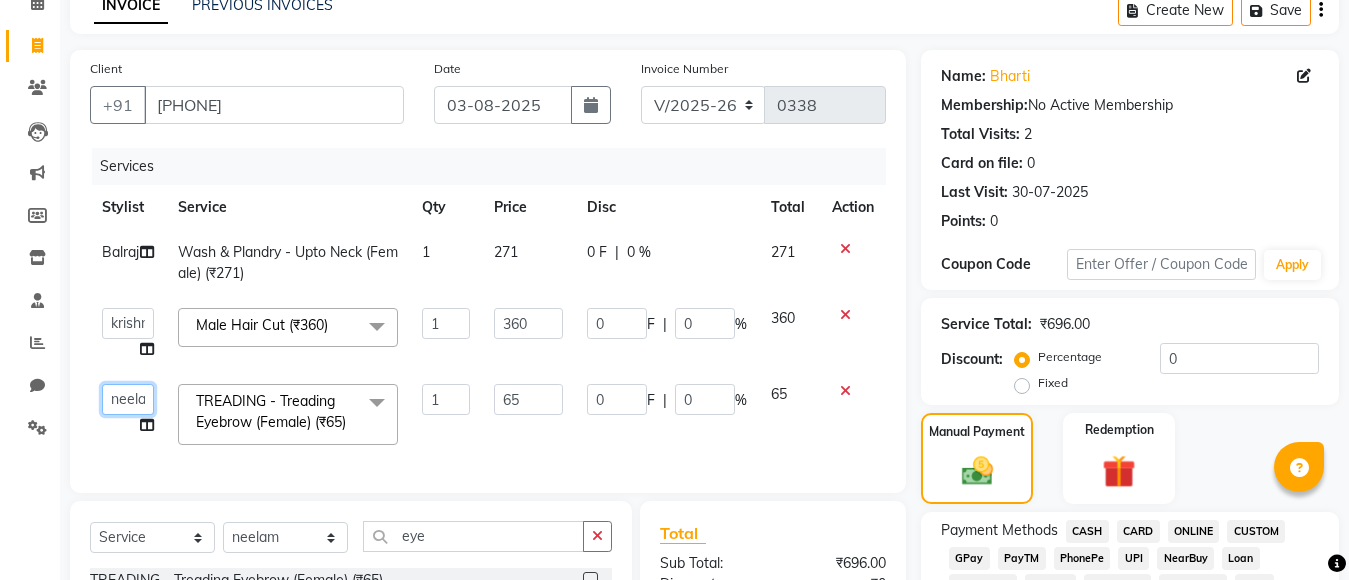 click on "[NAME]   [NAME]   [NAME]   [NAME]   [NAME]" 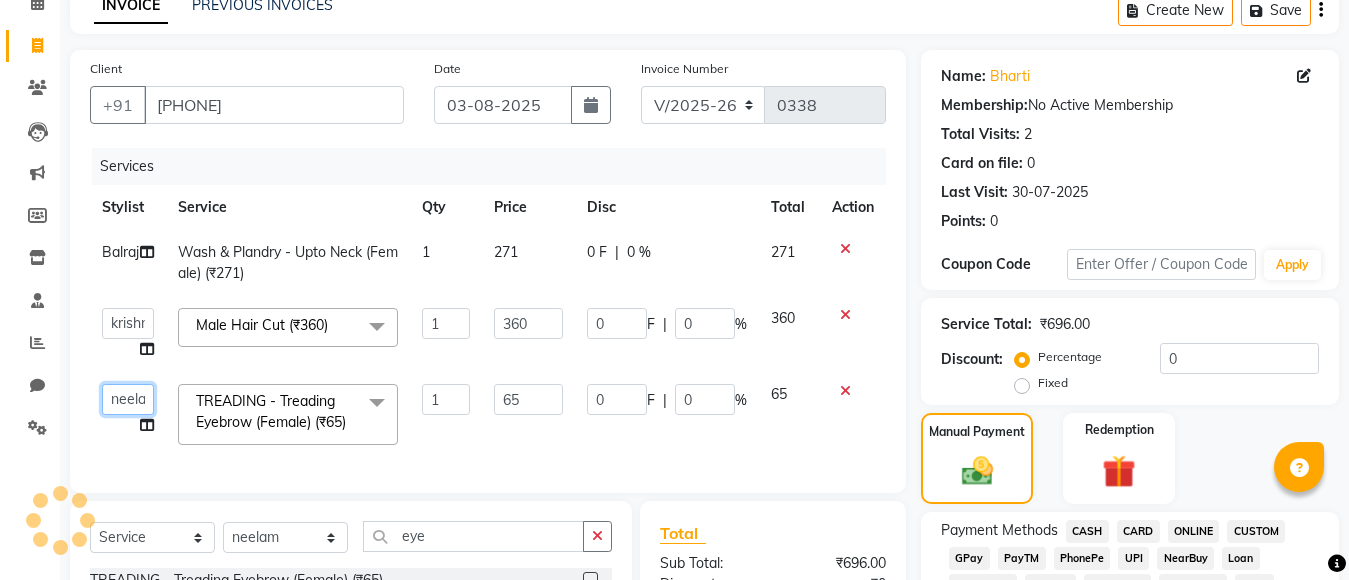 click on "[NAME]   [NAME]   [NAME]   [NAME]   [NAME]" 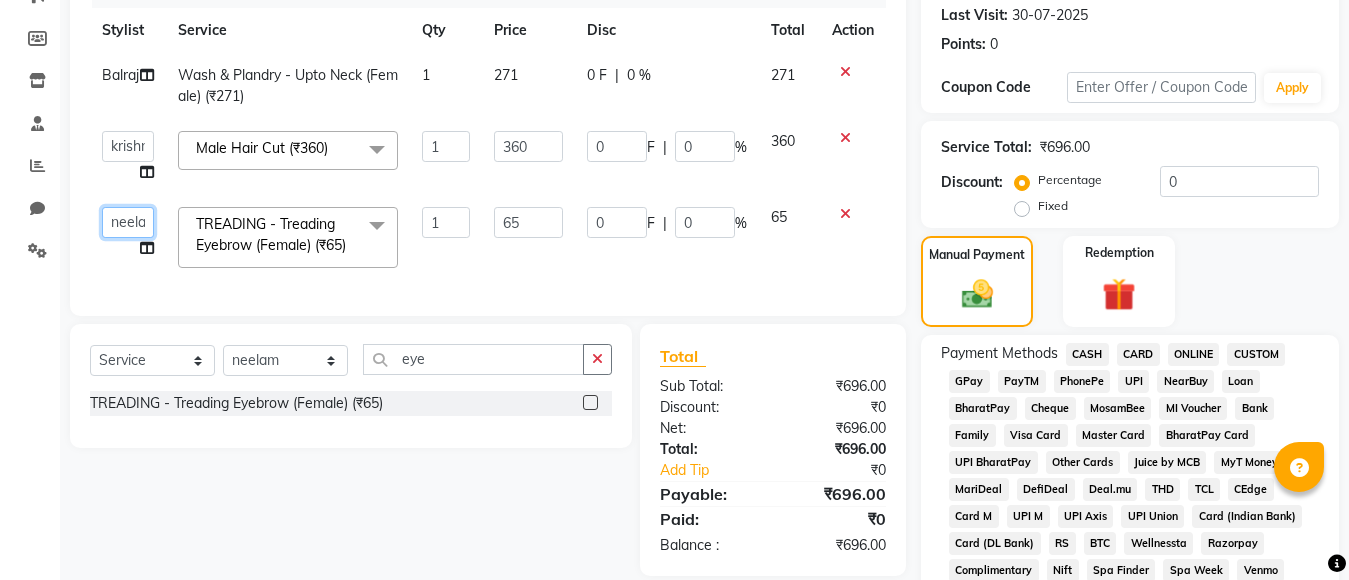 scroll, scrollTop: 300, scrollLeft: 0, axis: vertical 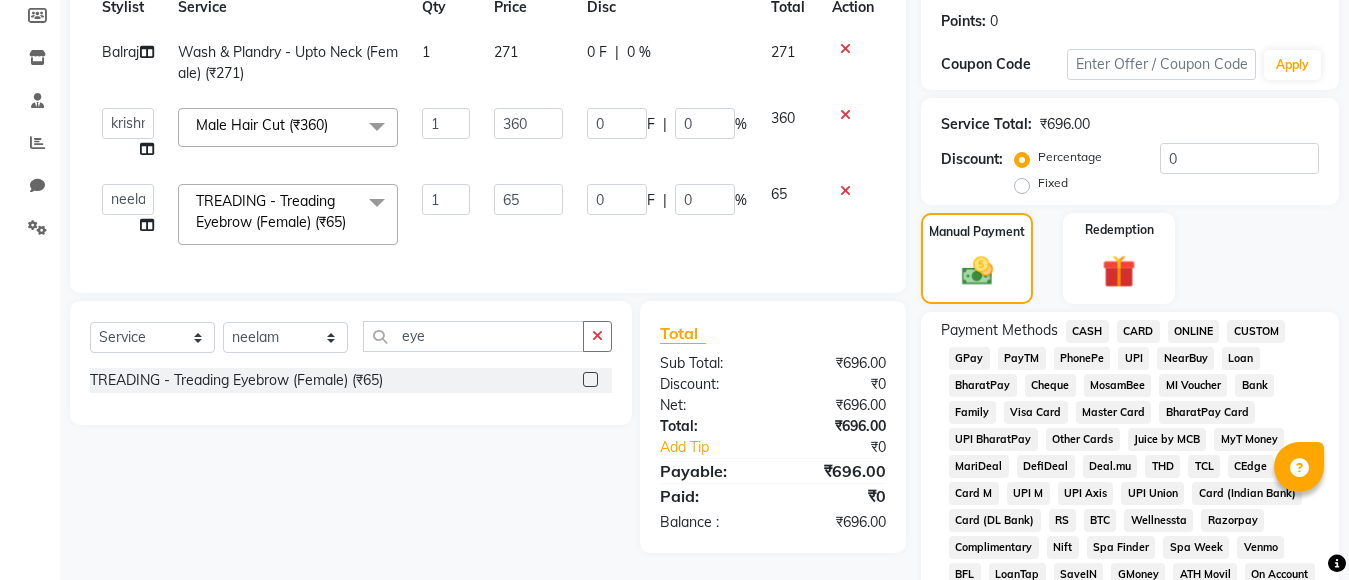 click on "Select  Service  Product  Membership  Package Voucher Prepaid Gift Card  Select Stylist [NAME] [NAME] [NAME] [NAME] [NAME] eye TREADING - Treading Eyebrow (Female) (₹65)" 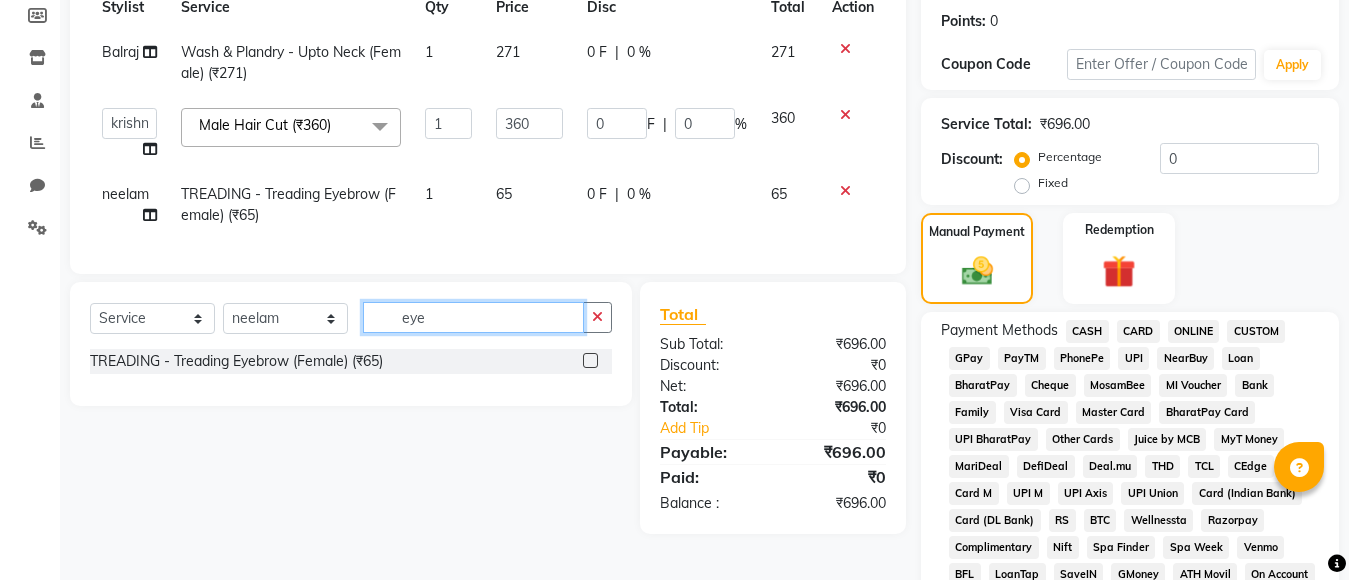 click on "eye" 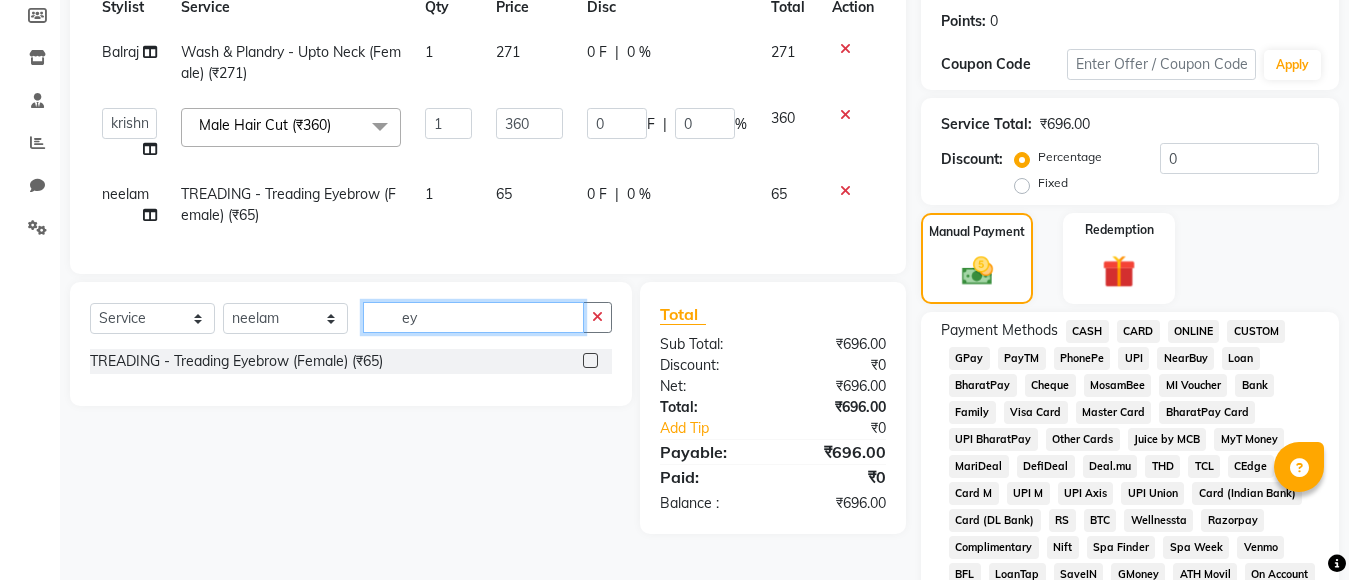 type on "e" 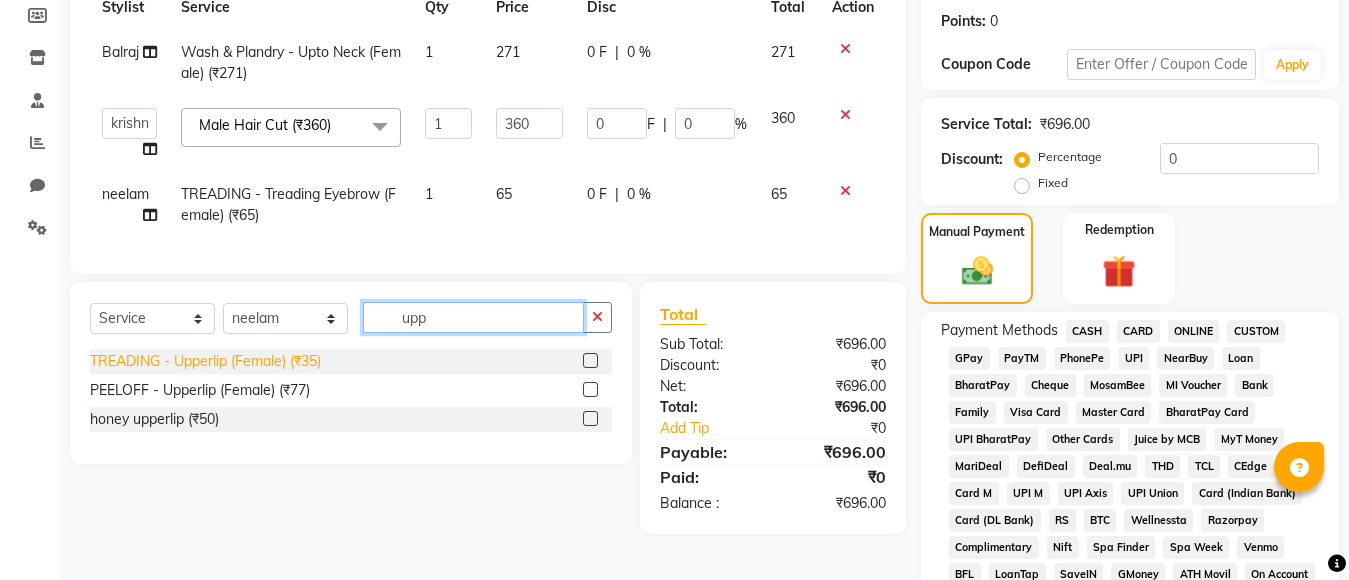 type on "upp" 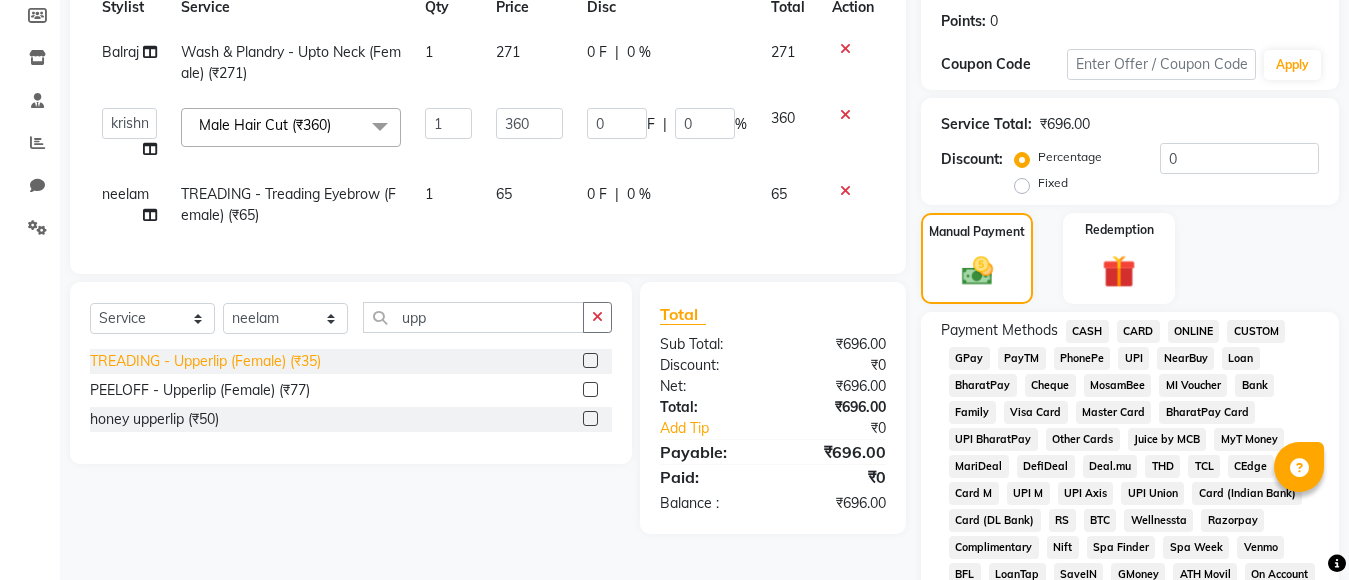 click on "TREADING - Upperlip (Female) (₹35)" 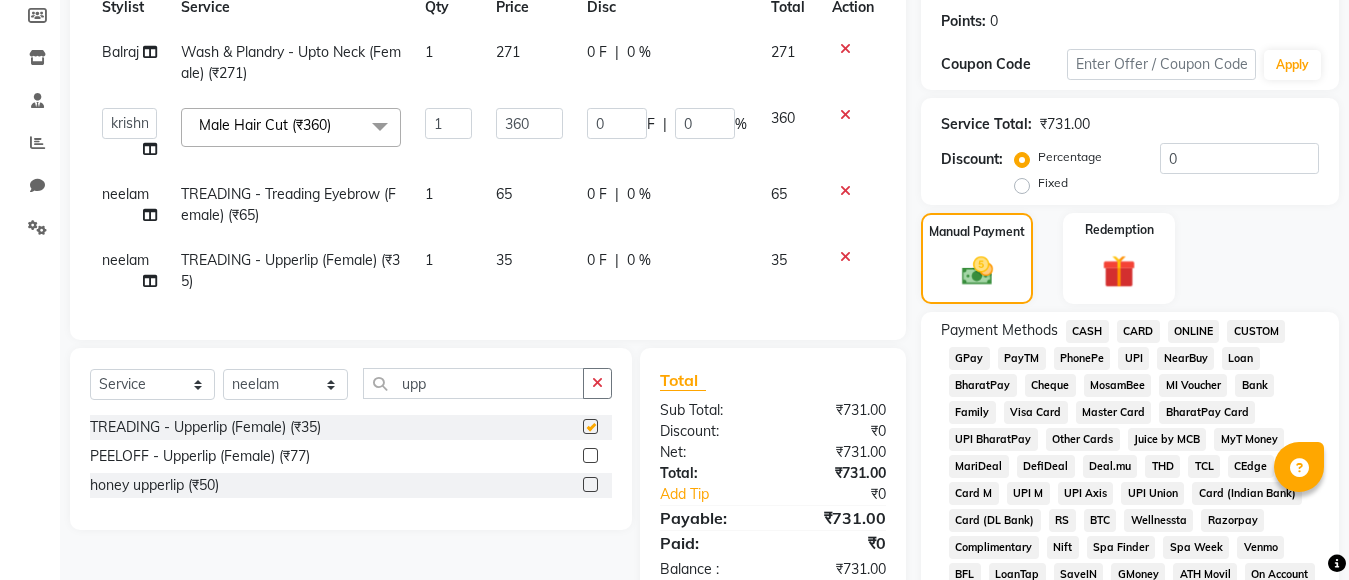 checkbox on "false" 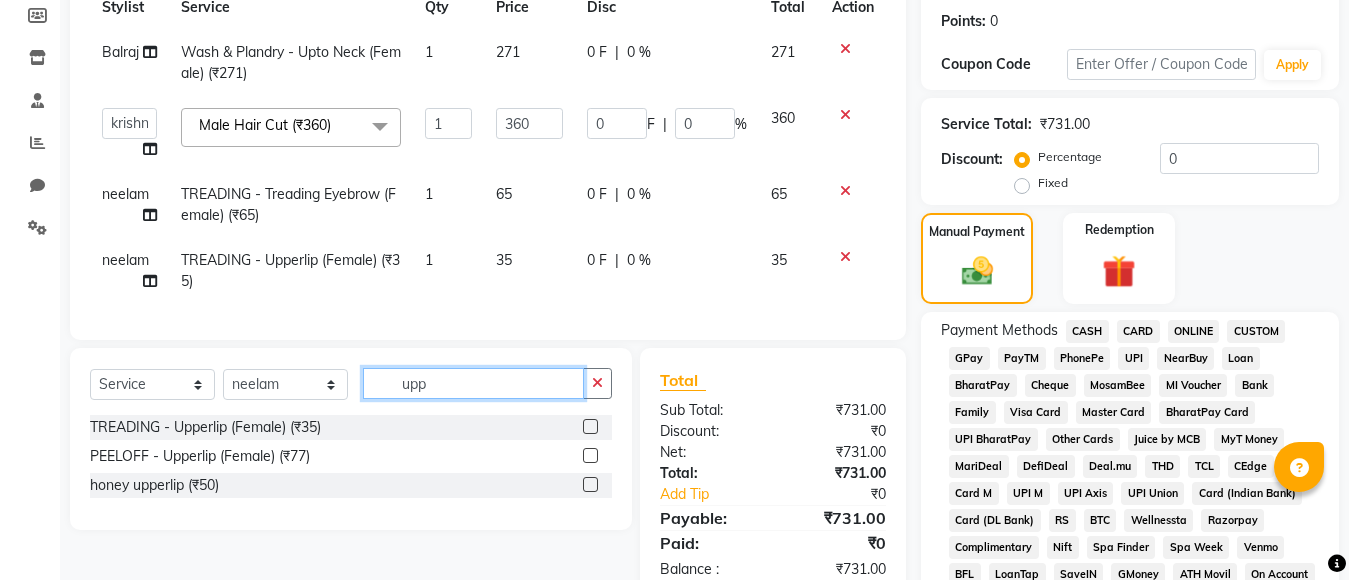 click on "upp" 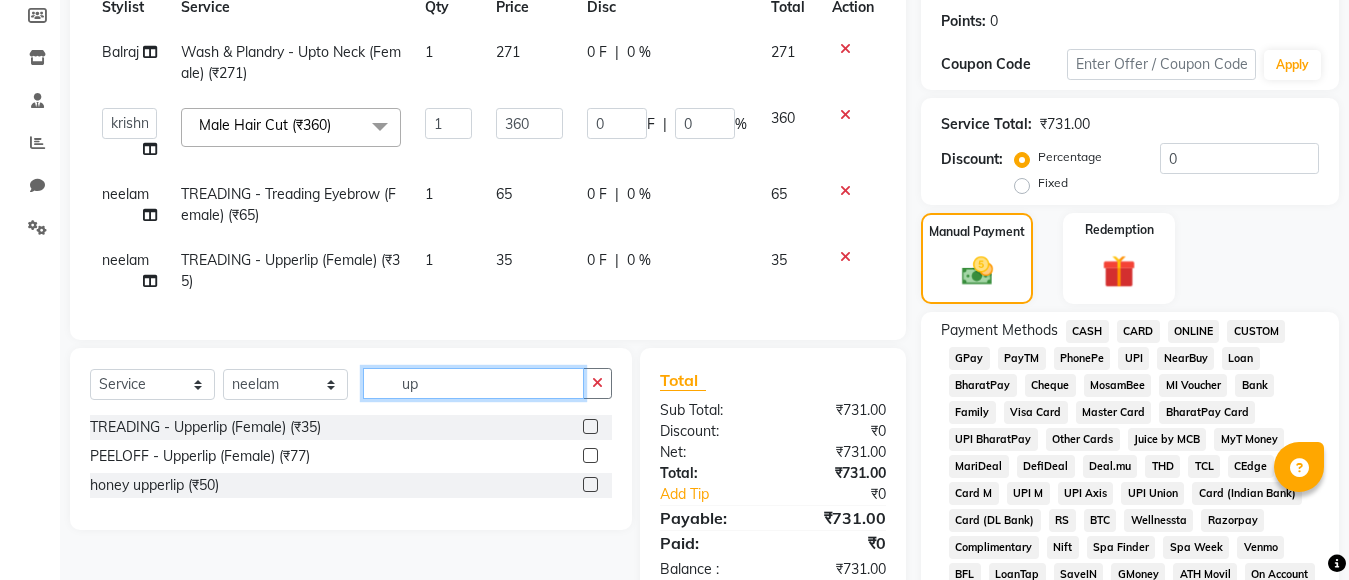 type on "u" 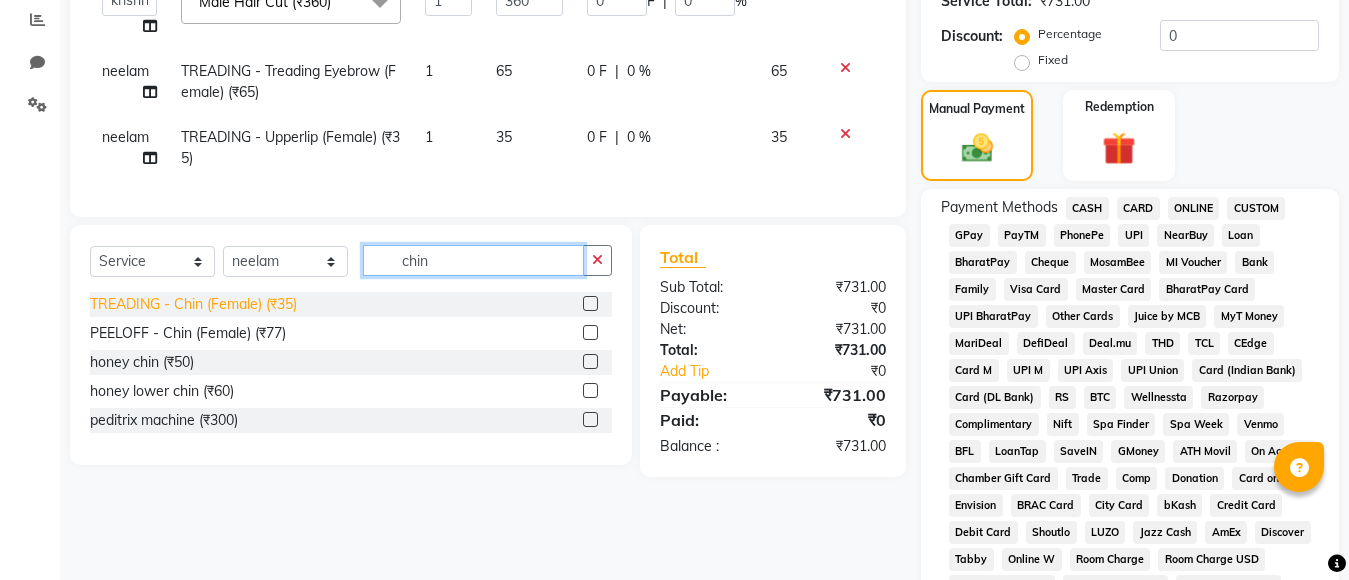 scroll, scrollTop: 400, scrollLeft: 0, axis: vertical 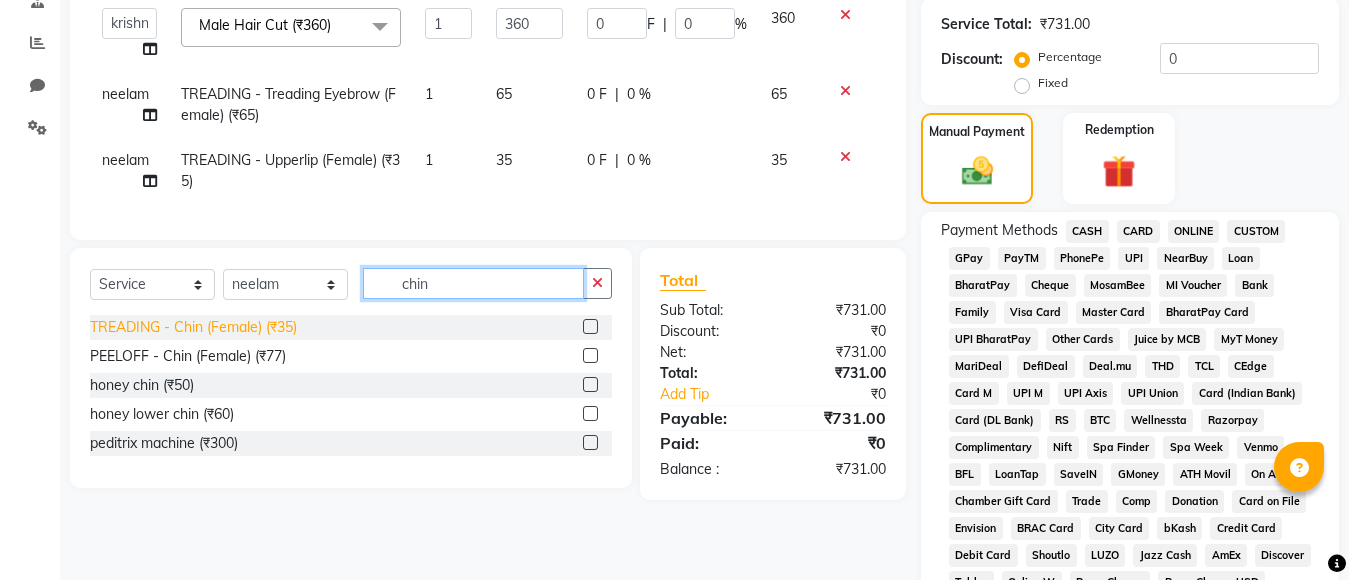 type on "chin" 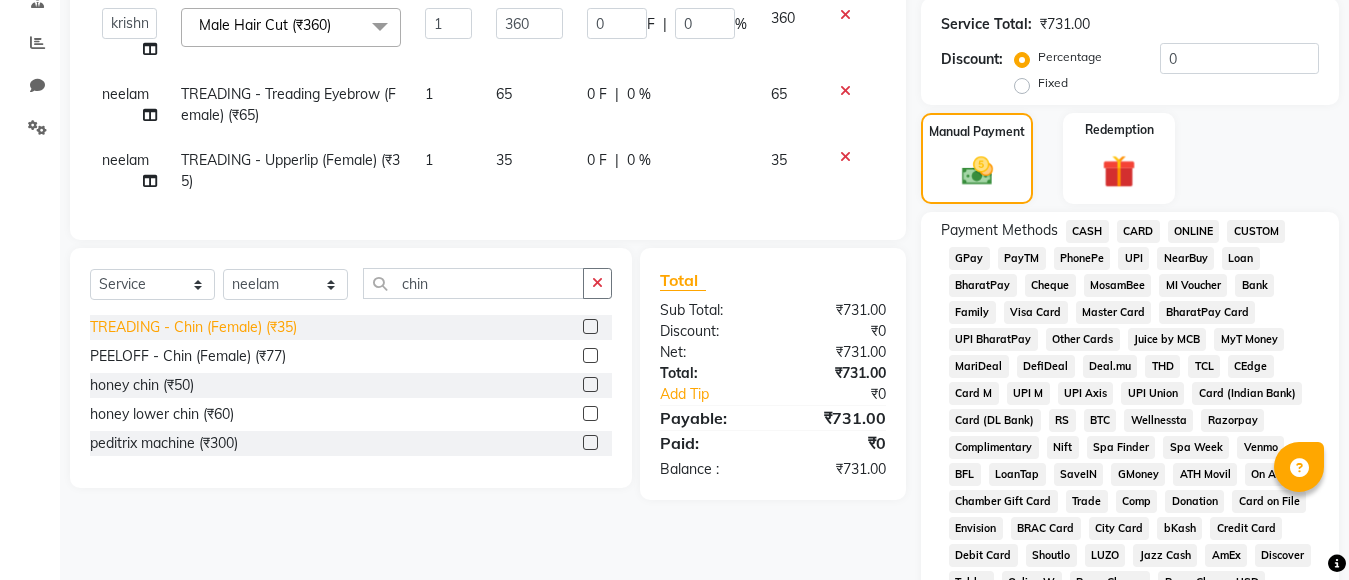 click on "TREADING - Chin (Female) (₹35)" 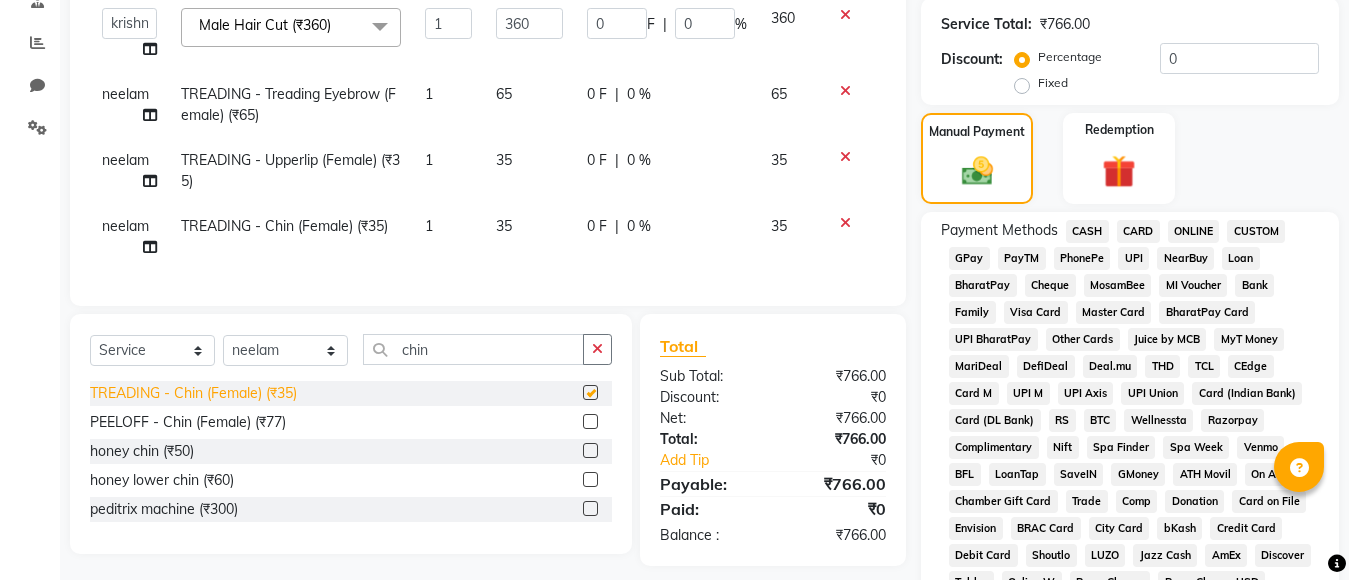 checkbox on "false" 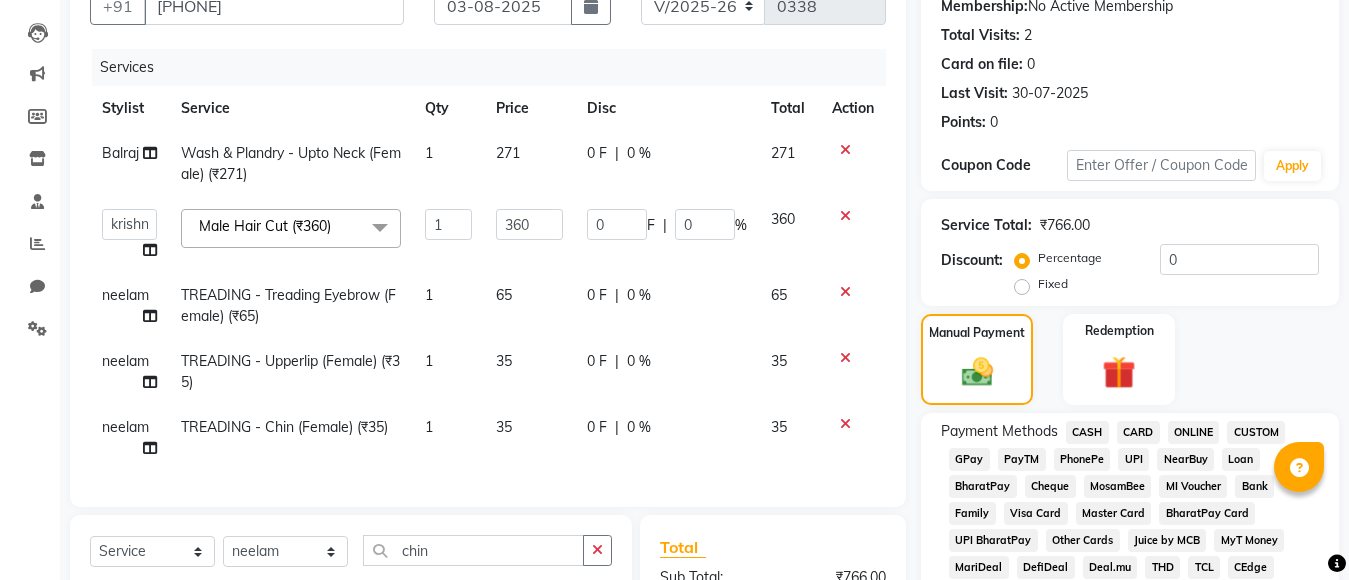 scroll, scrollTop: 100, scrollLeft: 0, axis: vertical 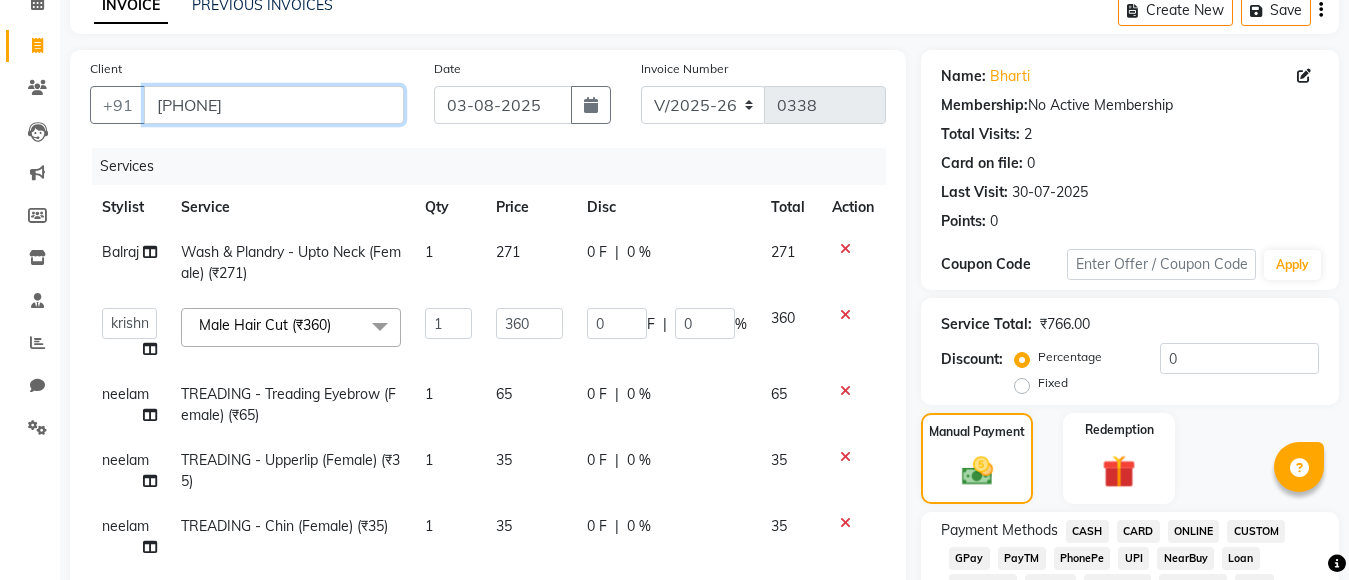 click on "[PHONE]" at bounding box center [274, 105] 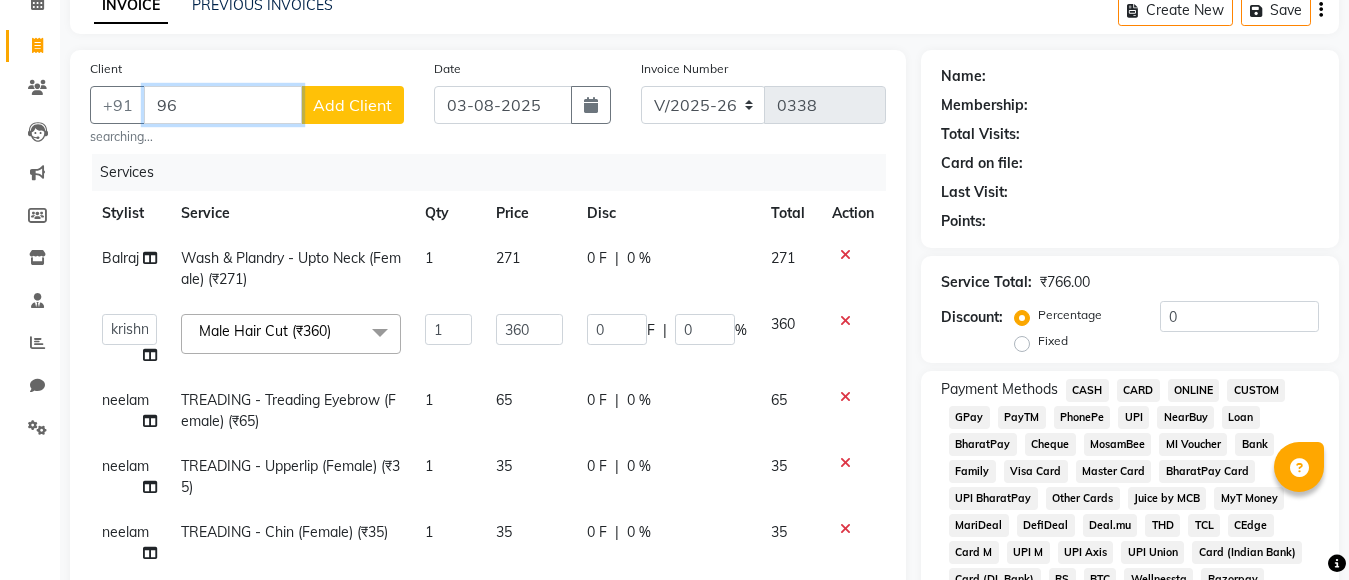 type on "9" 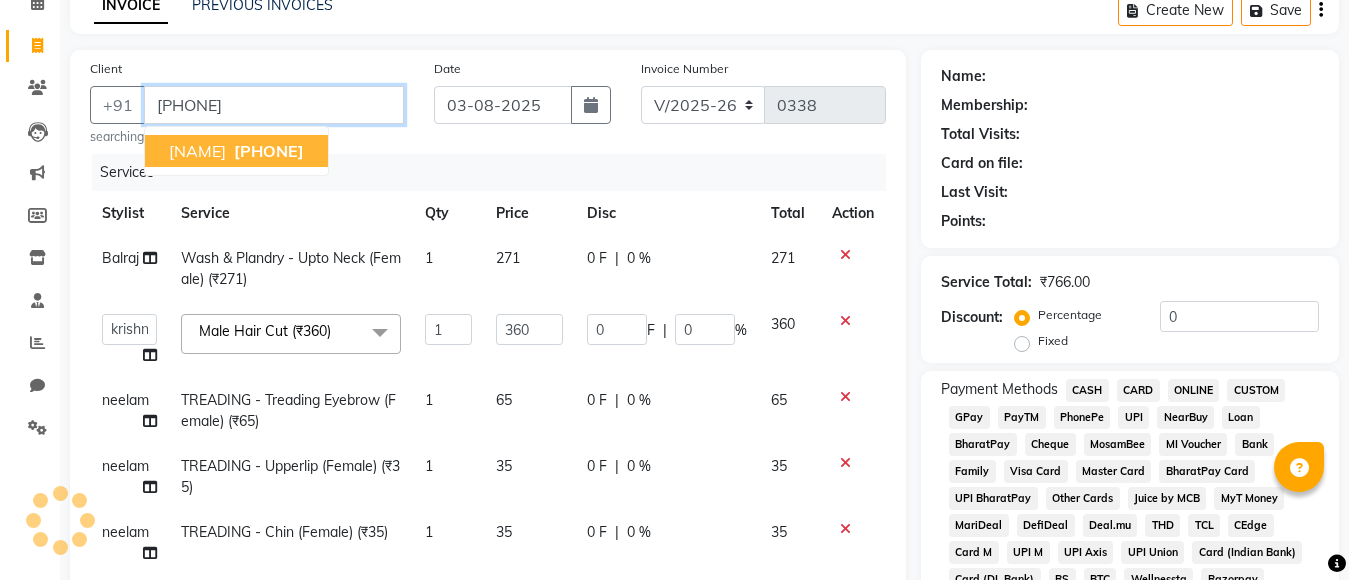 type on "[PHONE]" 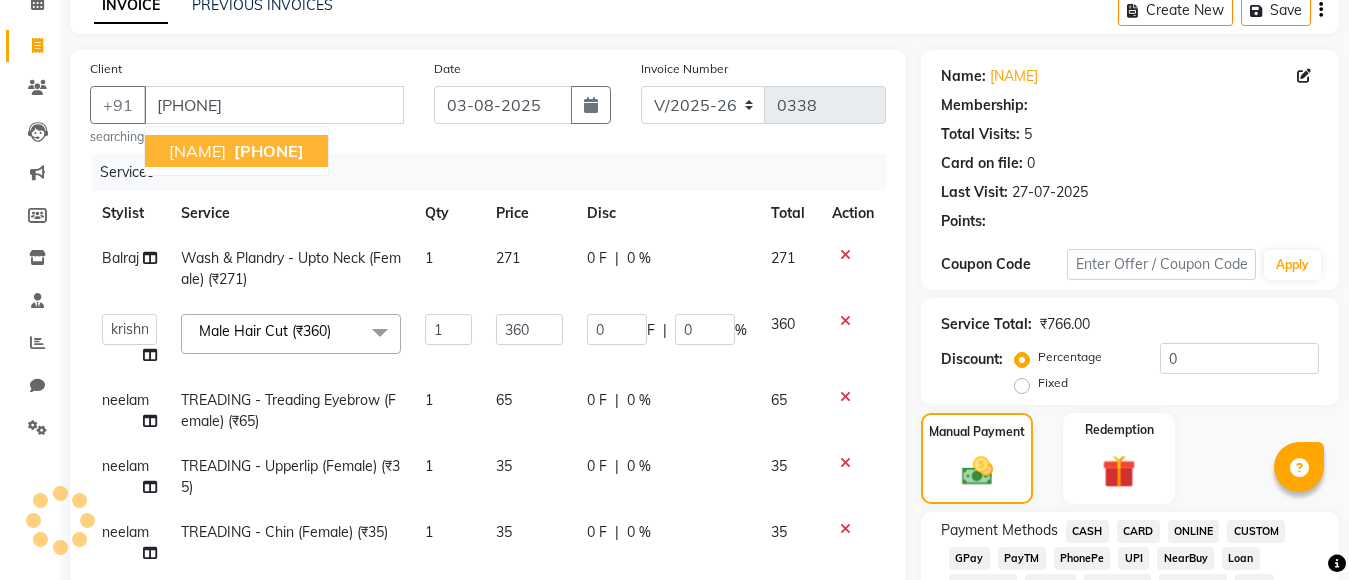 type on "72" 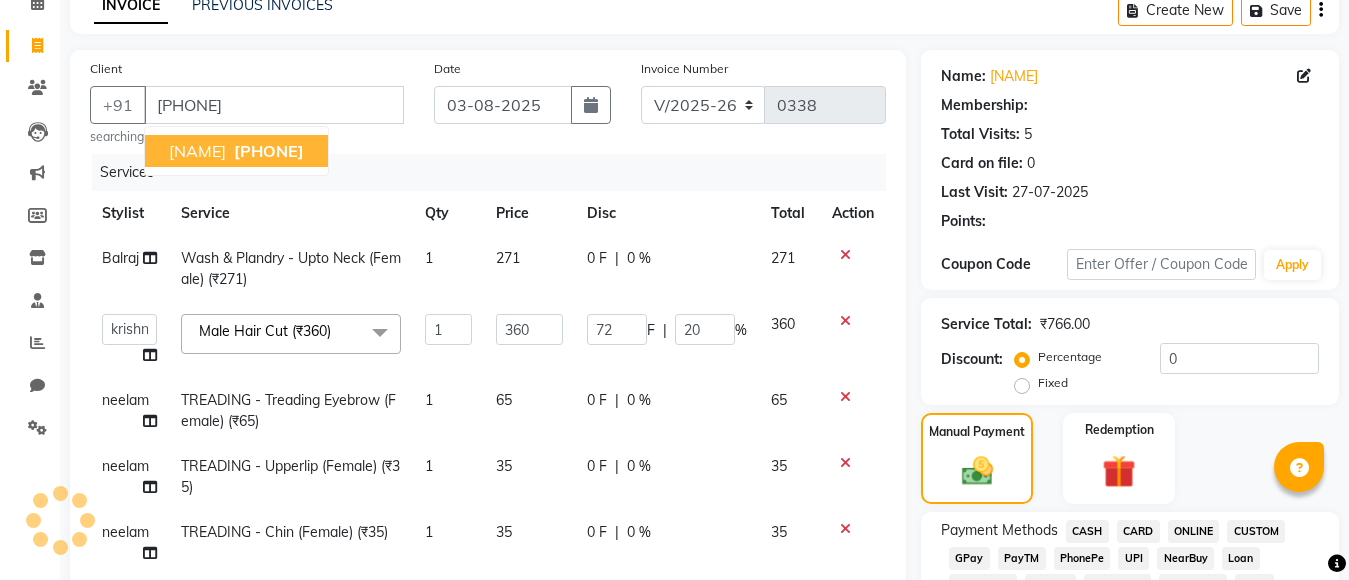 select on "1: Object" 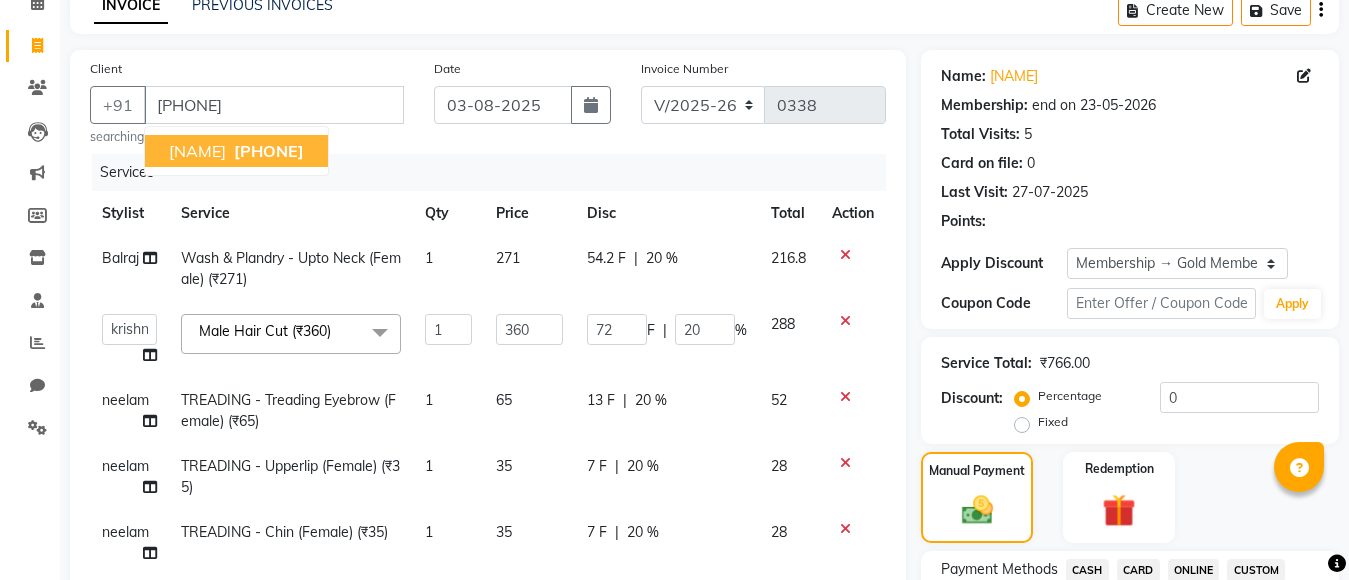 scroll, scrollTop: 0, scrollLeft: 0, axis: both 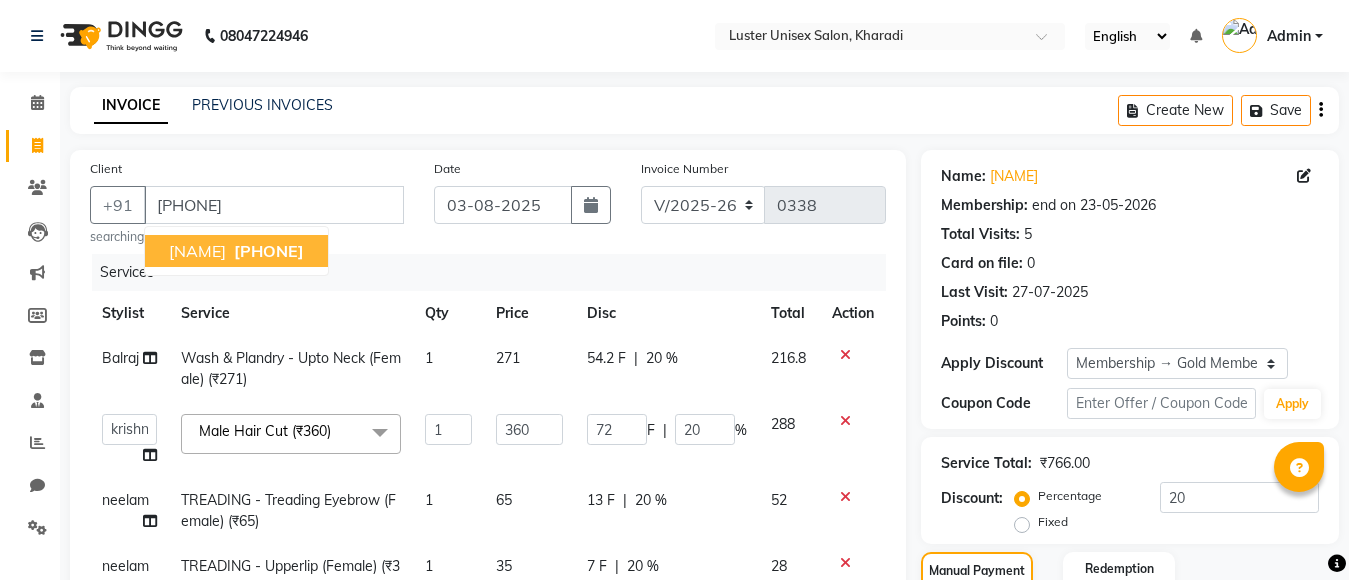 click on "[PHONE]" at bounding box center [269, 251] 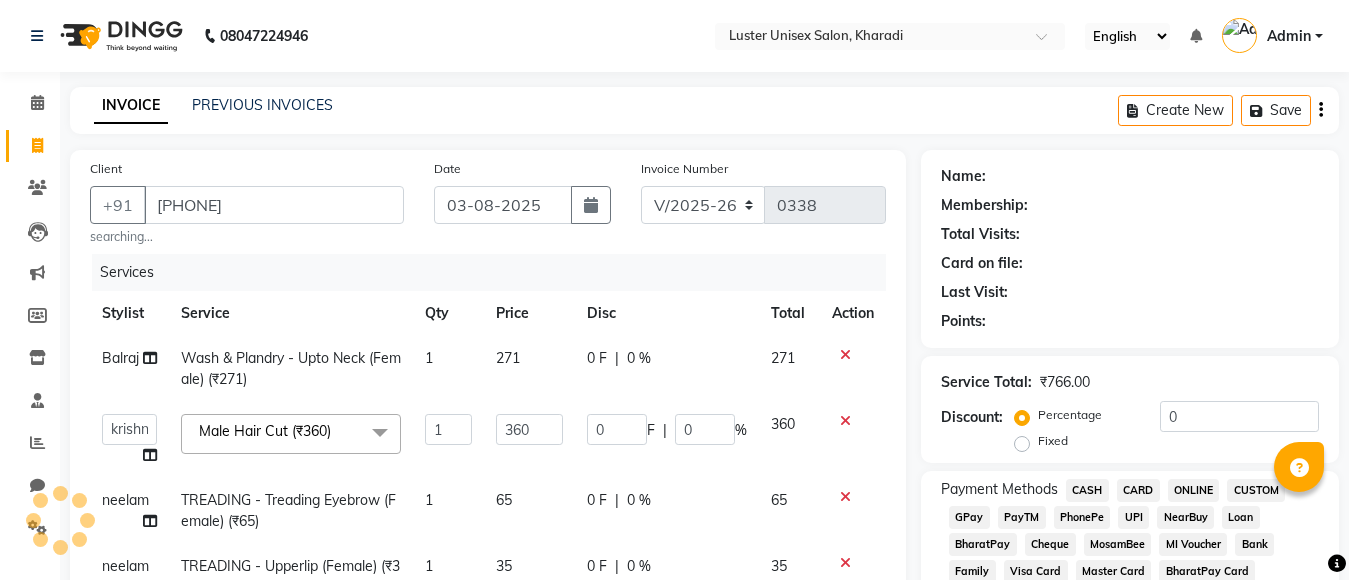 type on "72" 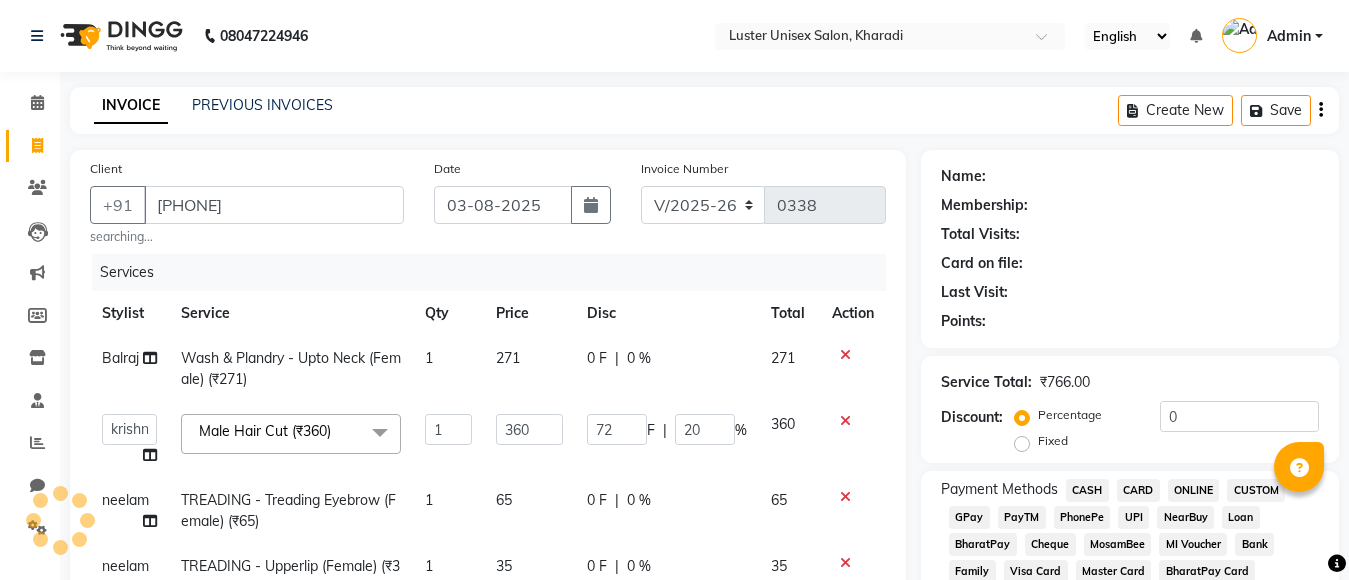 select on "1: Object" 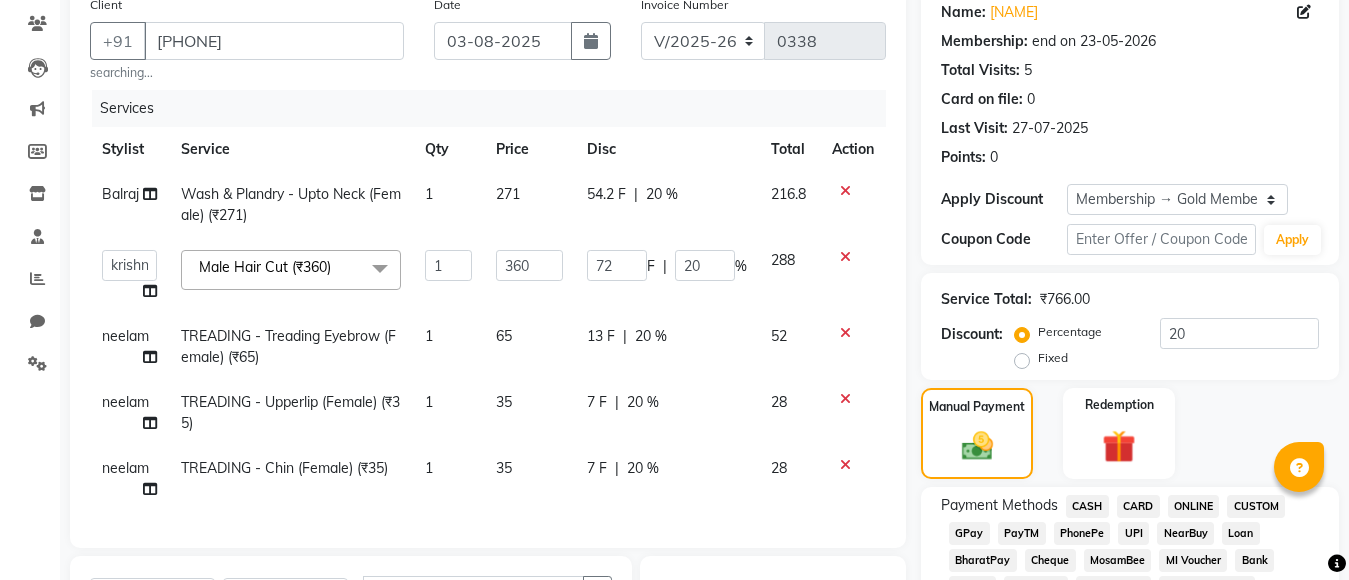 scroll, scrollTop: 200, scrollLeft: 0, axis: vertical 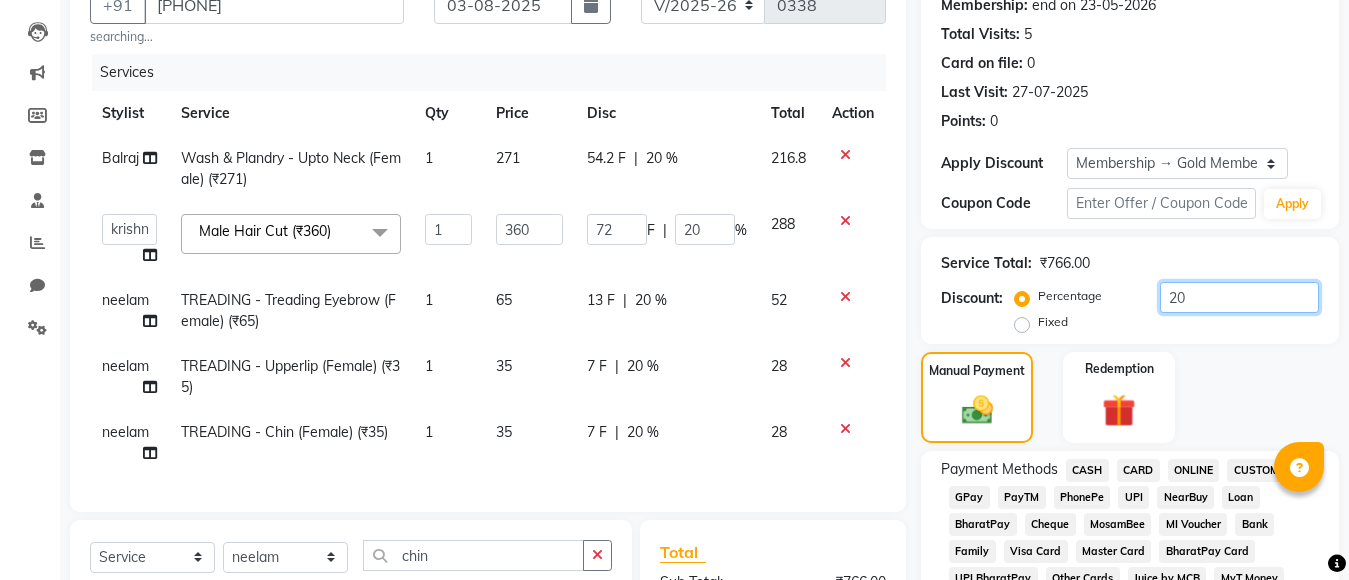 click on "20" 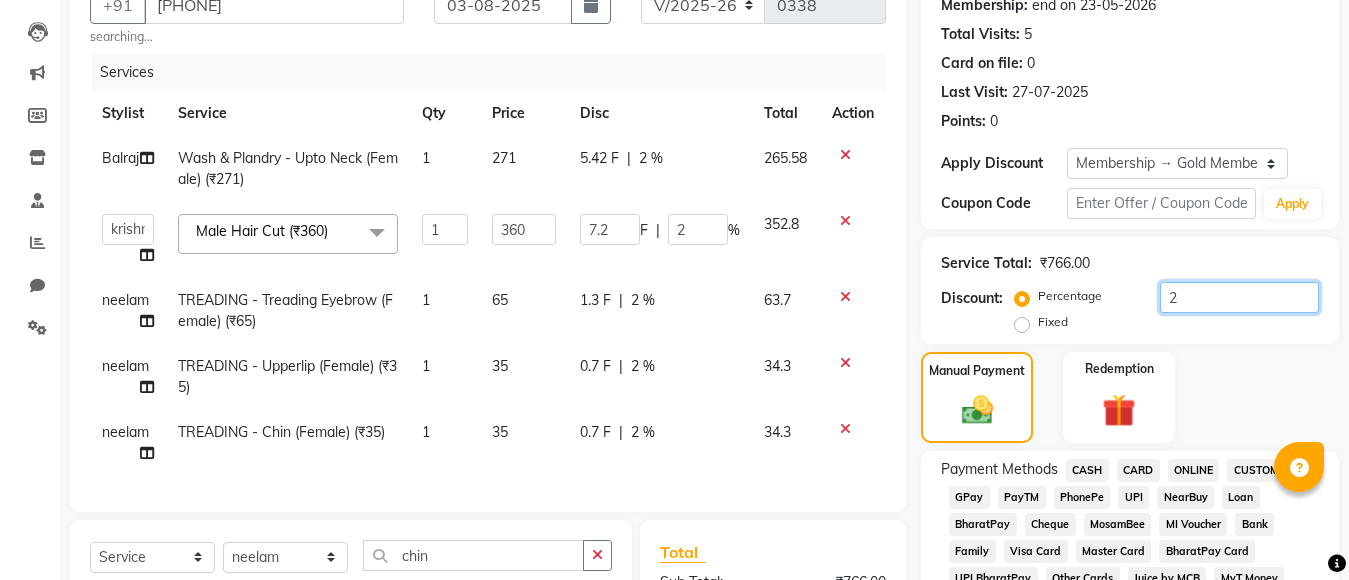 type 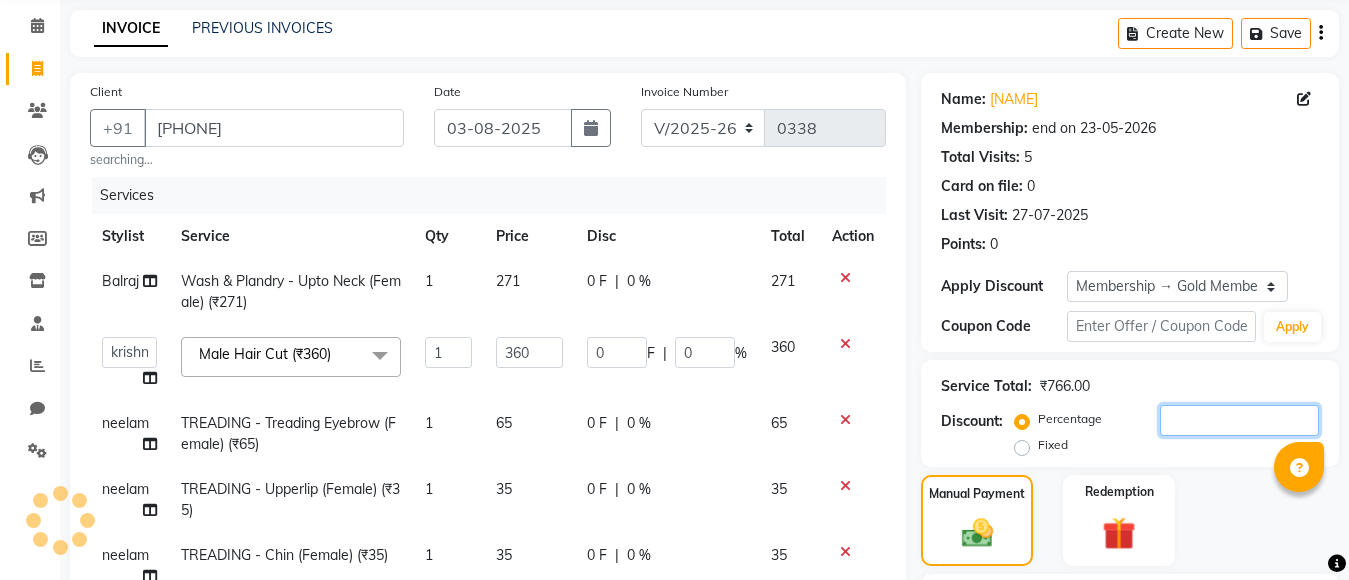 scroll, scrollTop: 100, scrollLeft: 0, axis: vertical 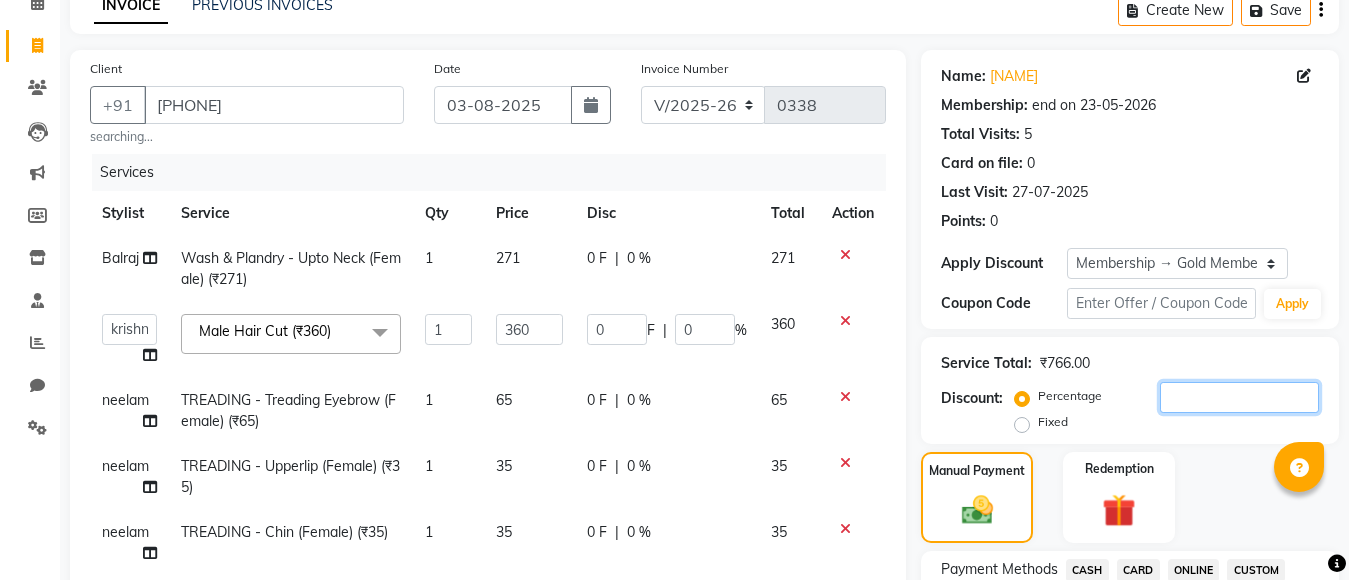 type 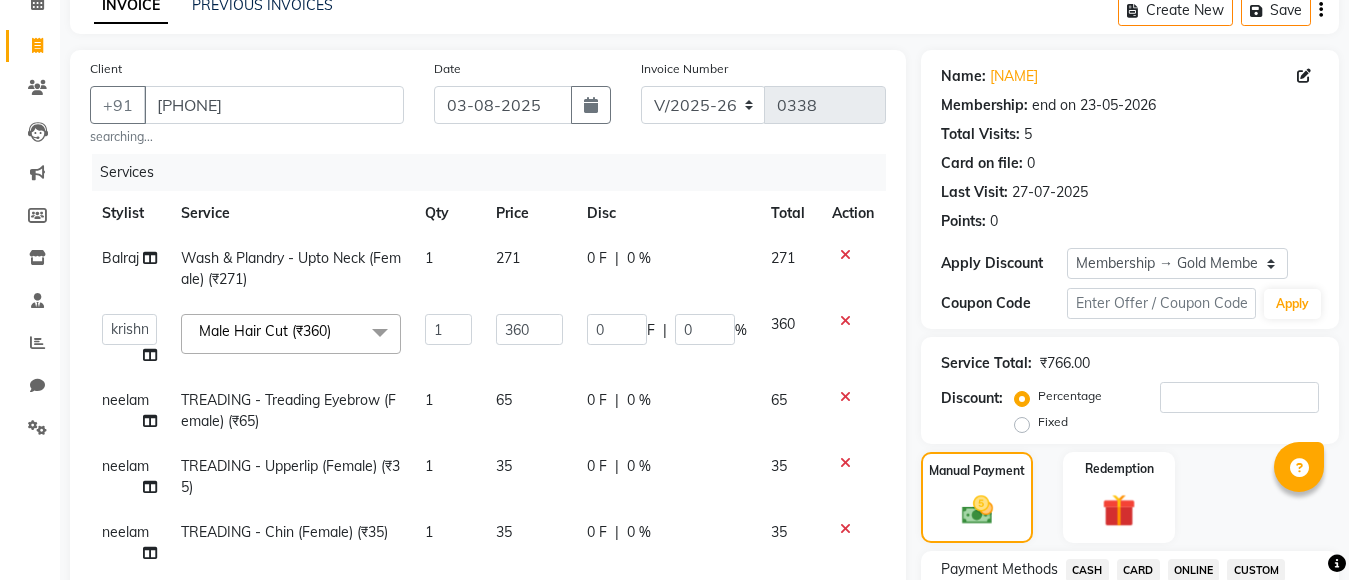 click on "Wash & Plandry - Upto Neck   (Female) (₹271)" 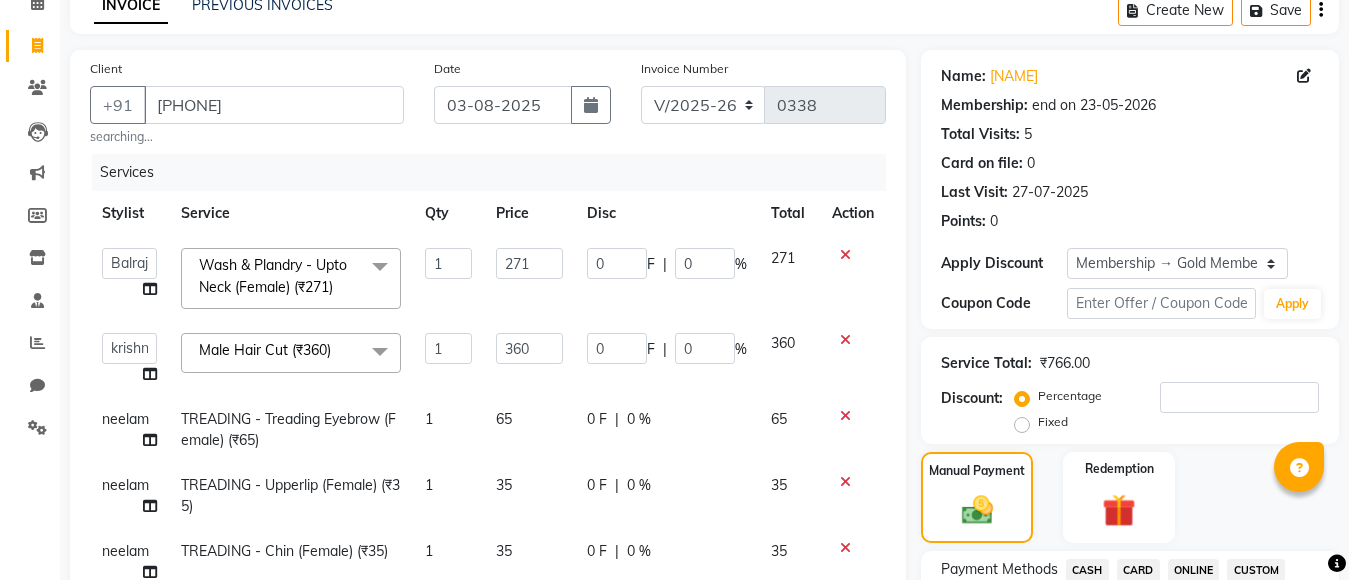 click on "x" 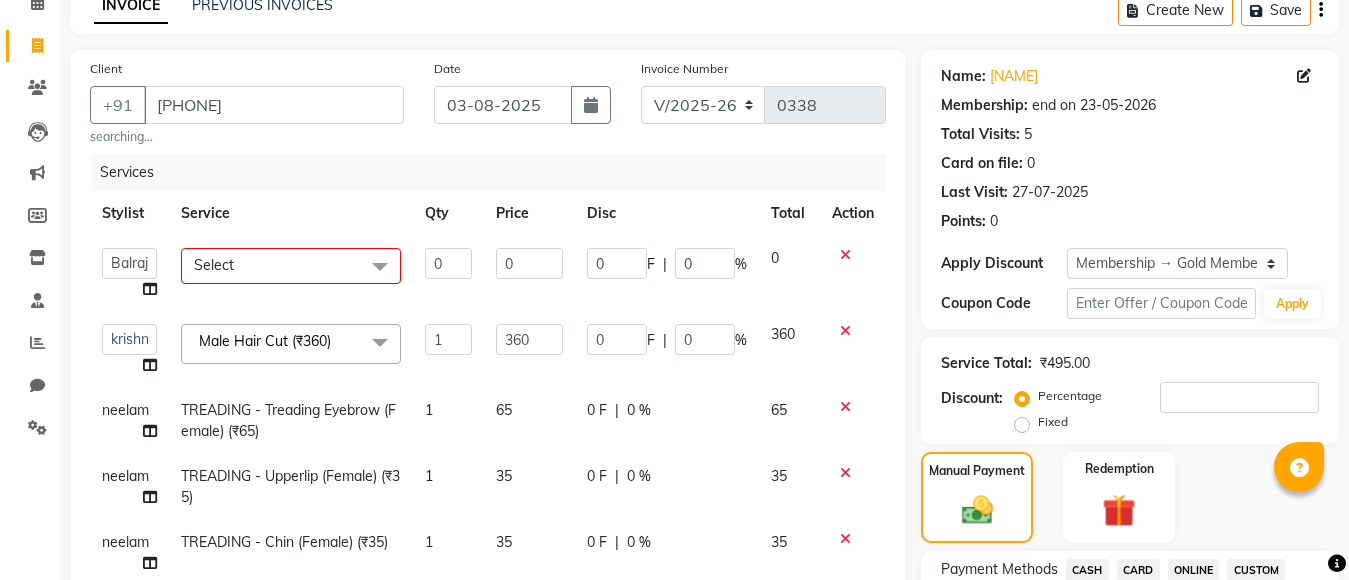 click on "Select" 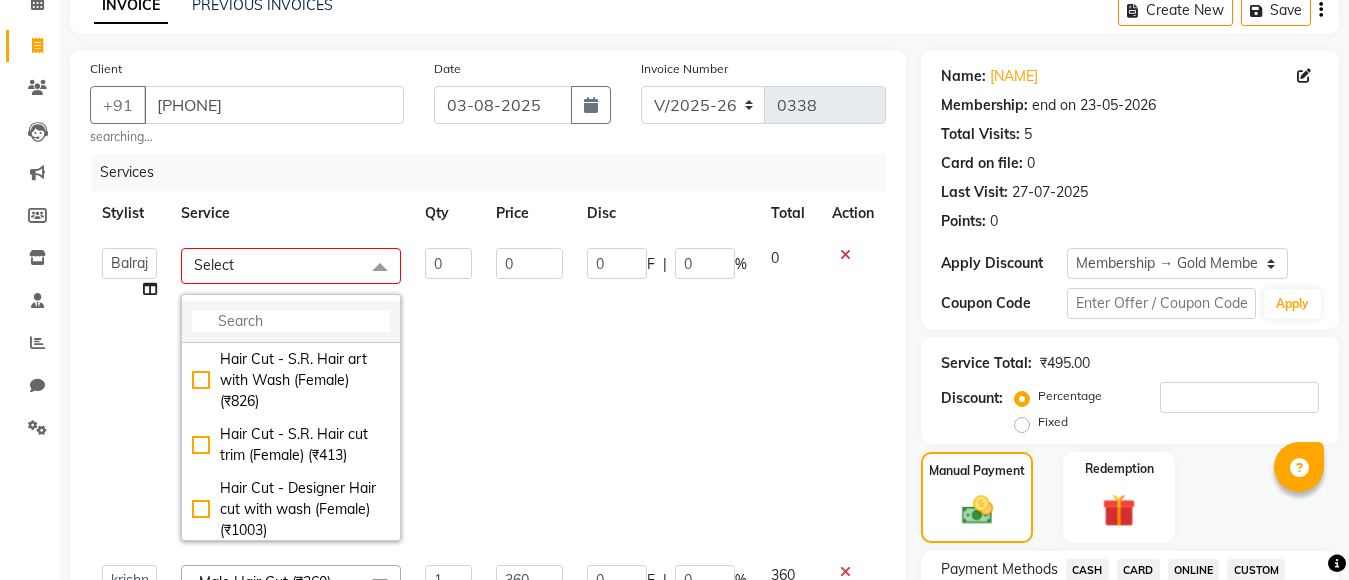 click 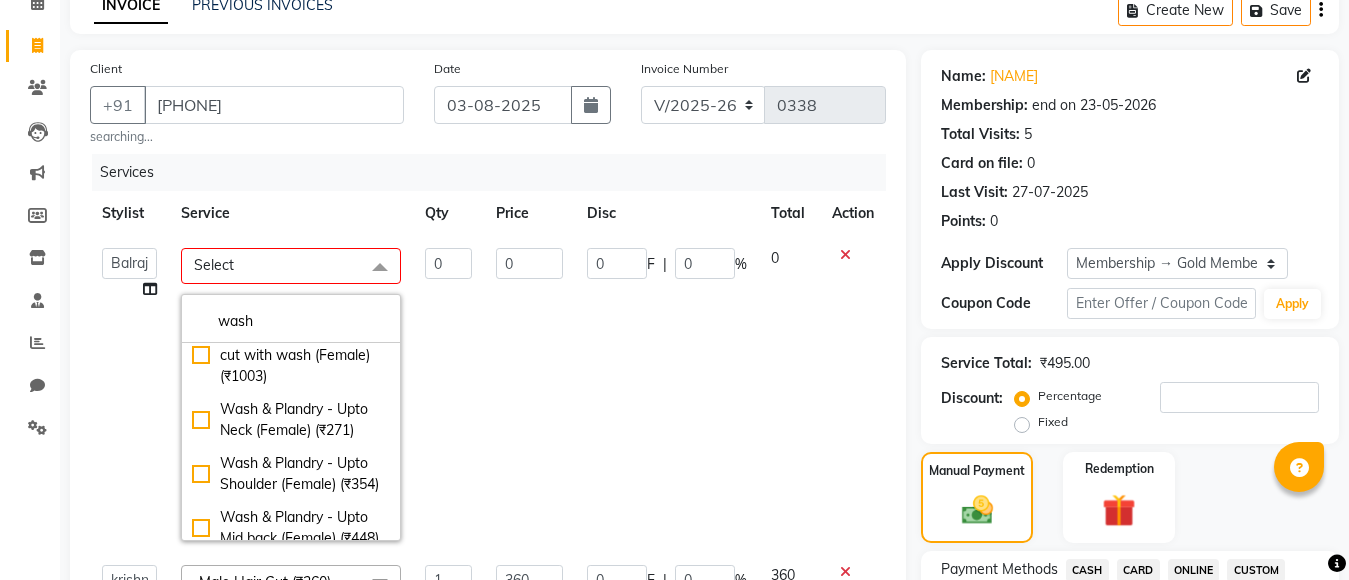 scroll, scrollTop: 200, scrollLeft: 0, axis: vertical 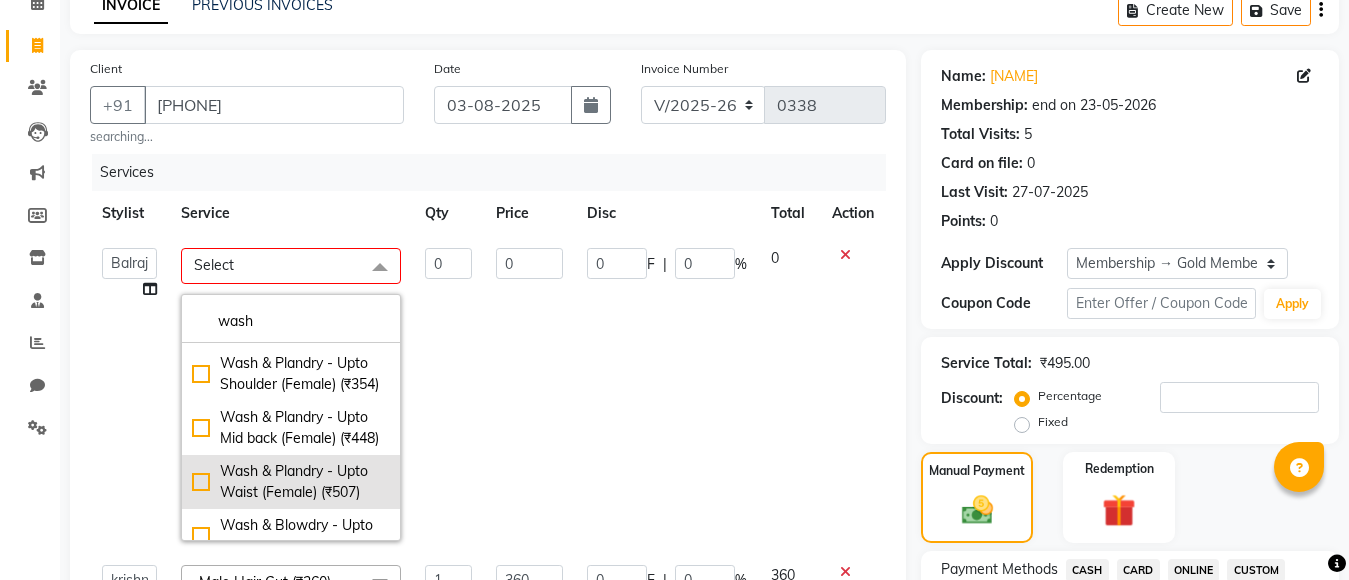 type on "wash" 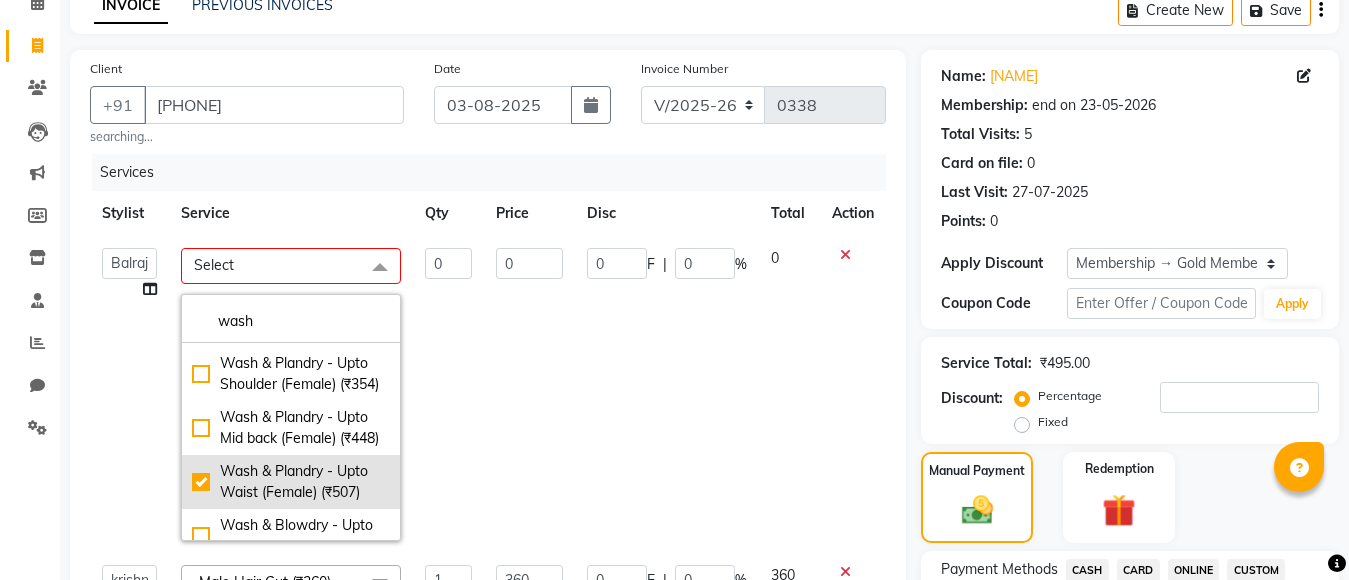 checkbox on "true" 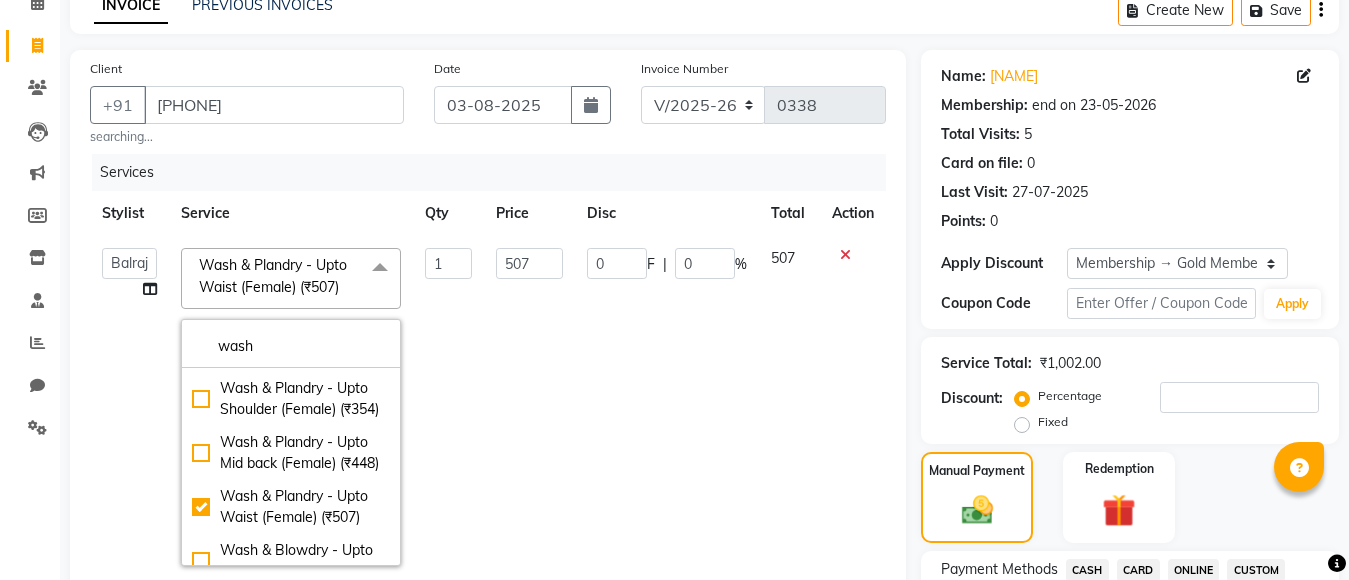 click on "0 F | 0 %" 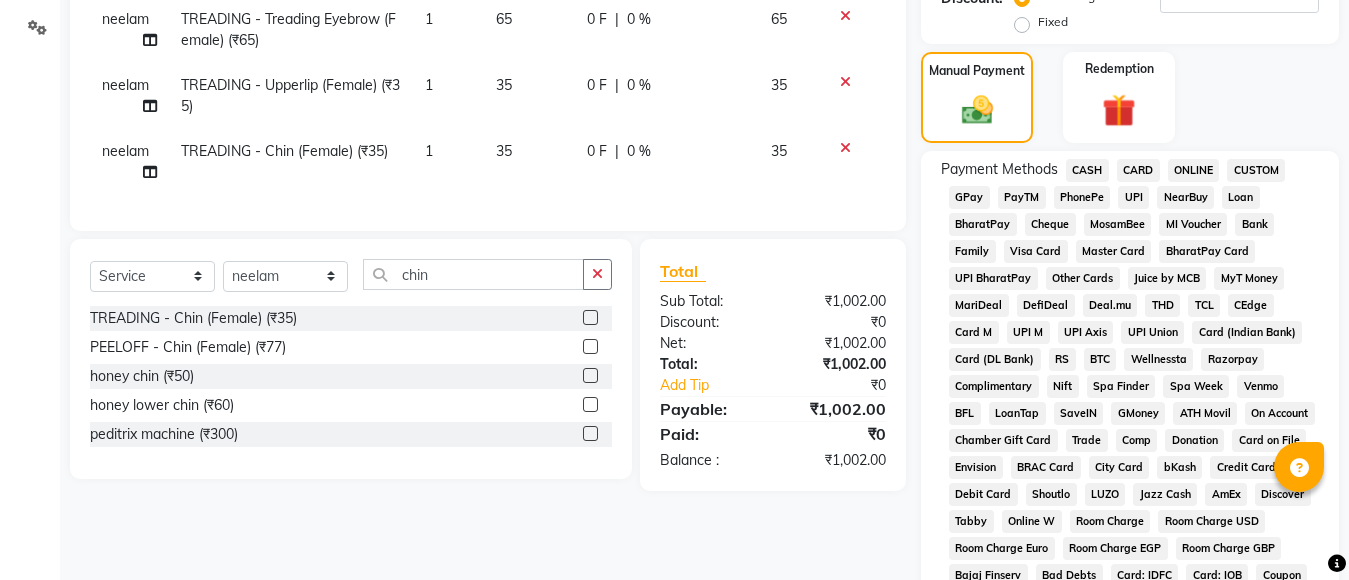 scroll, scrollTop: 700, scrollLeft: 0, axis: vertical 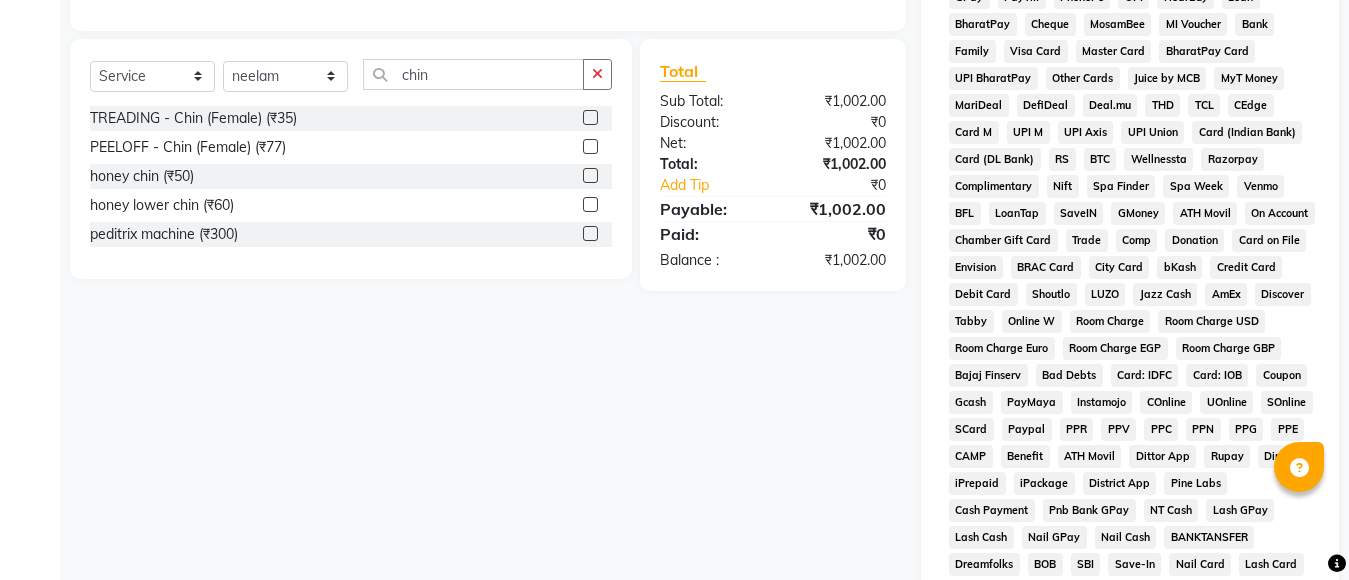 click on "Client +91 [PHONE] searching... Date 03-08-2025 Invoice Number V/2025 V/2025-26 0338 Services Stylist Service Qty Price Disc Total Action  [NAME]   [NAME]   [NAME]   [NAME]   [NAME]  Wash & Plandry - Upto Waist   (Female) (₹507)  x Hair Cut - S.R. Hair art with Wash  (Female) (₹826) Hair Cut - S.R. Hair cut trim  (Female) (₹413) Hair Cut - Designer Hair cut with wash   (Female) (₹1003) Hair Cut - Desiner Hair trim   (Female) (₹537) girl kid hair cut (₹420) Wash & Plandry - Upto Neck   (Female) (₹271) Wash & Plandry - Upto Shoulder   (Female) (₹354) Wash & Plandry - Upto Mid back   (Female) (₹448) Wash & Plandry - Upto Waist   (Female) (₹507) ironing and tongs (₹650) Wash & Blowdry - Upto Neck   (Female) (₹354) Wash & Blowdry - Upto Shoulder   (Female) (₹410) Wash & Blowdry - Upto Mid back   (Female) (₹510) Wash & Blowdry - Upto Waist   (Female) (₹600) Classic root touchup 1 inch   (Female) (₹1475)  Classic  root touchup 2 inch   (Female) (₹1711) beard coluer male (₹296)" 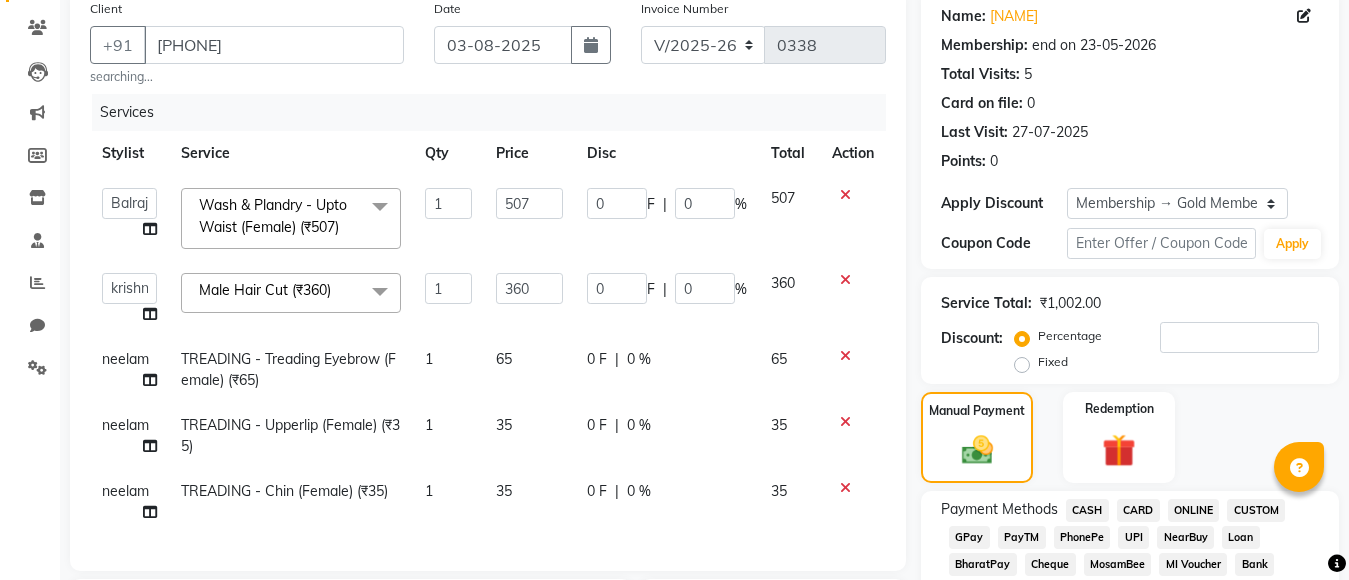 scroll, scrollTop: 0, scrollLeft: 0, axis: both 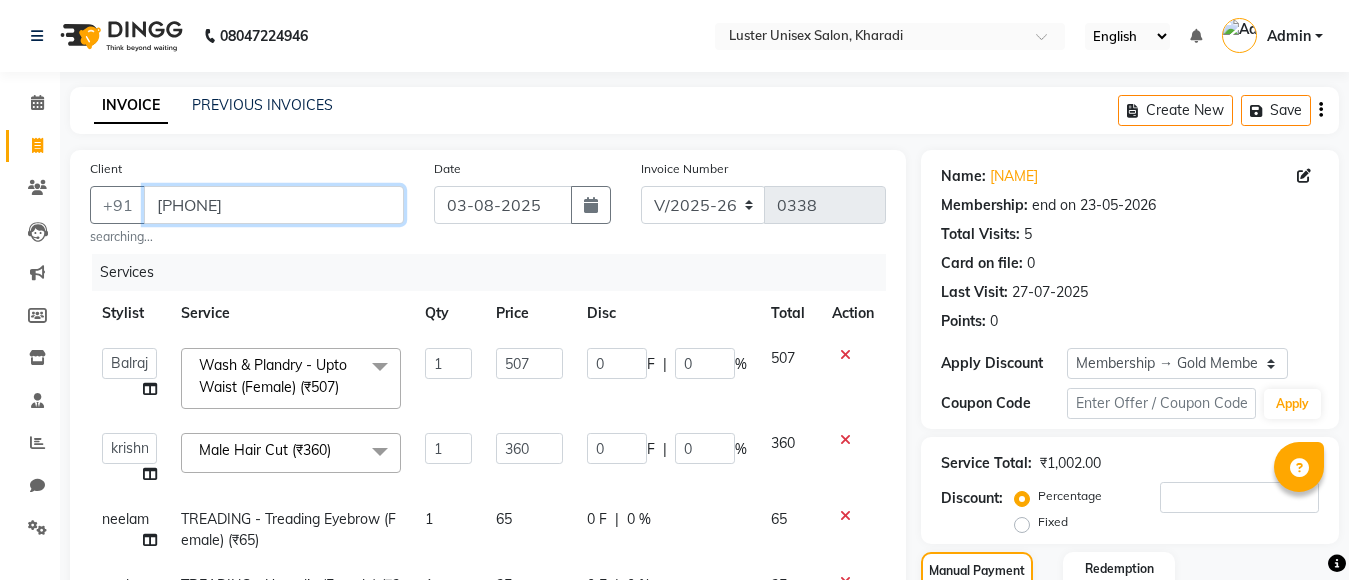 click on "[PHONE]" at bounding box center [274, 205] 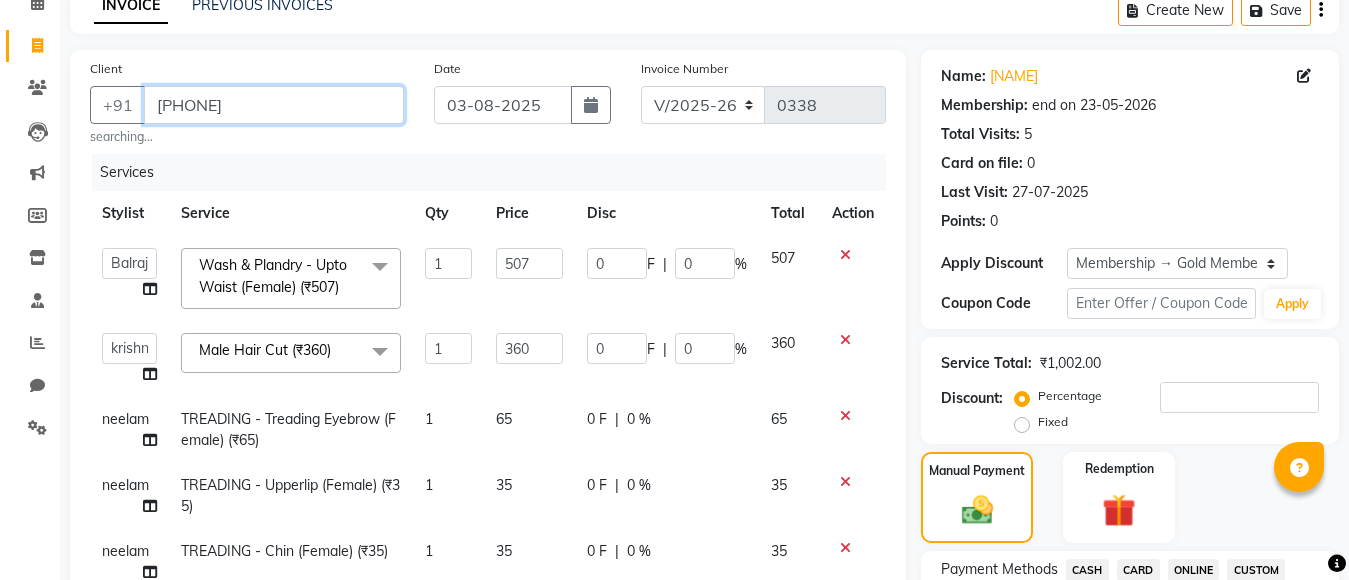 scroll, scrollTop: 400, scrollLeft: 0, axis: vertical 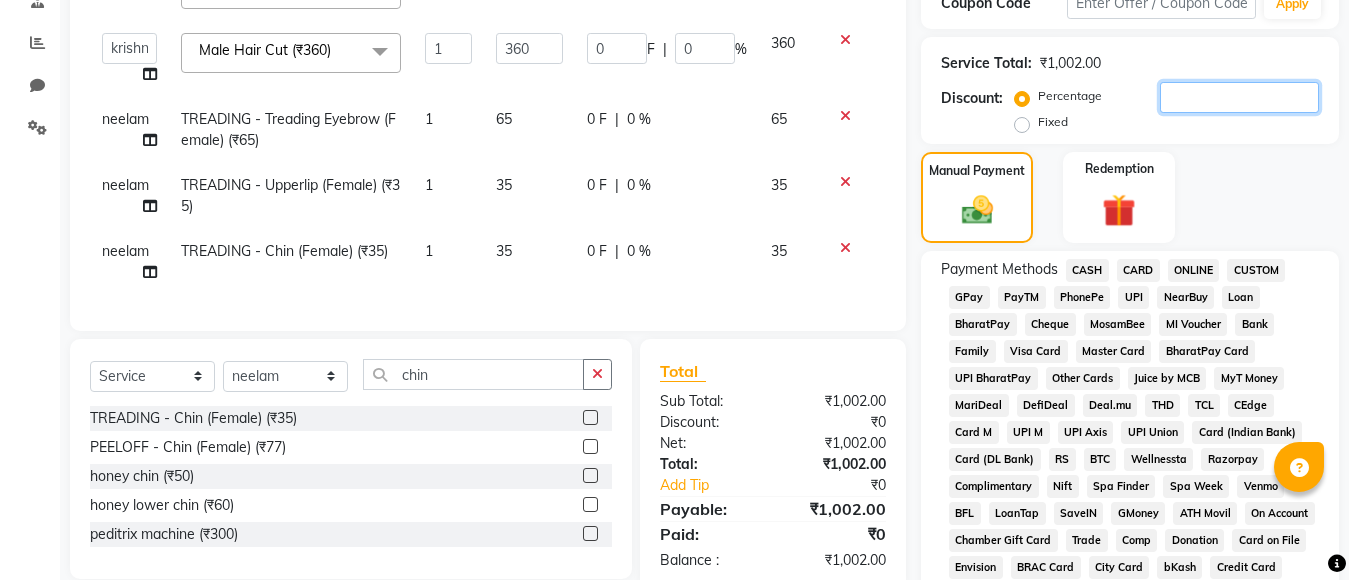 click 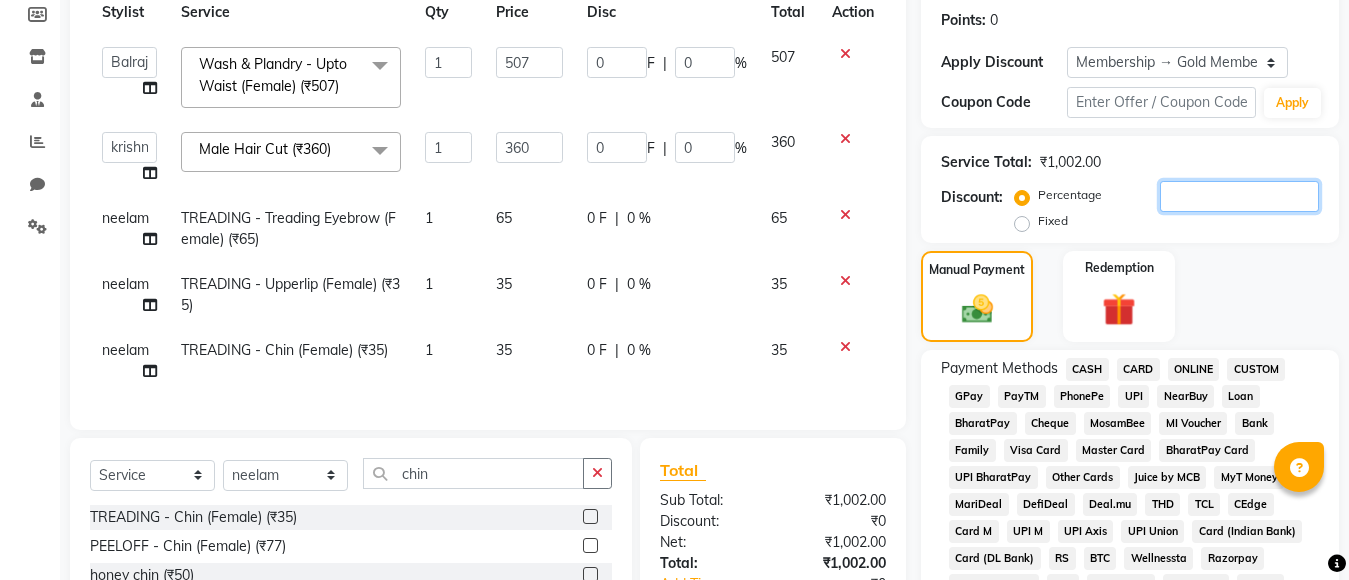 scroll, scrollTop: 300, scrollLeft: 0, axis: vertical 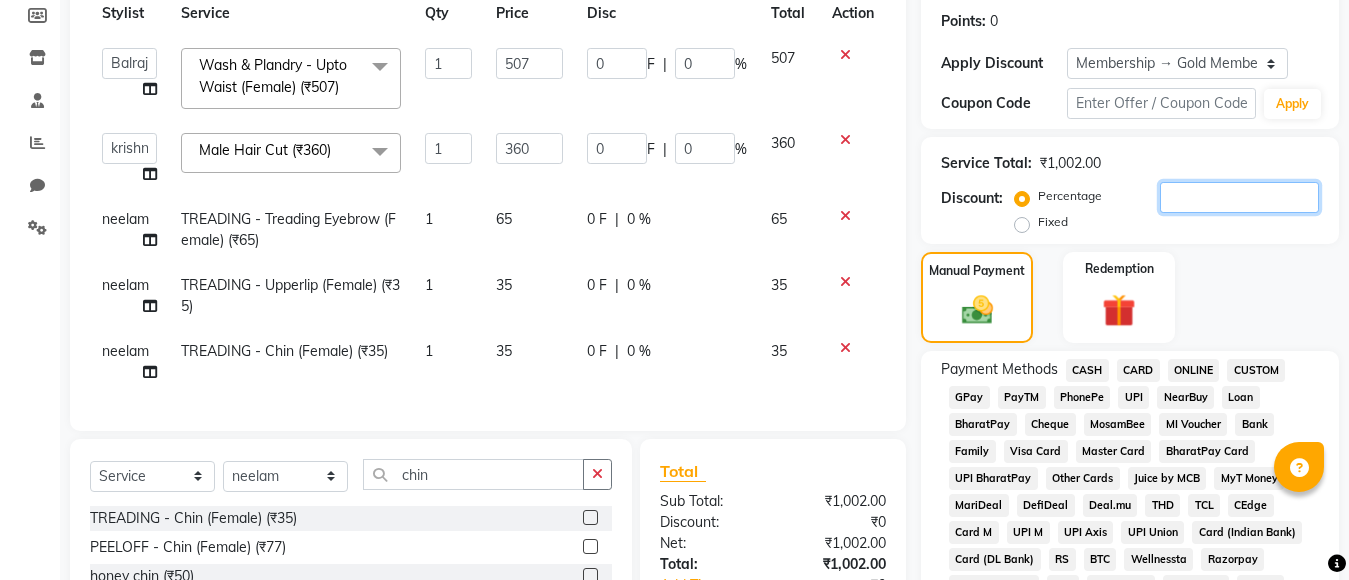 type on "2" 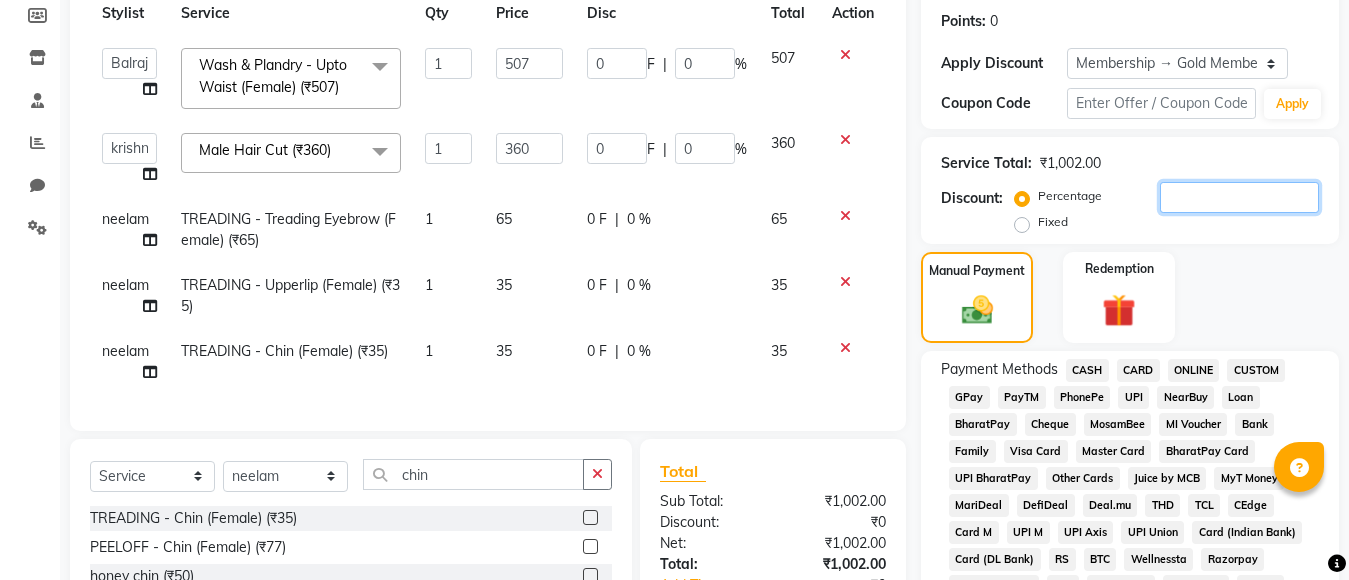 type on "7.2" 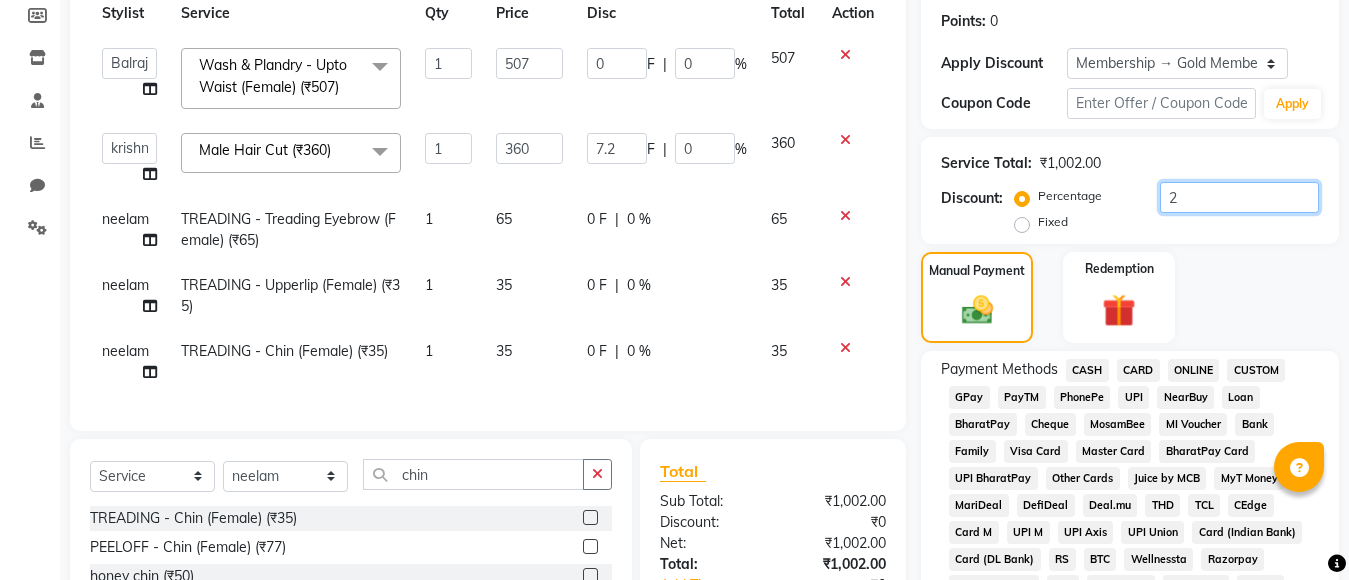 type on "2" 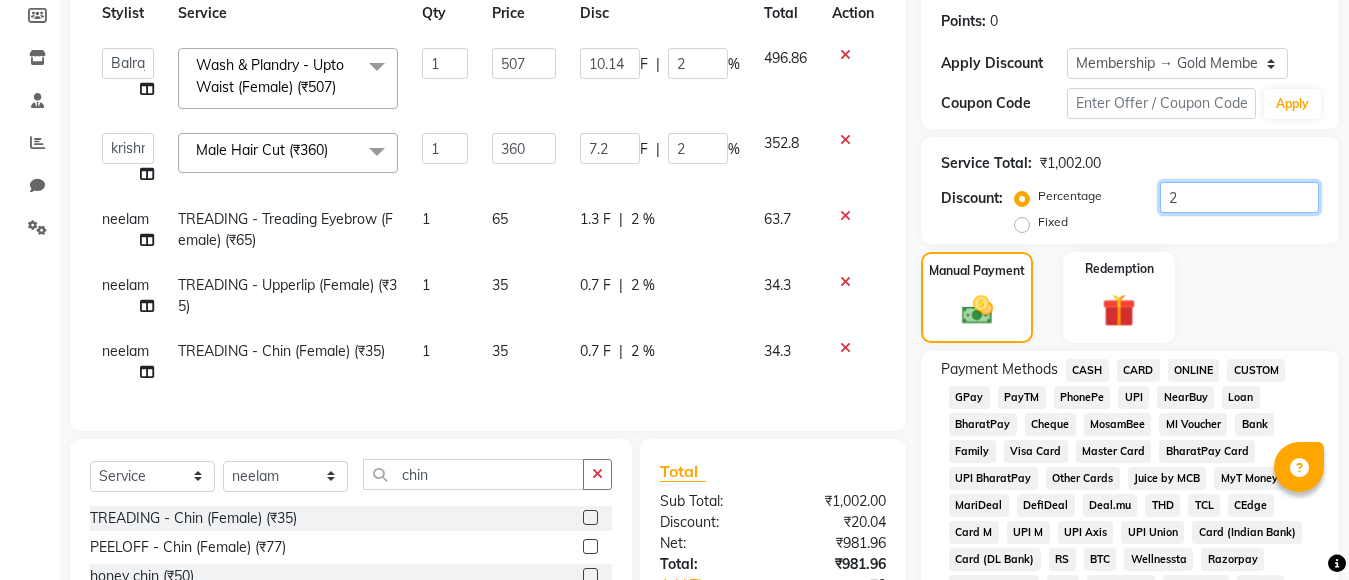 type on "20" 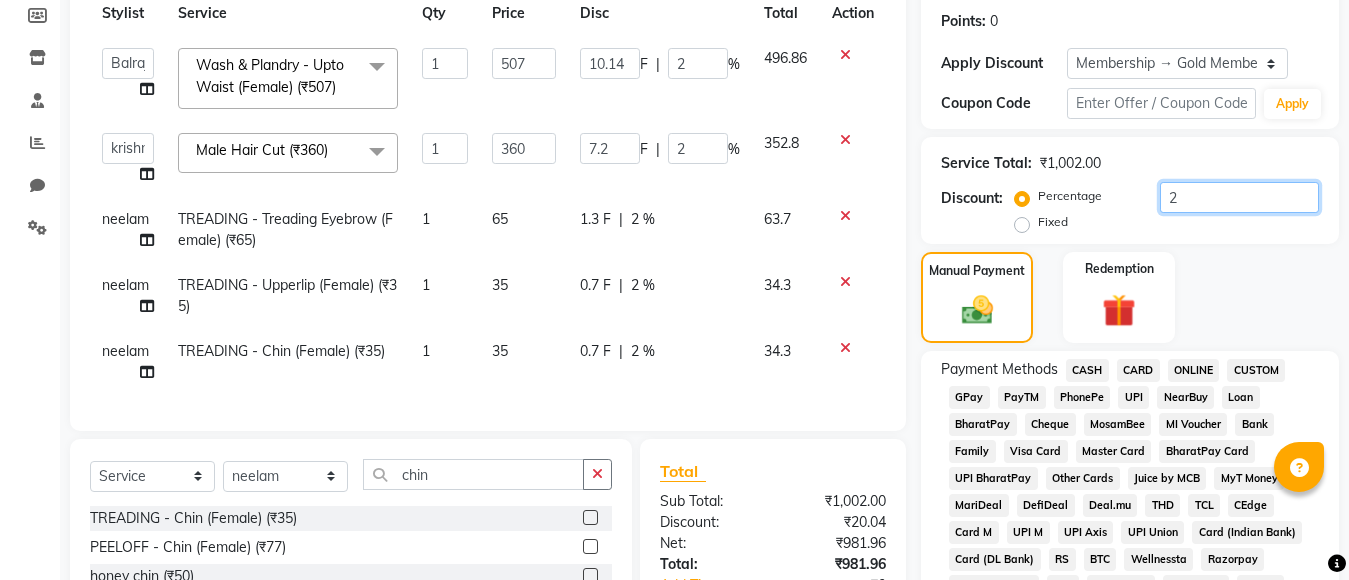 type on "72" 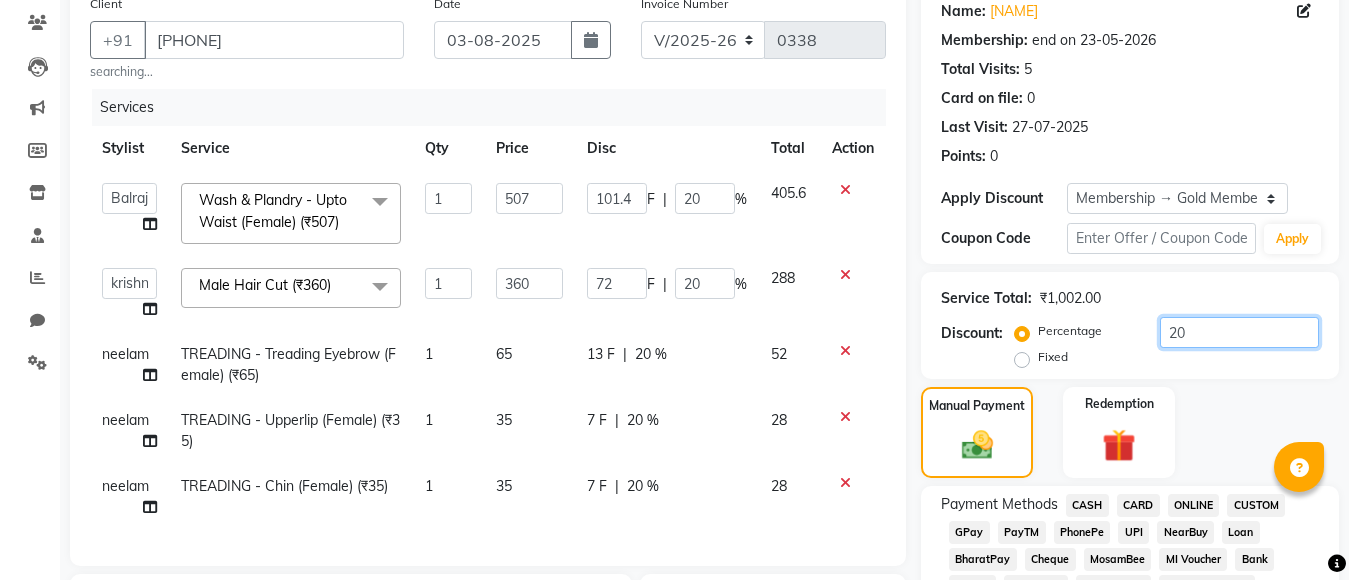 scroll, scrollTop: 200, scrollLeft: 0, axis: vertical 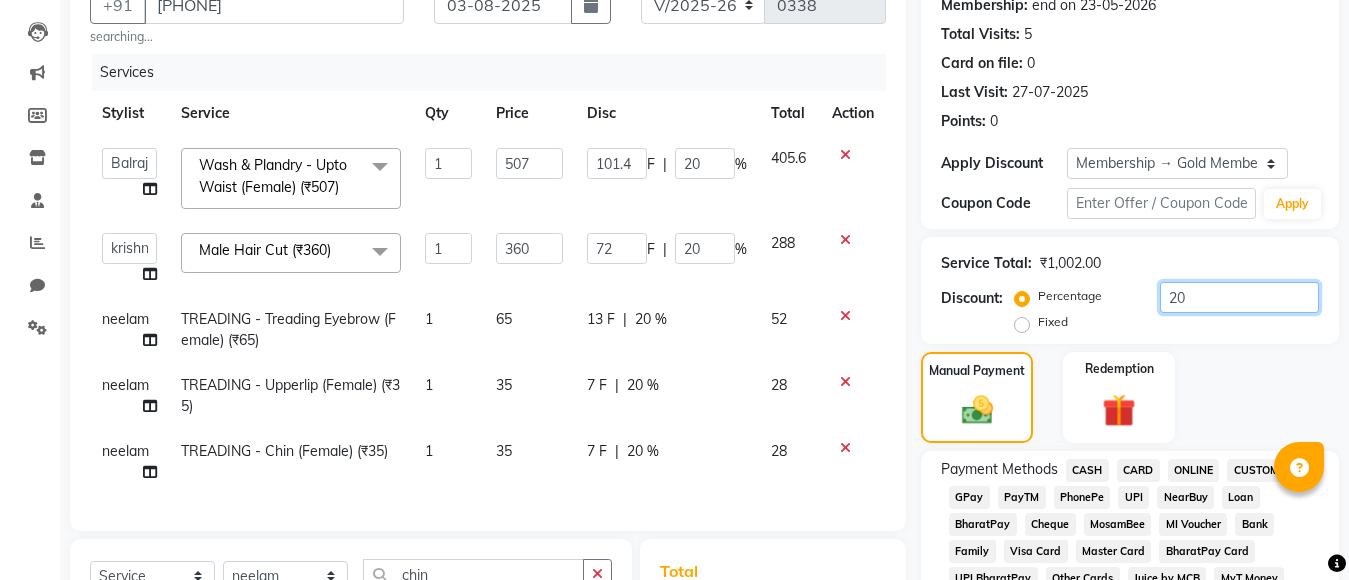 type on "20" 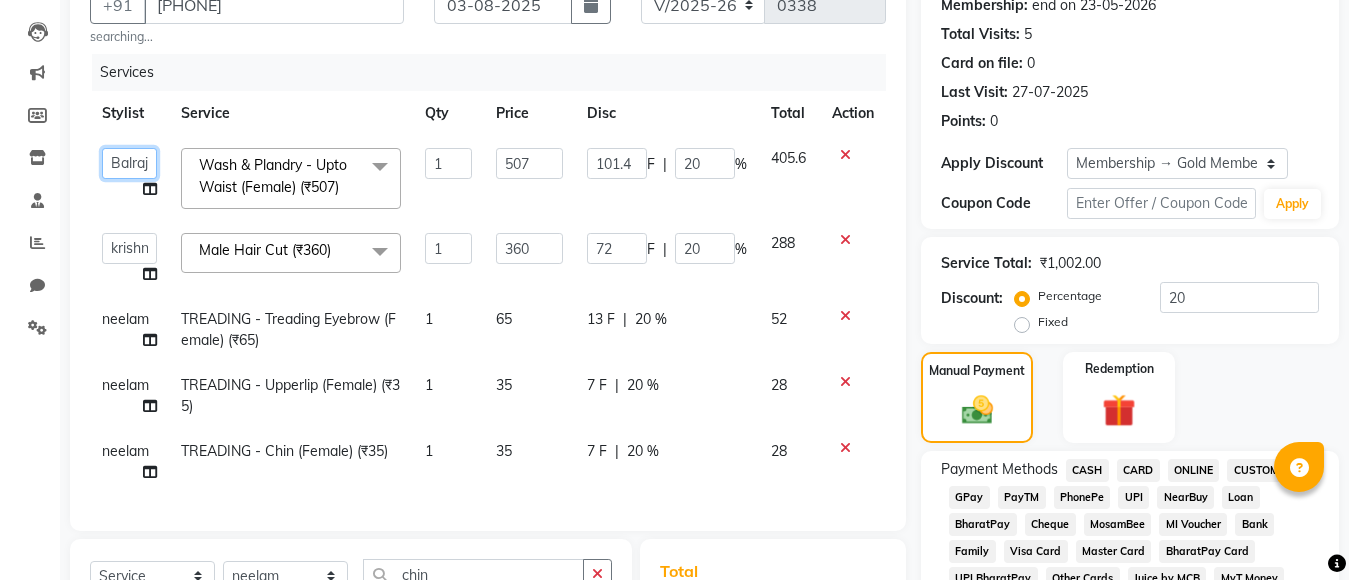 click on "[NAME]   [NAME]   [NAME]   [NAME]   [NAME]" 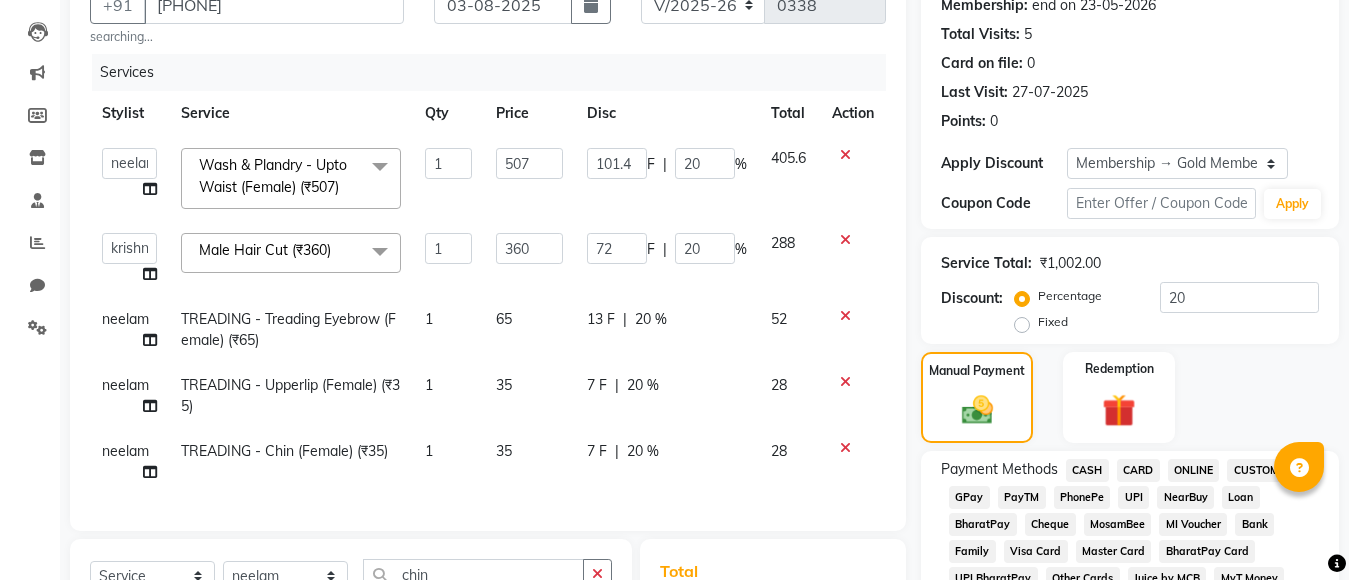 select on "68088" 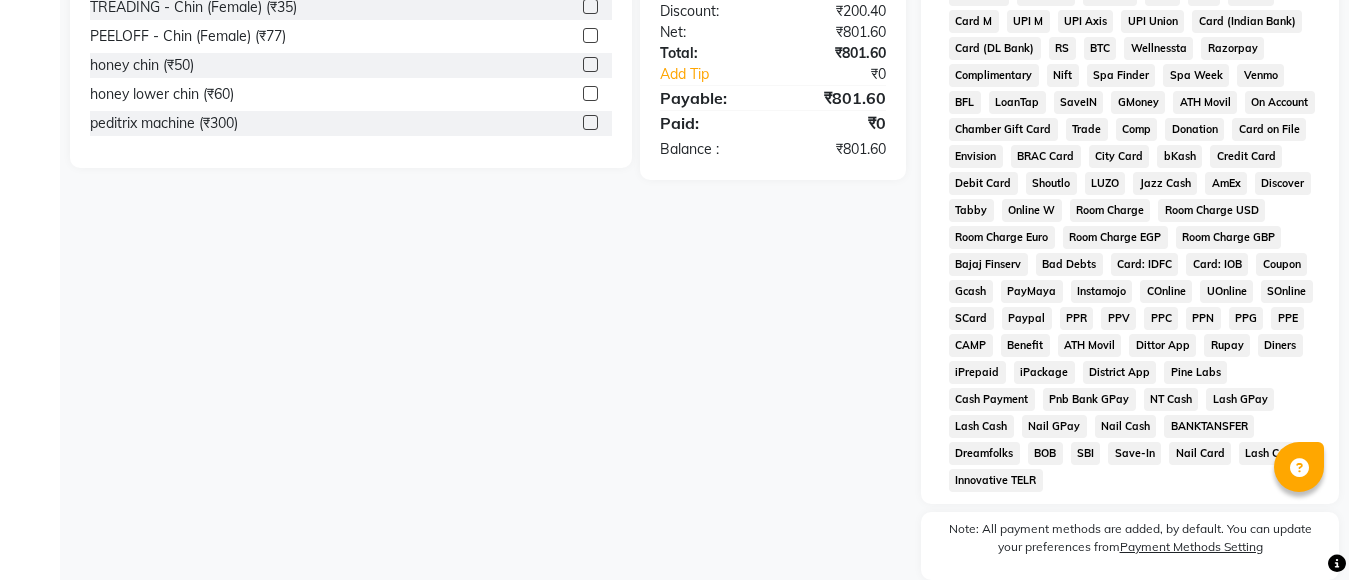 scroll, scrollTop: 482, scrollLeft: 0, axis: vertical 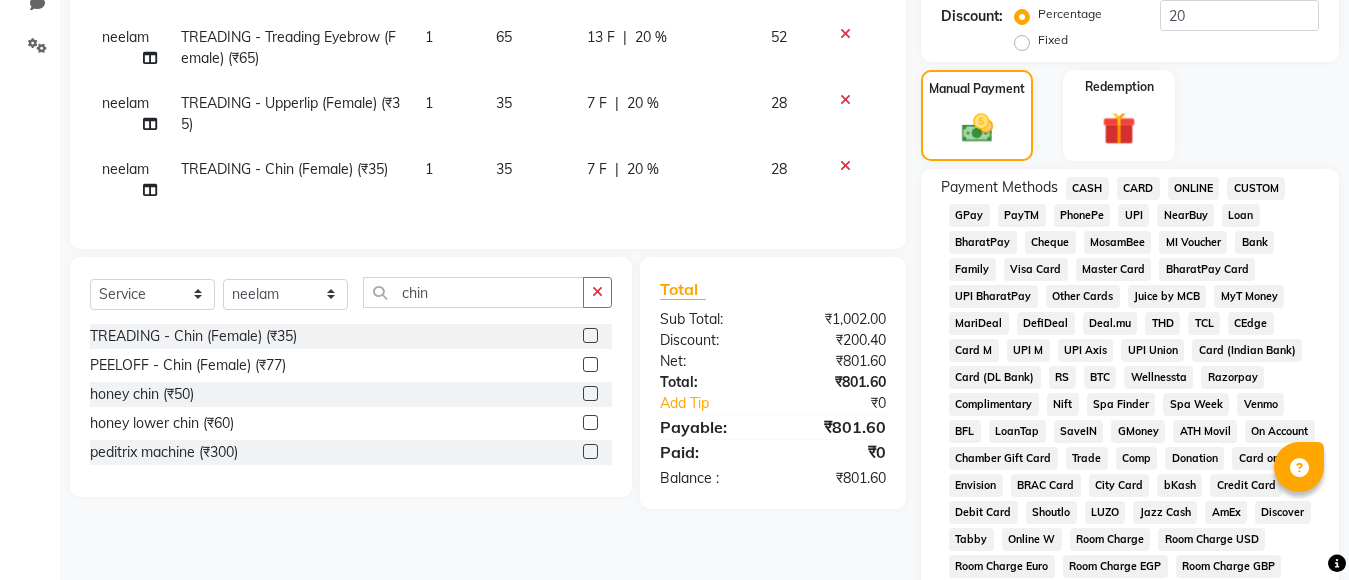 click on "PhonePe" 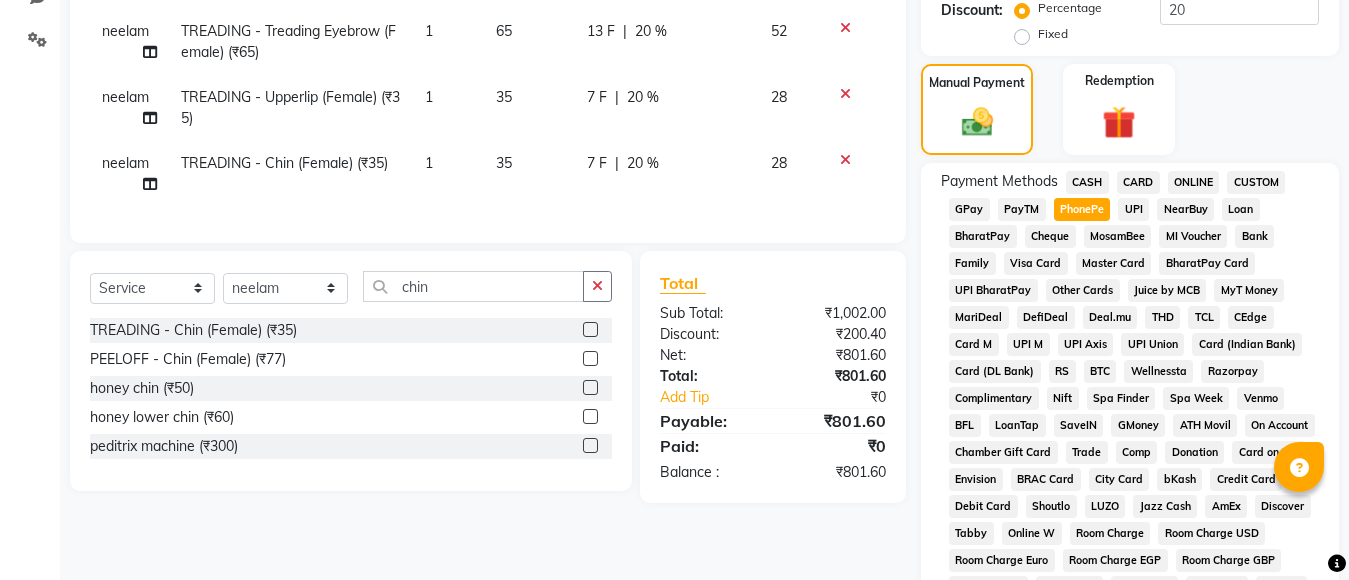 scroll, scrollTop: 988, scrollLeft: 0, axis: vertical 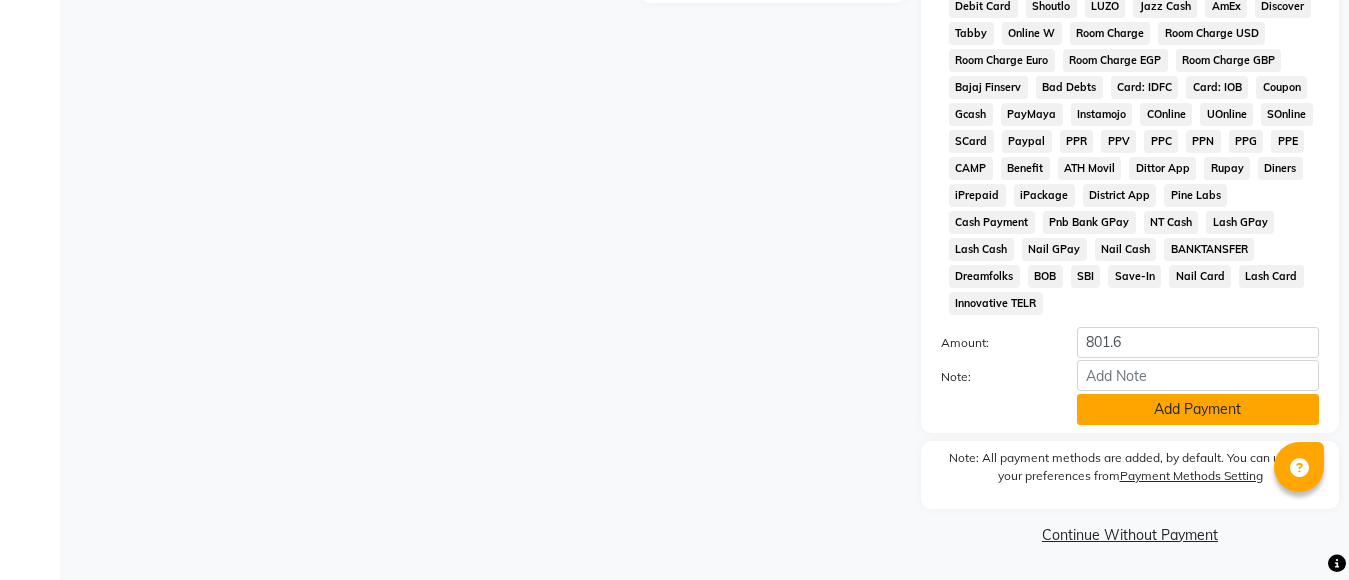 click on "Add Payment" 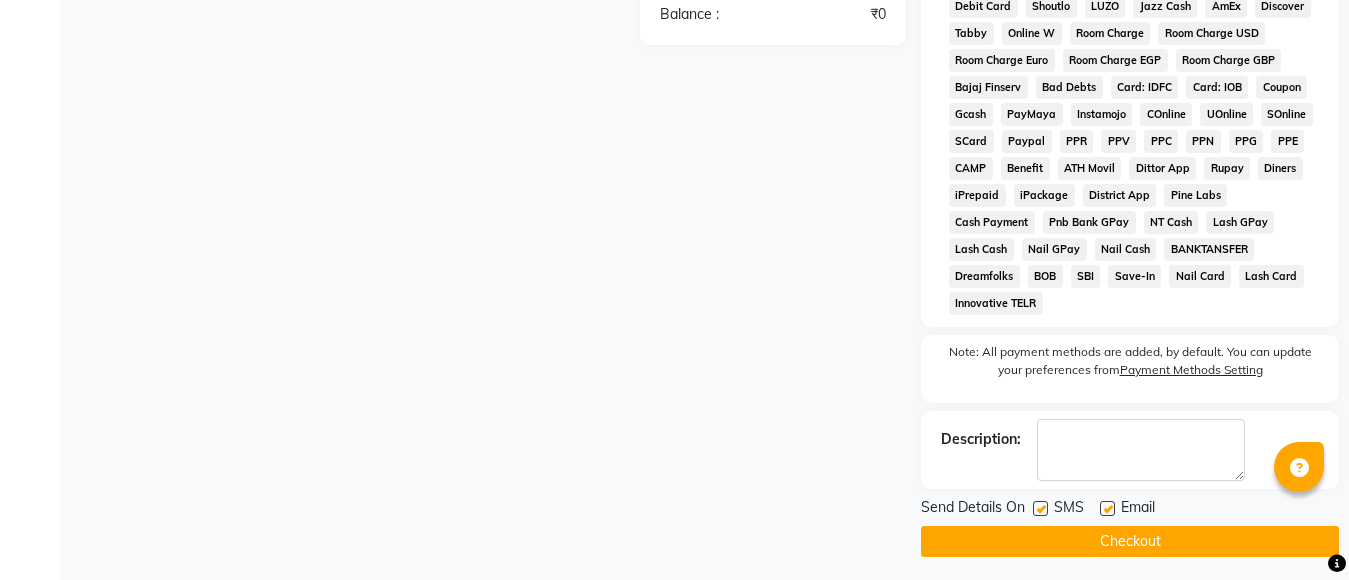 scroll, scrollTop: 995, scrollLeft: 0, axis: vertical 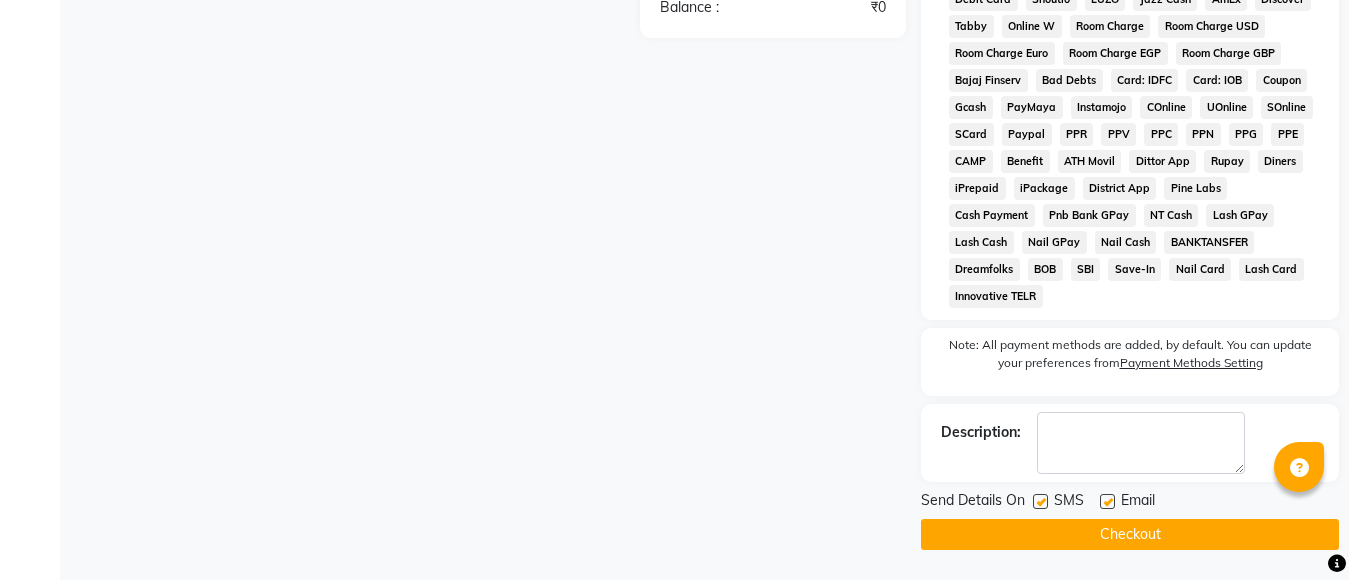 click on "Checkout" 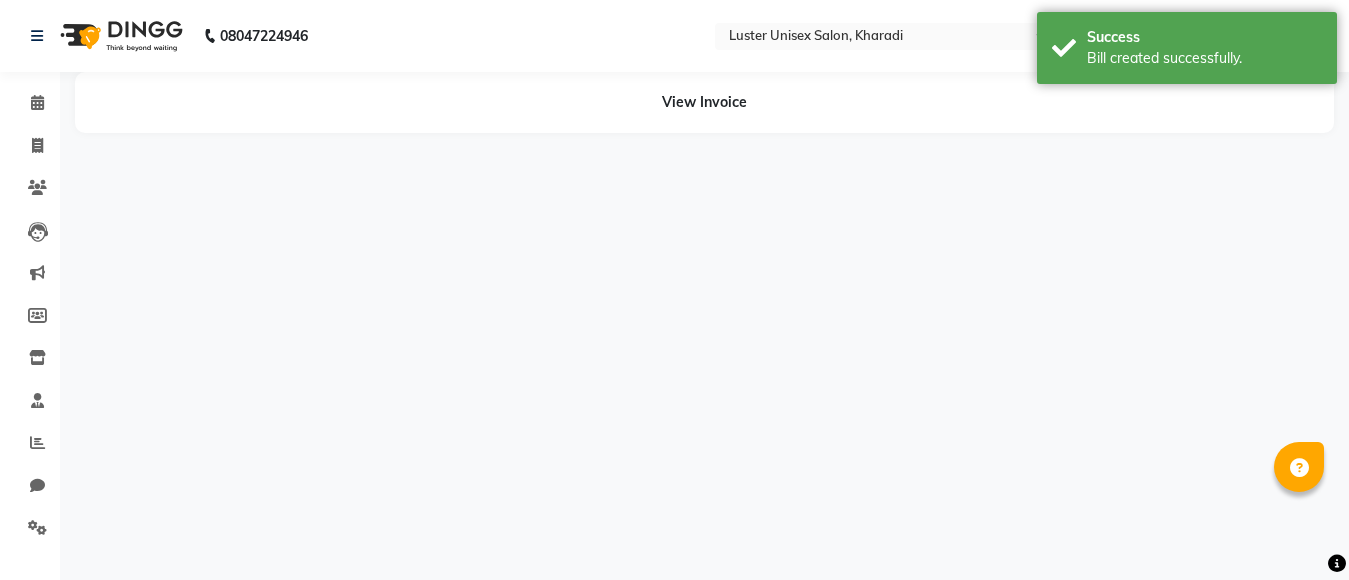 scroll, scrollTop: 0, scrollLeft: 0, axis: both 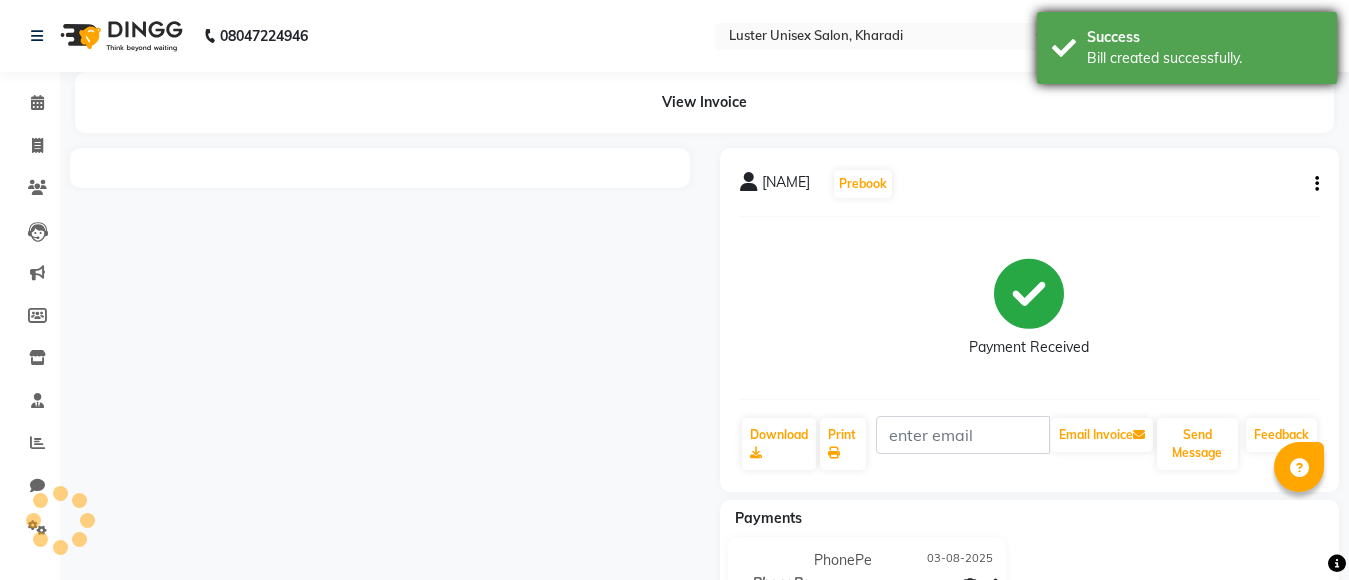 click on "Bill created successfully." at bounding box center [1204, 58] 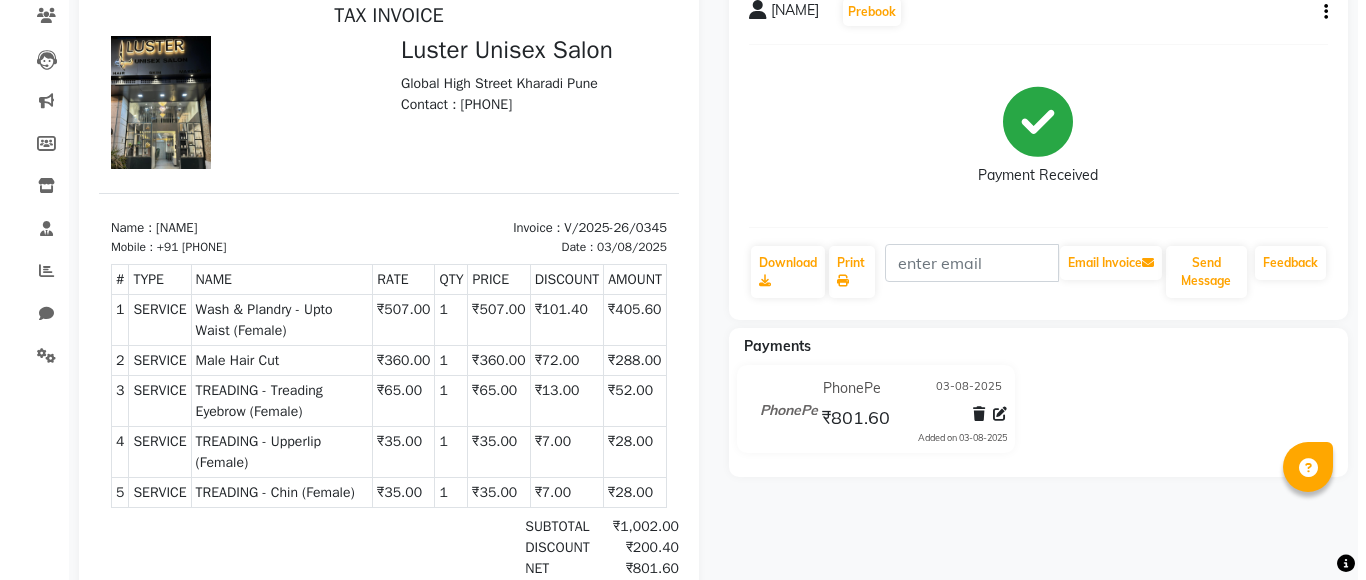 scroll, scrollTop: 0, scrollLeft: 0, axis: both 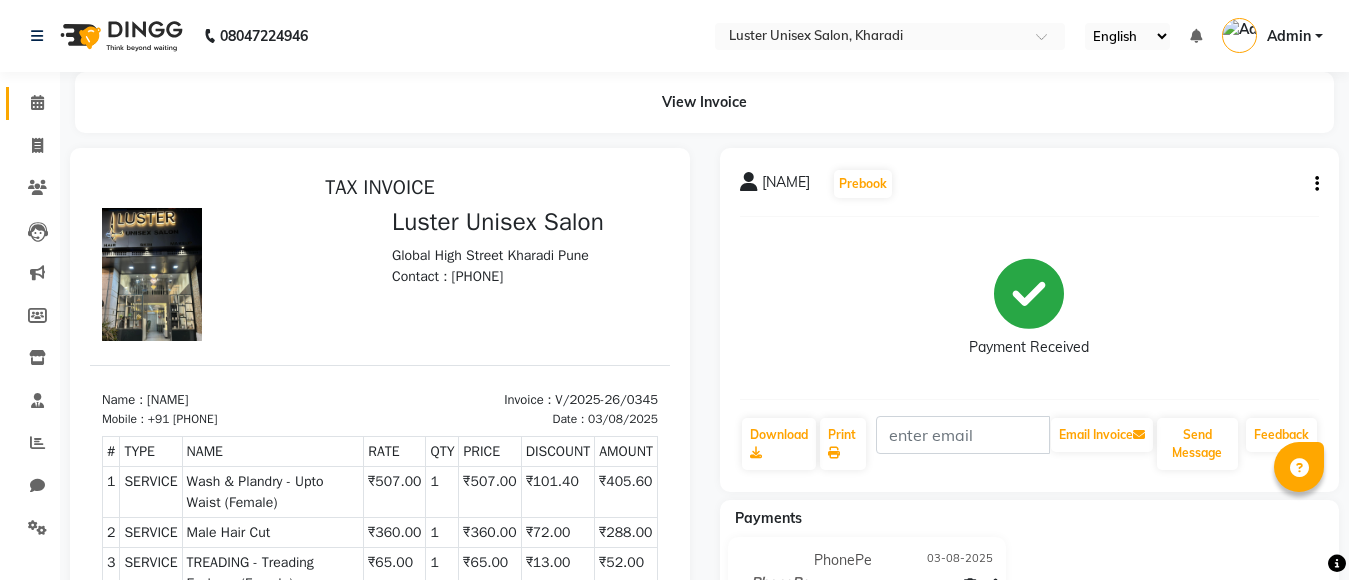click on "Calendar" 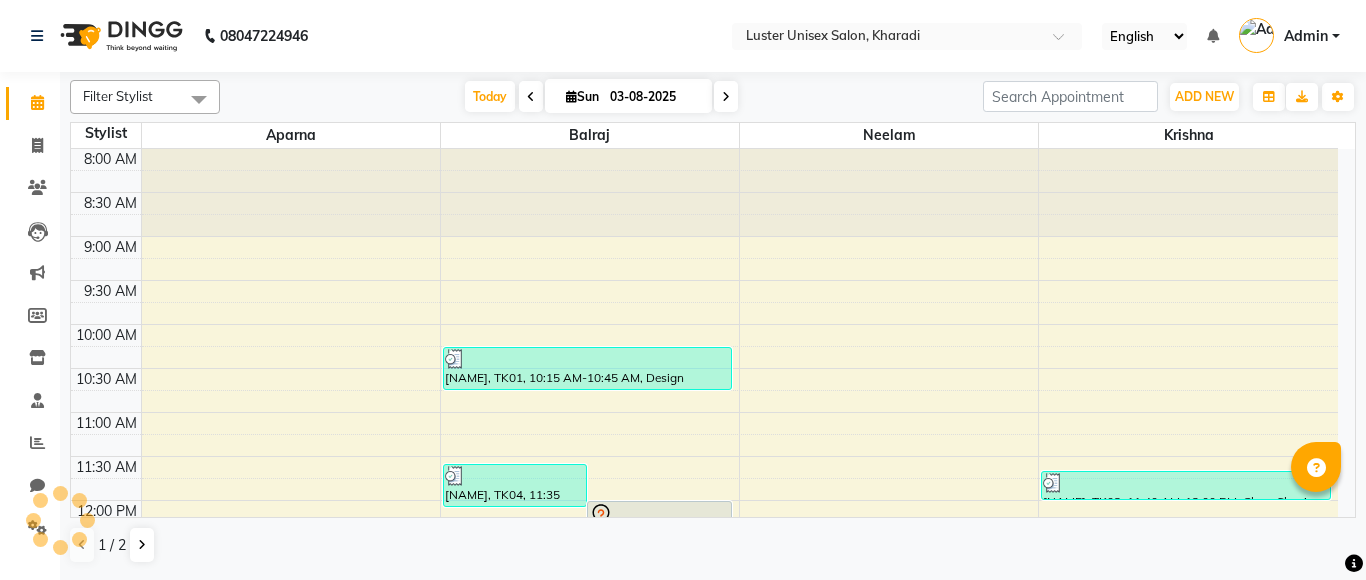 scroll, scrollTop: 793, scrollLeft: 0, axis: vertical 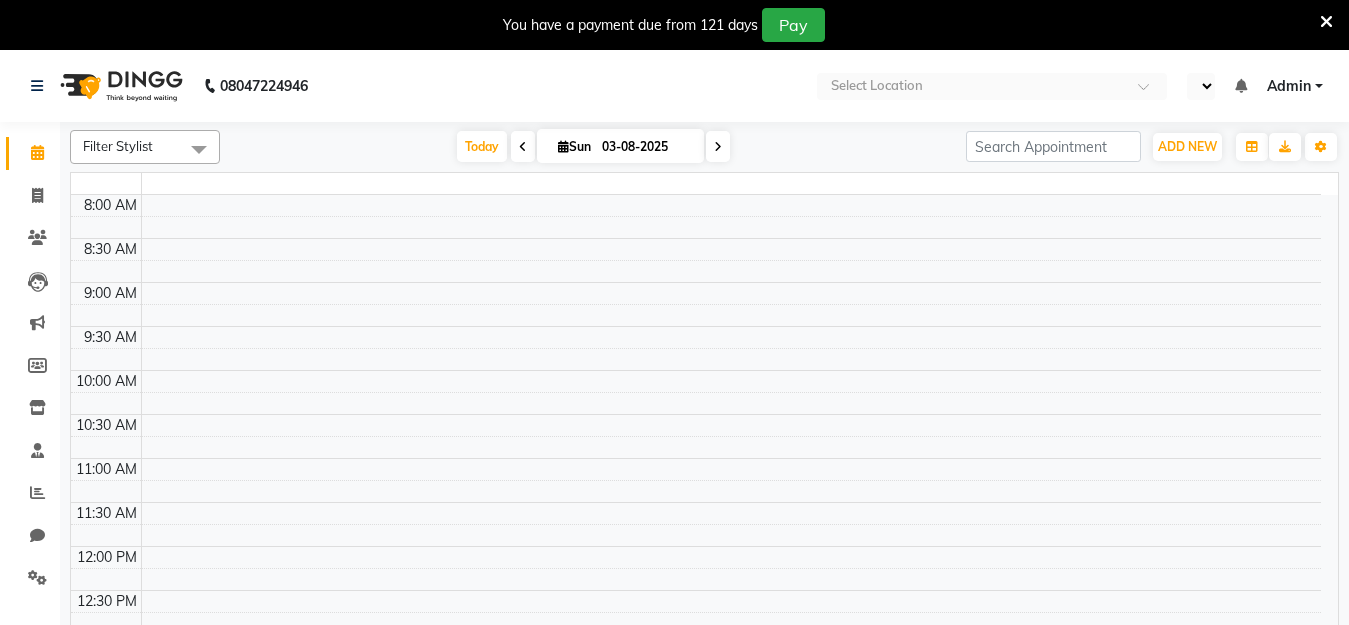 select on "en" 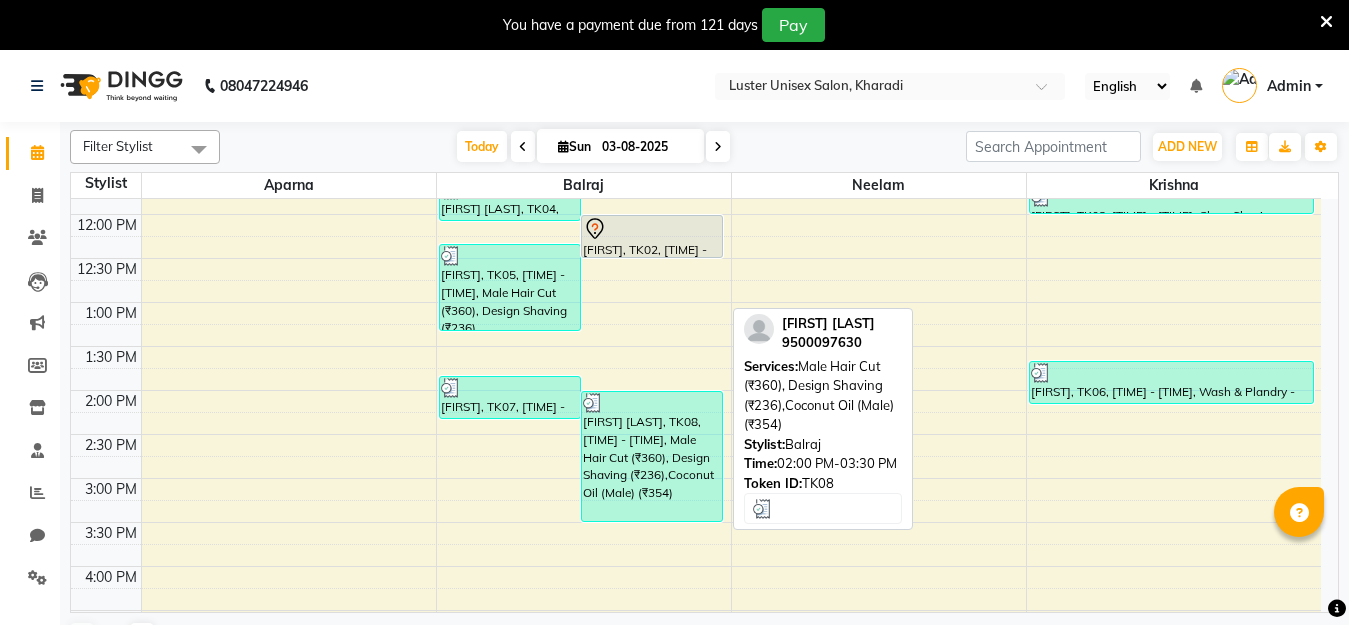 scroll, scrollTop: 400, scrollLeft: 0, axis: vertical 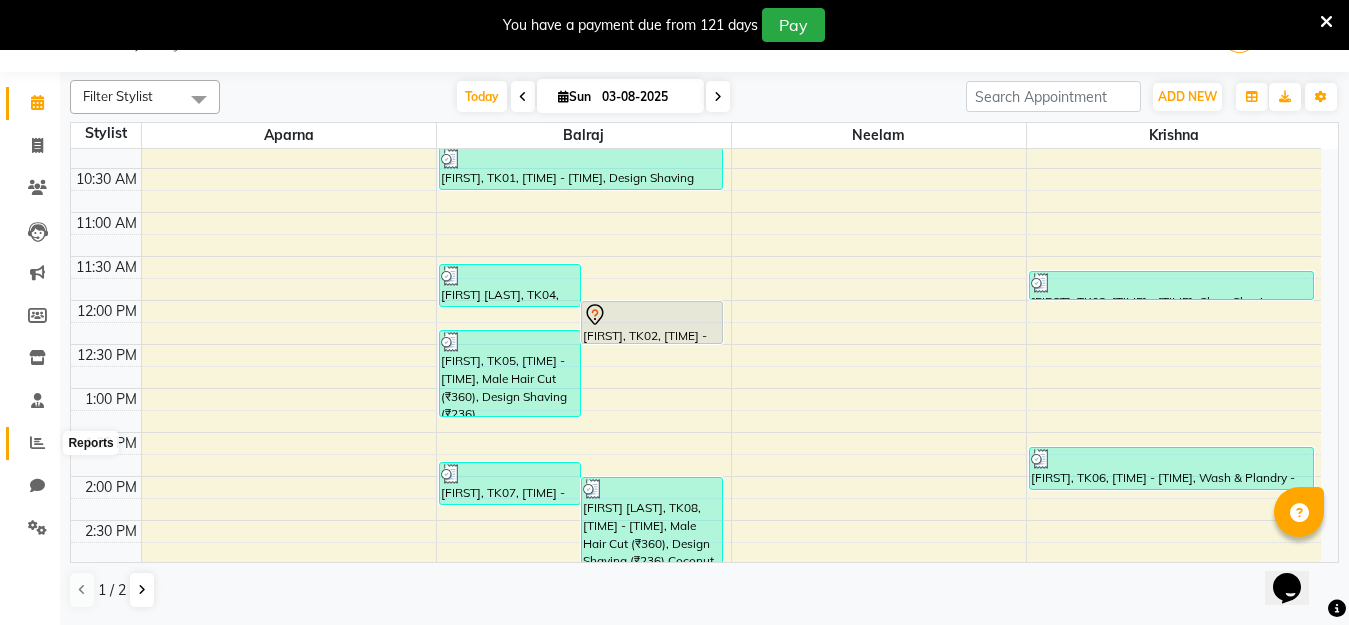 click 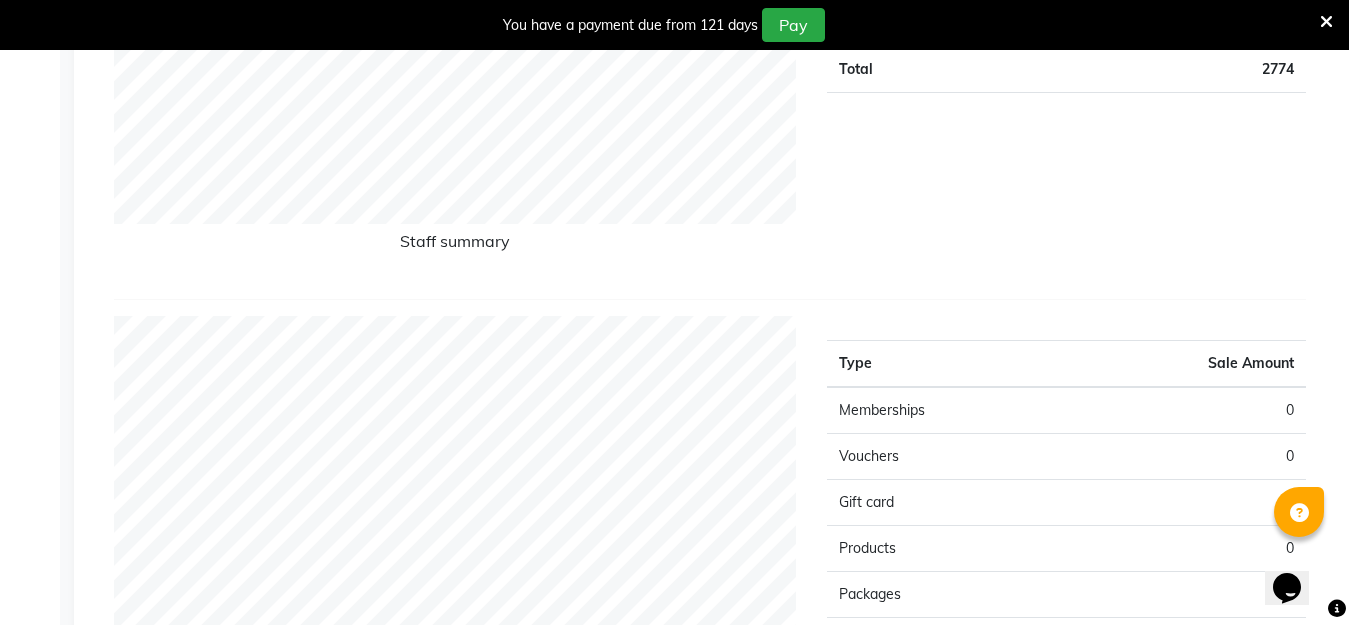 scroll, scrollTop: 350, scrollLeft: 0, axis: vertical 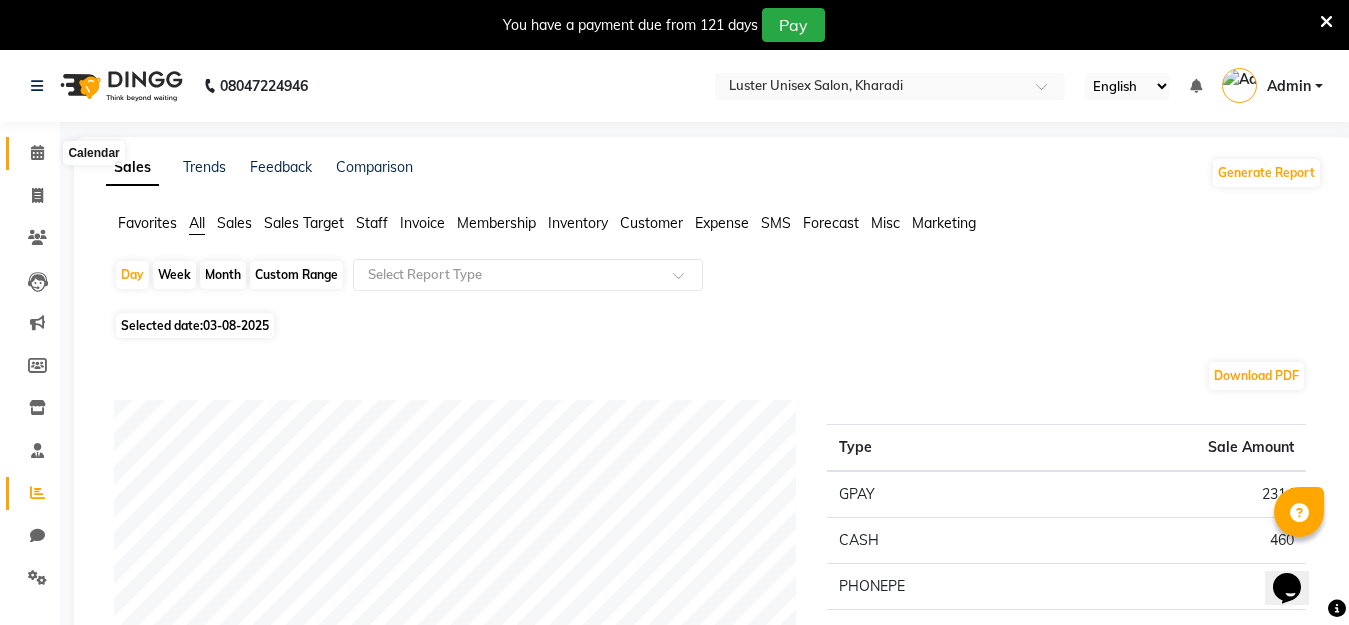click 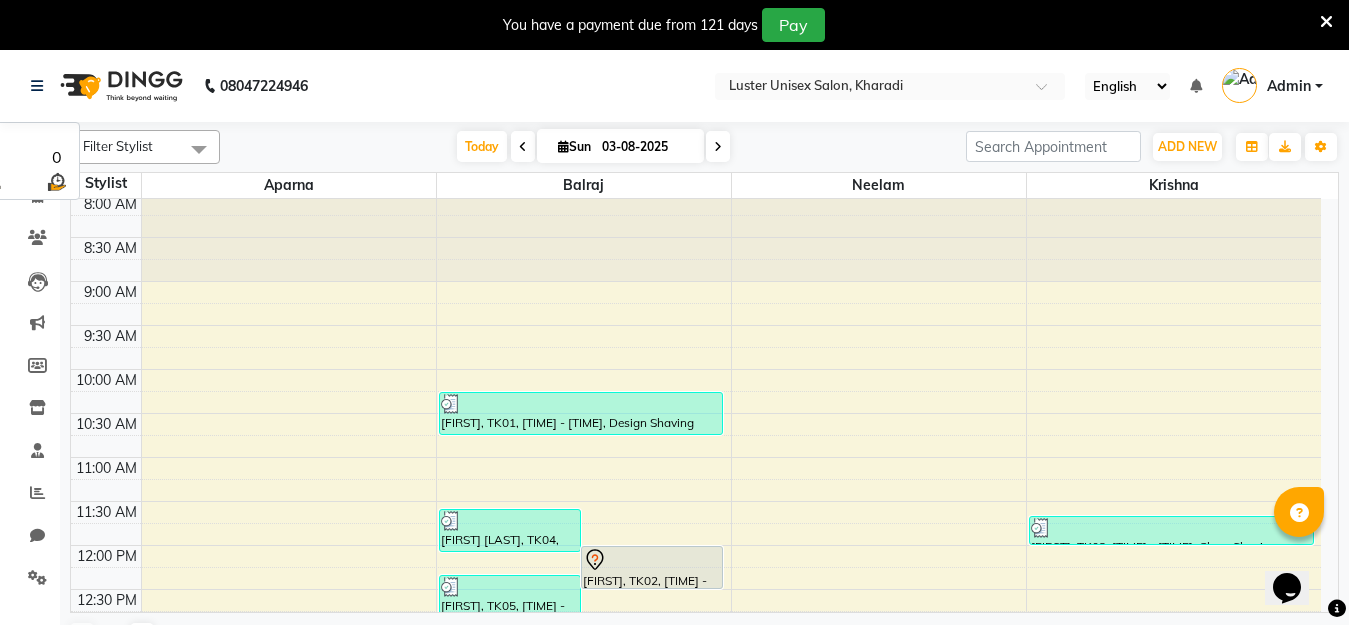 scroll, scrollTop: 0, scrollLeft: 0, axis: both 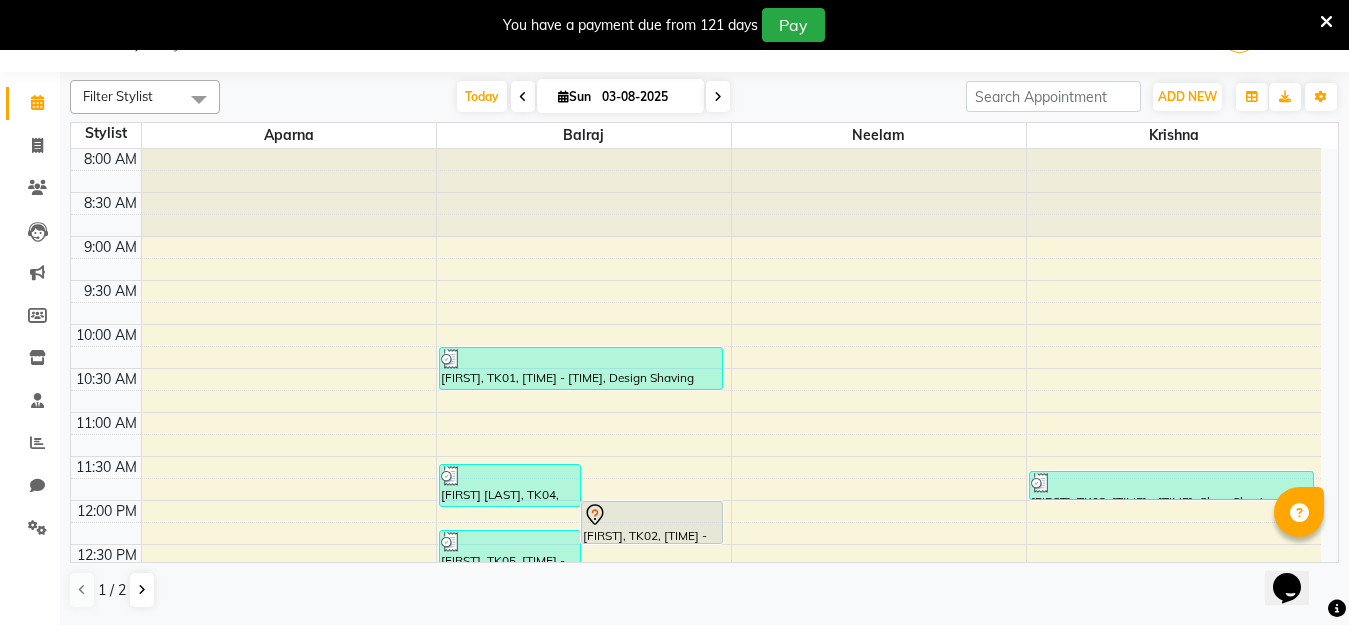 click at bounding box center [1326, 22] 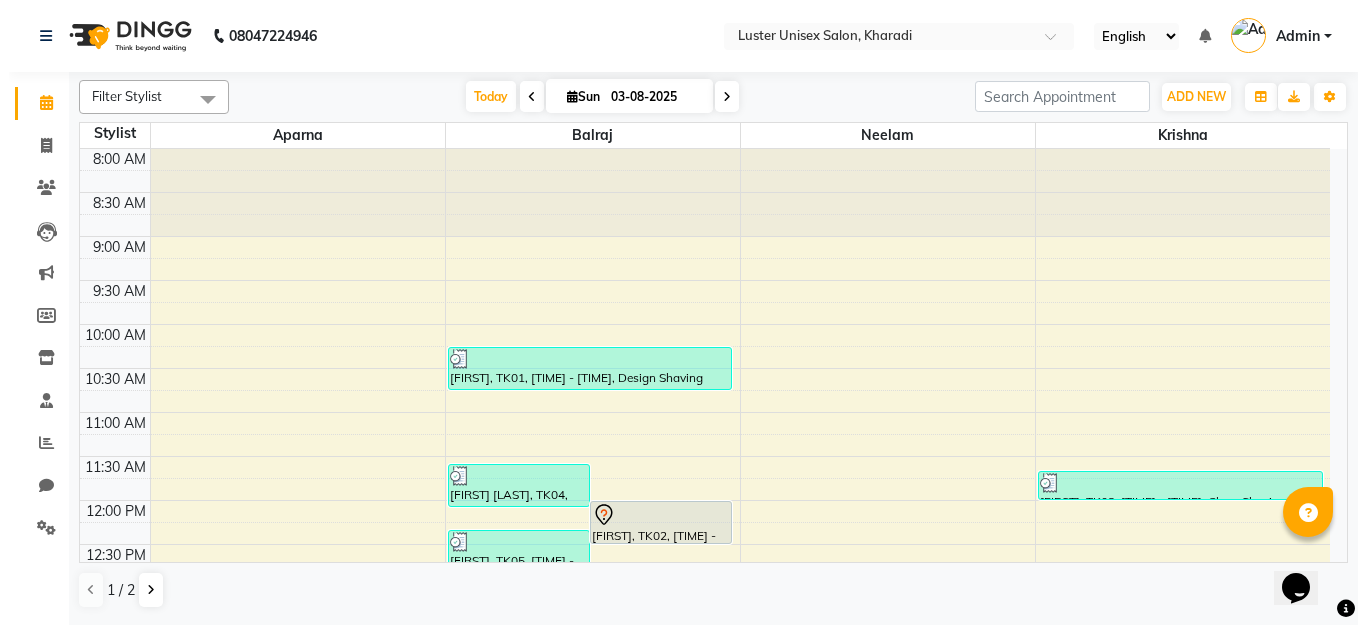 scroll, scrollTop: 0, scrollLeft: 0, axis: both 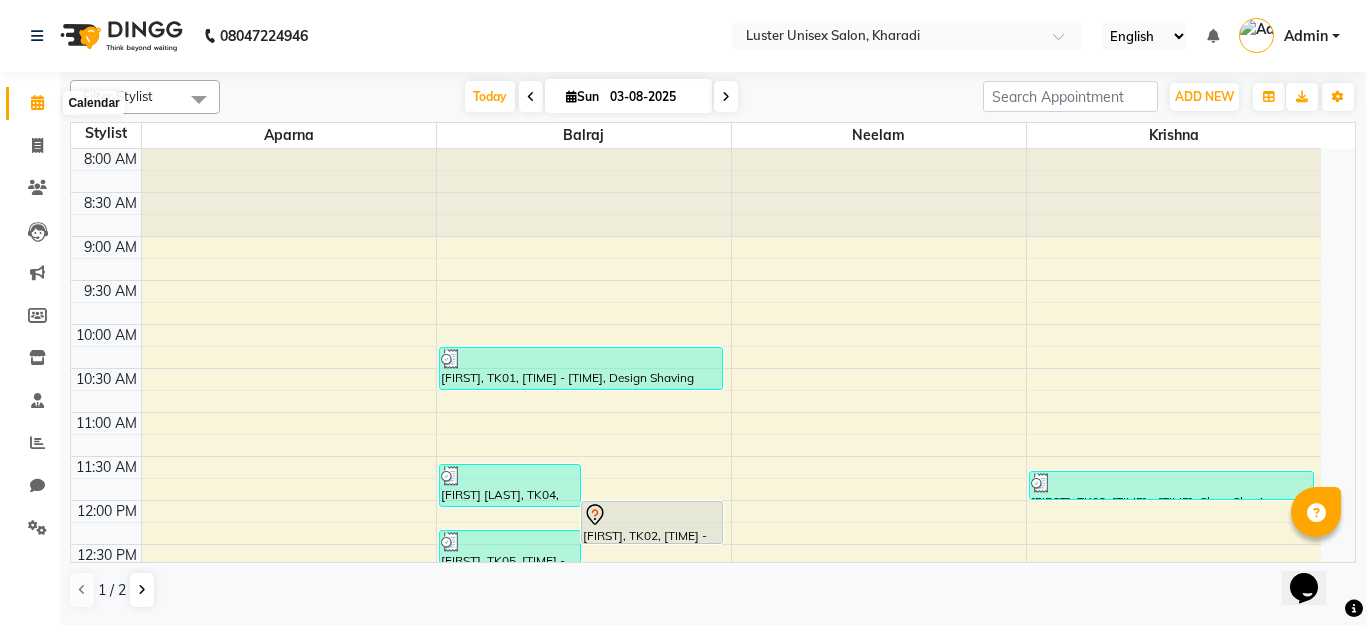 click 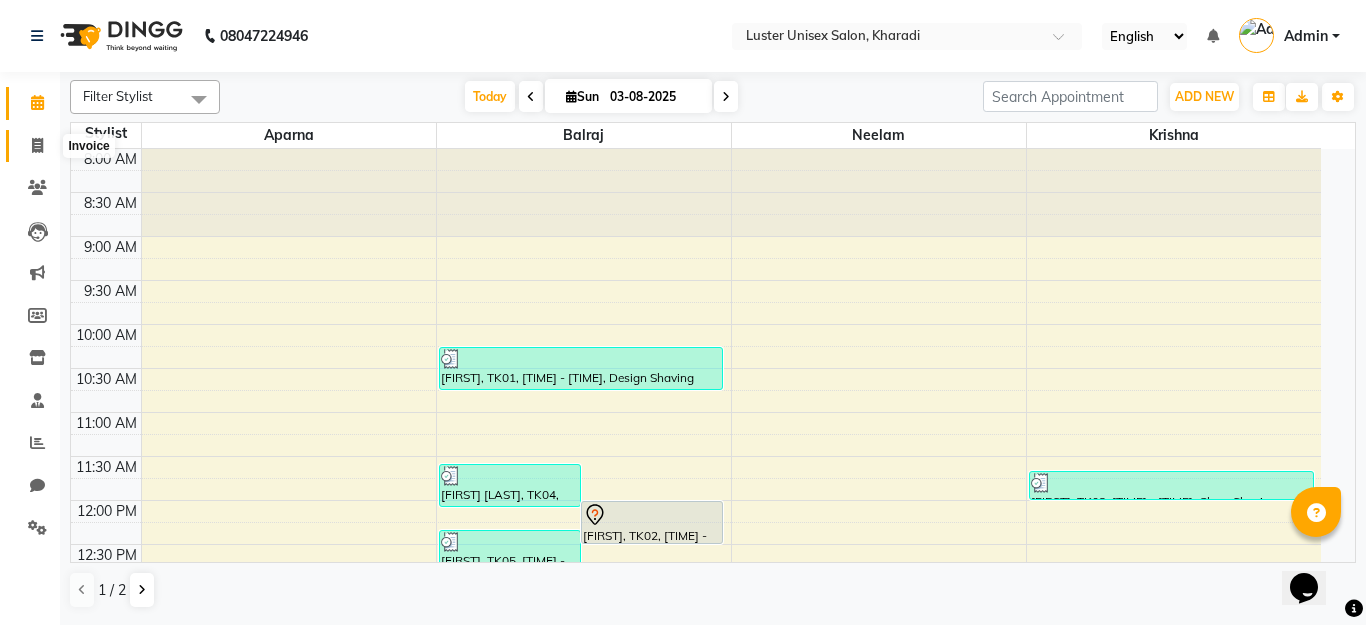 click 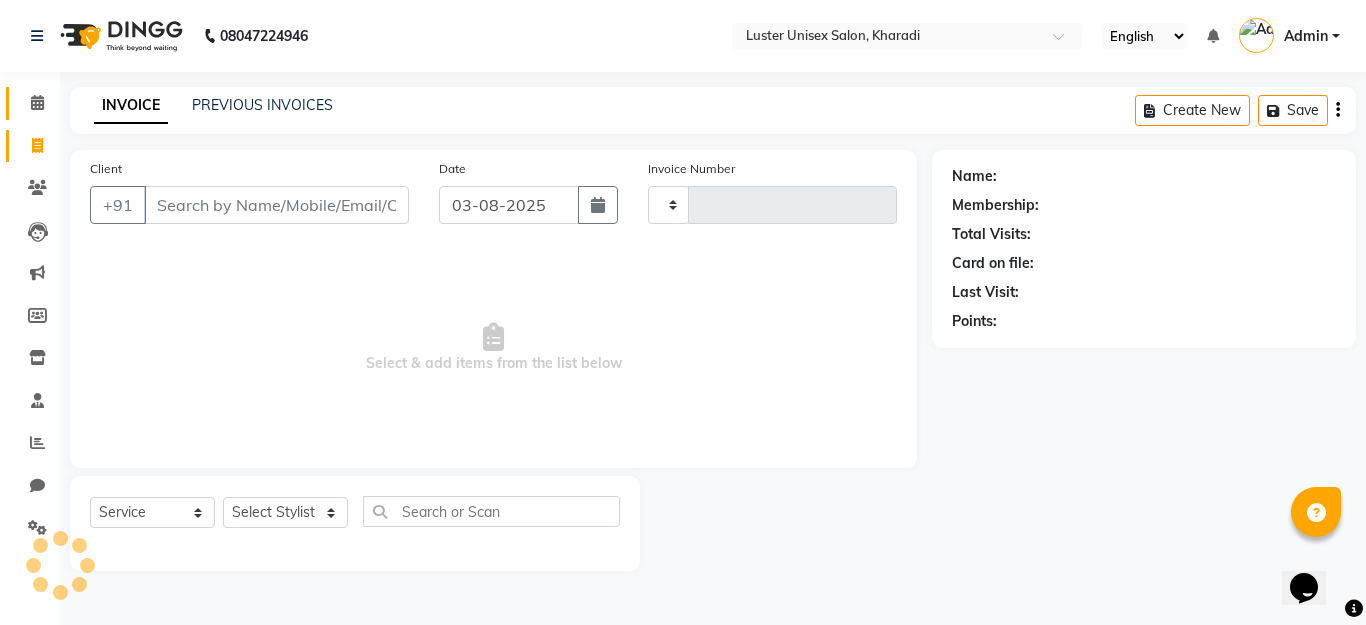 type on "0347" 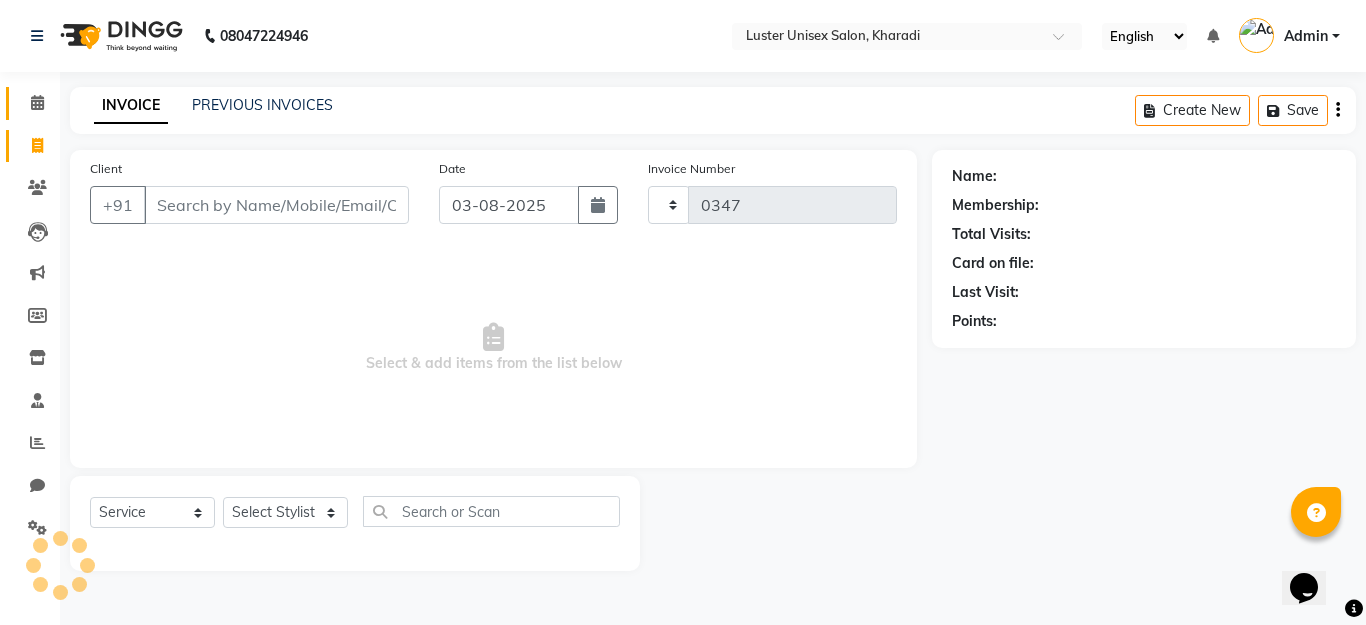 select on "7467" 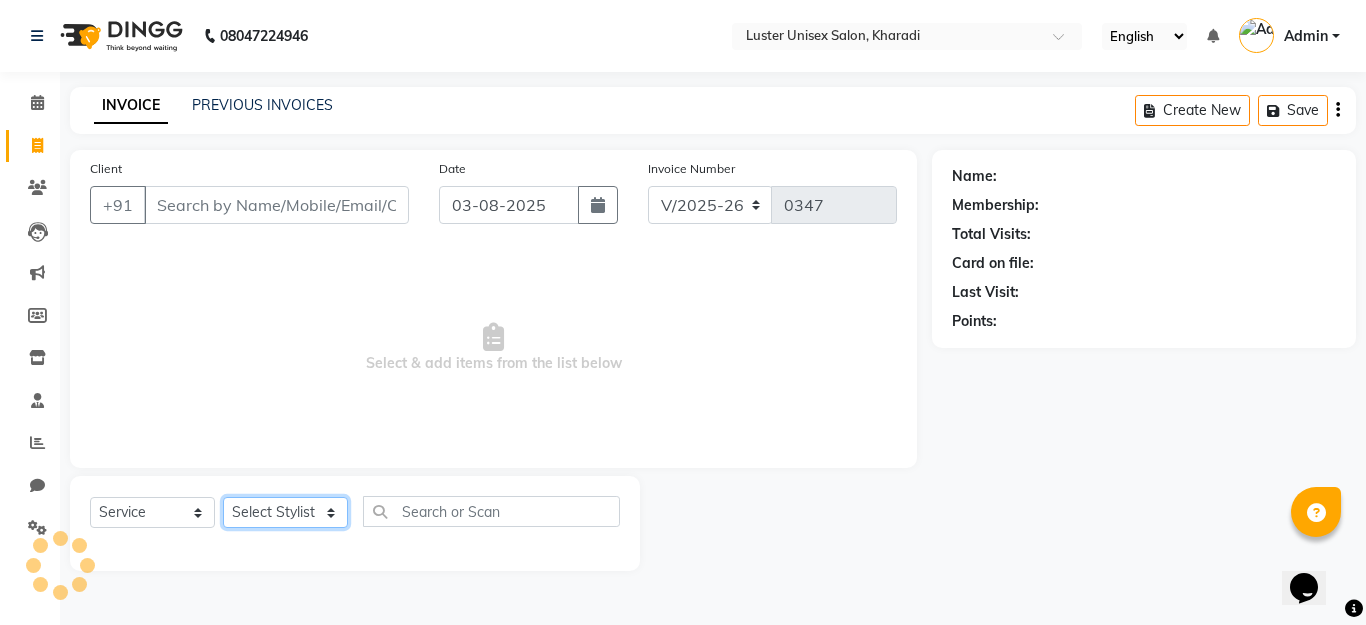 click on "Select Stylist" 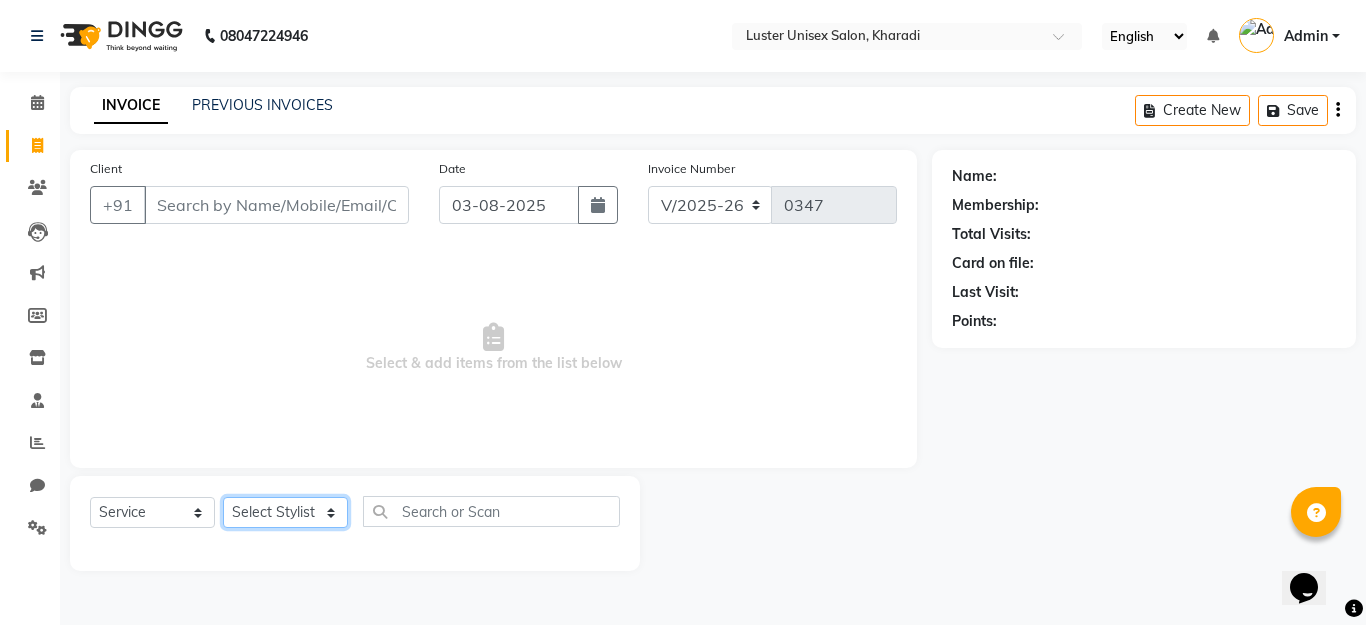 select on "68086" 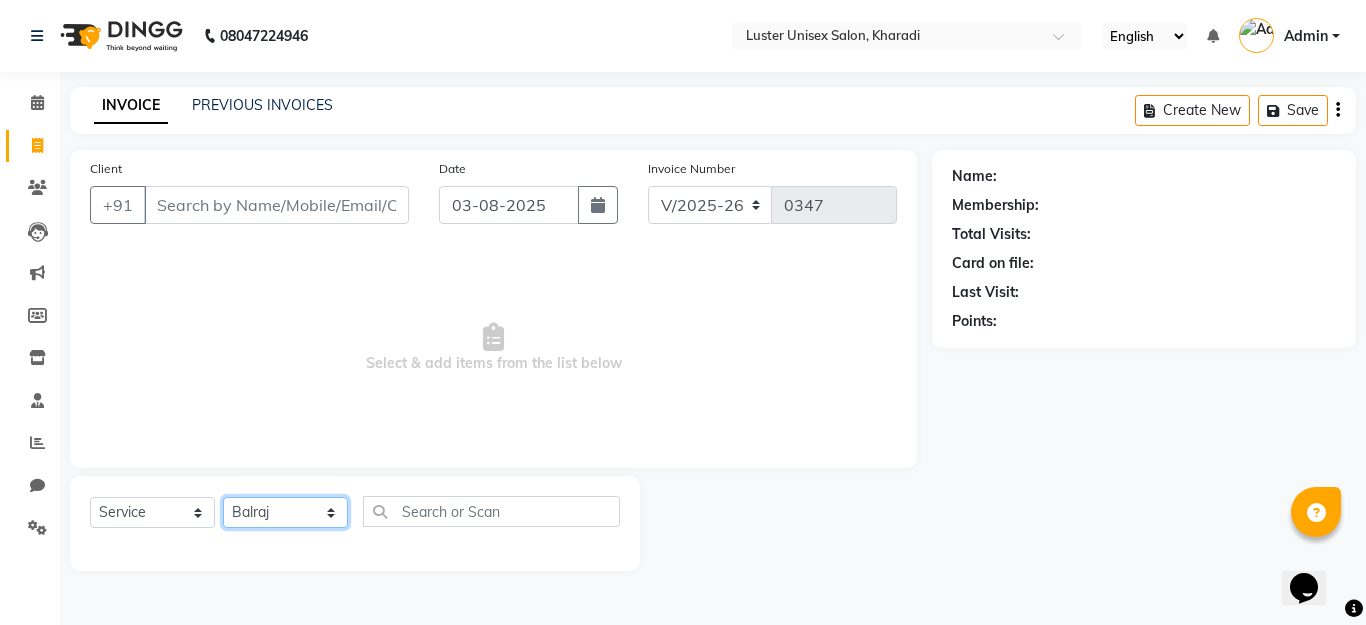 click on "Select Stylist [NAME] [NAME] [NAME] [NAME] [NAME]" 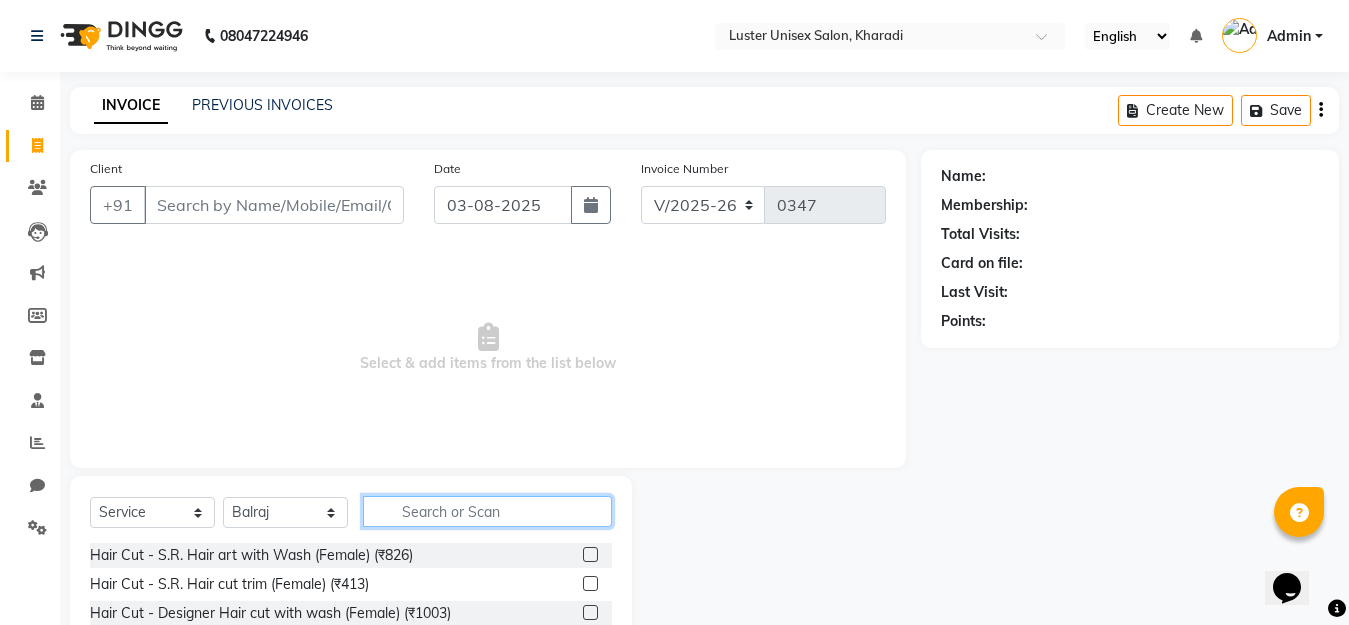 click 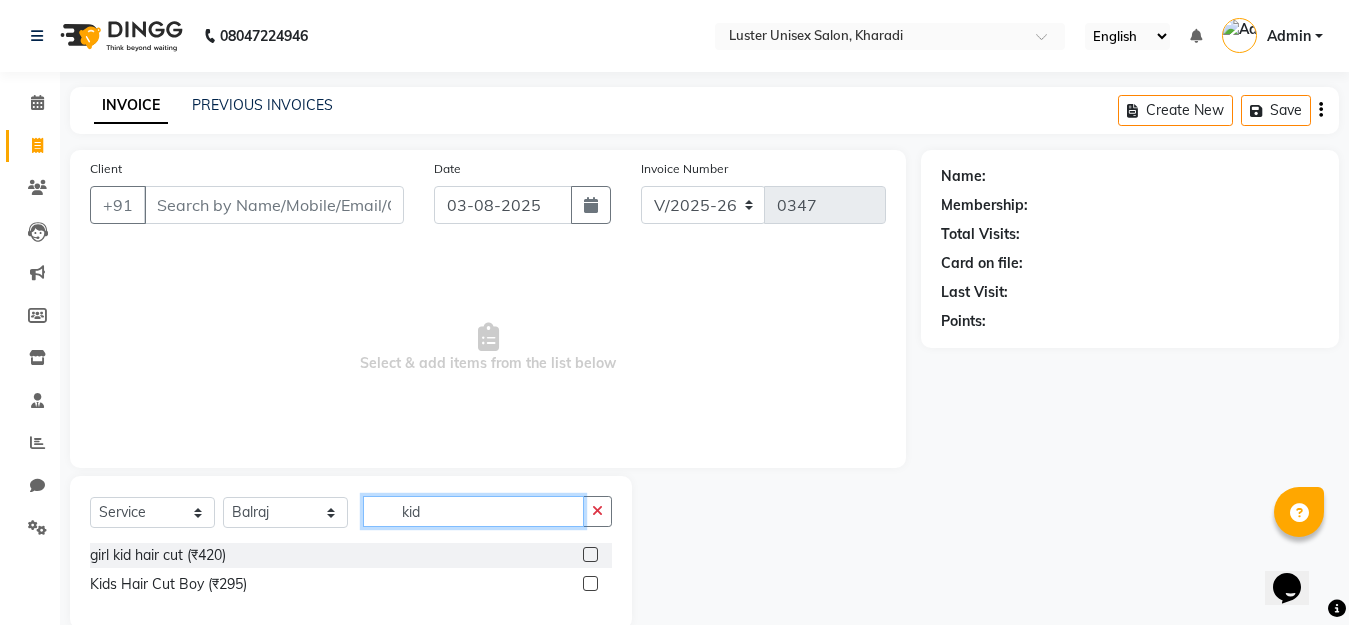 type on "kid" 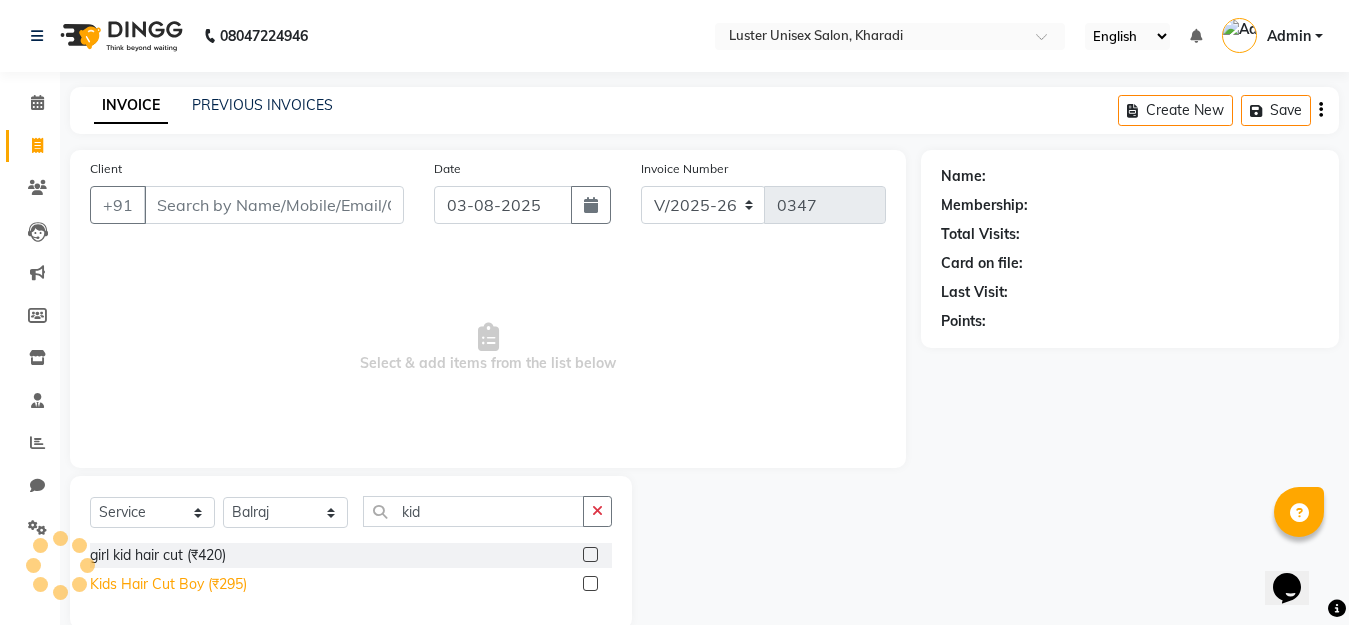 click on "Kids Hair Cut Boy (₹295)" 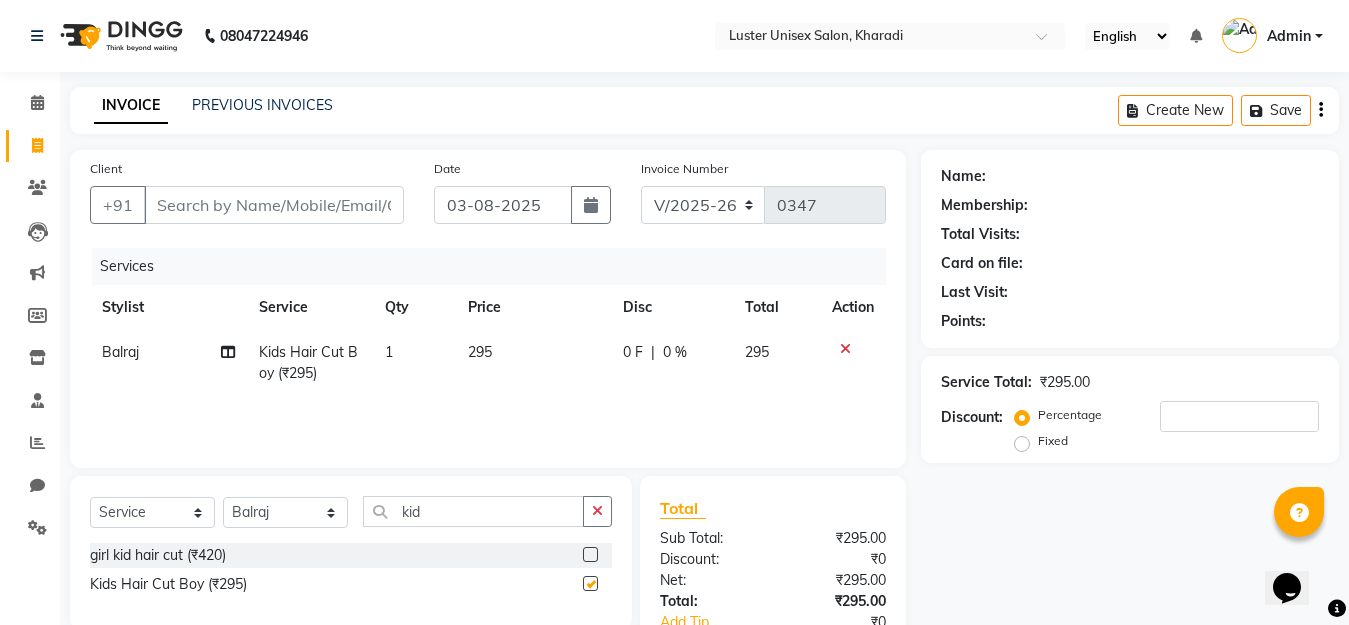 checkbox on "false" 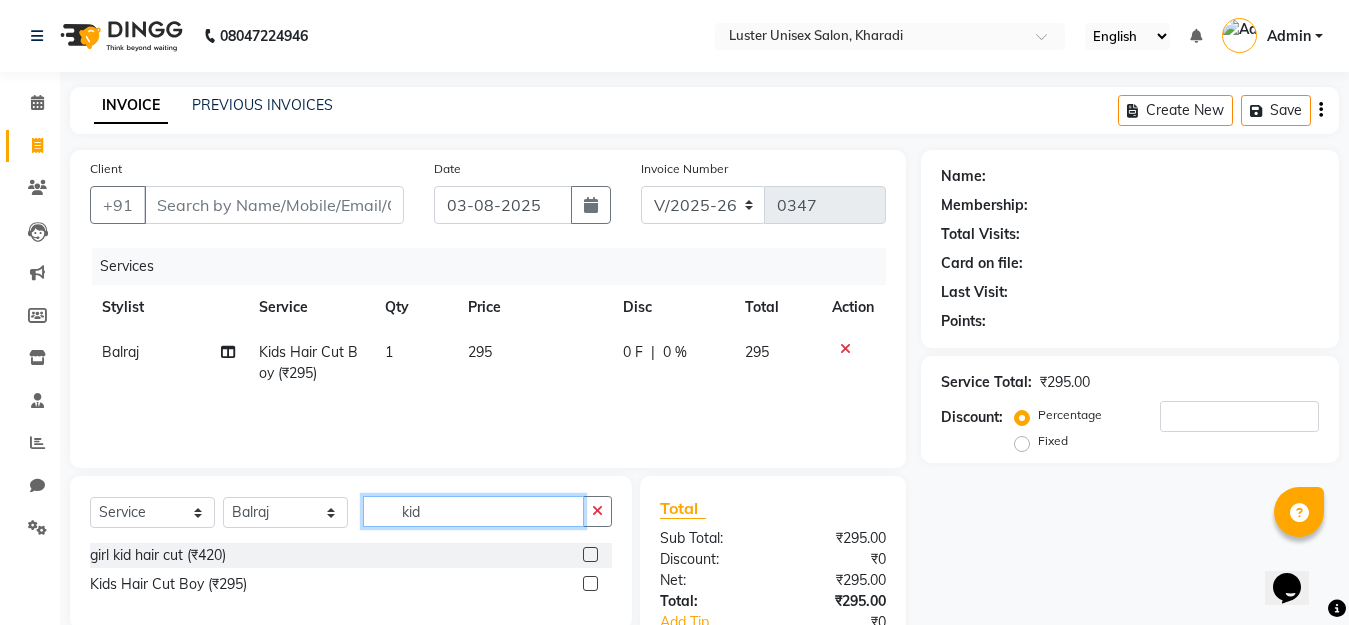 click on "kid" 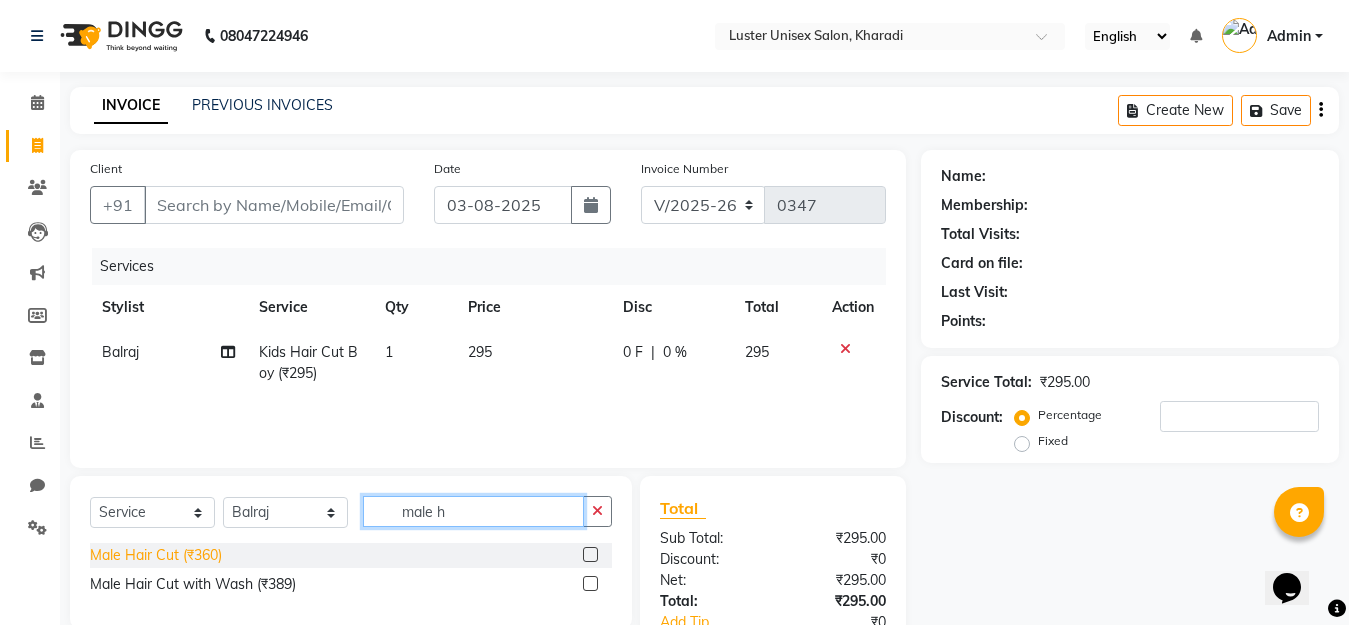 type on "male h" 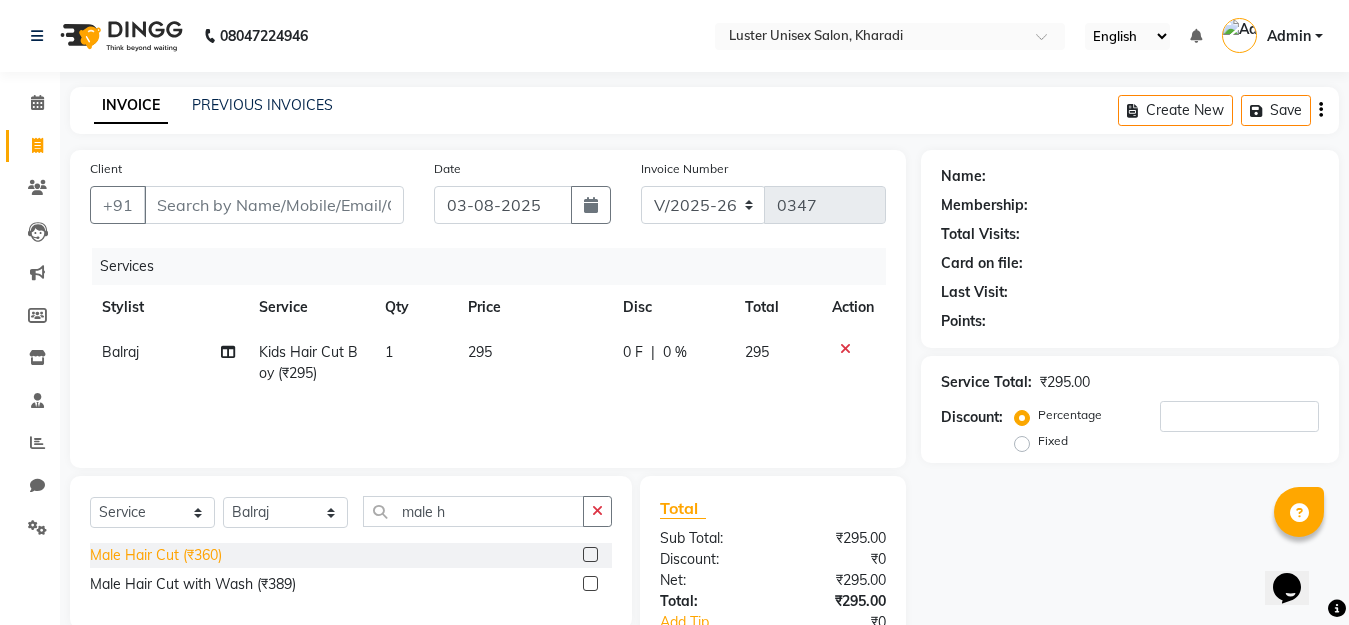 click on "Male Hair Cut (₹360)" 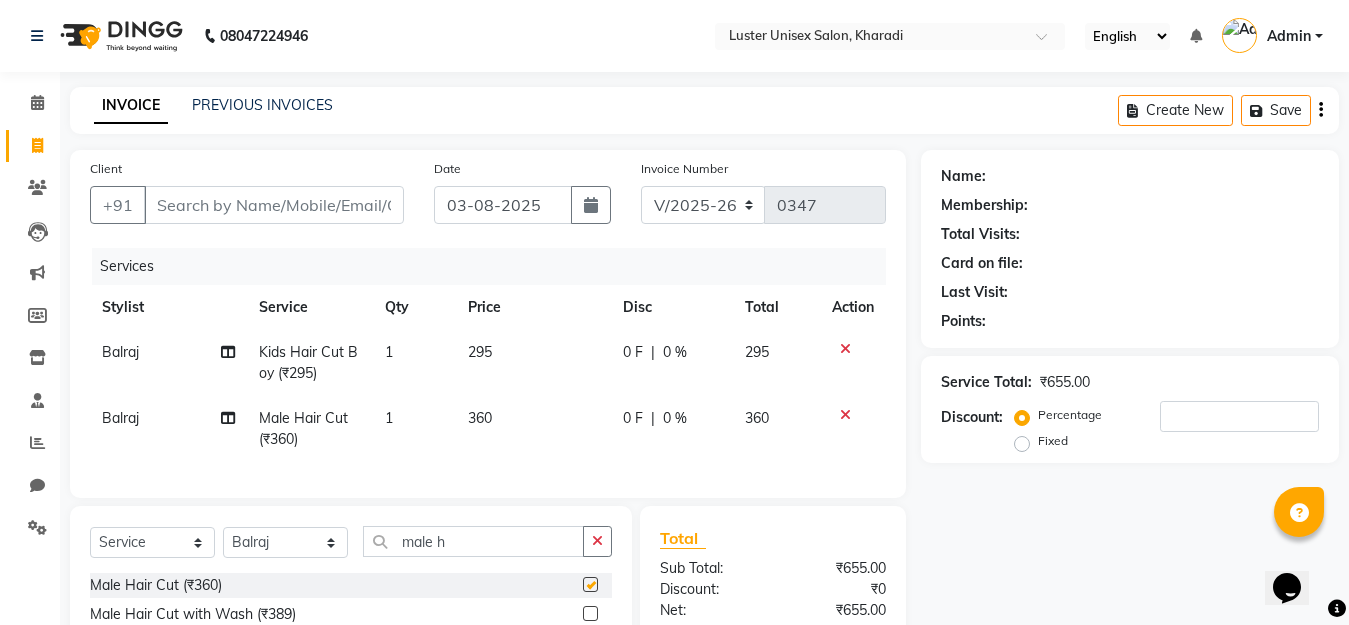 checkbox on "false" 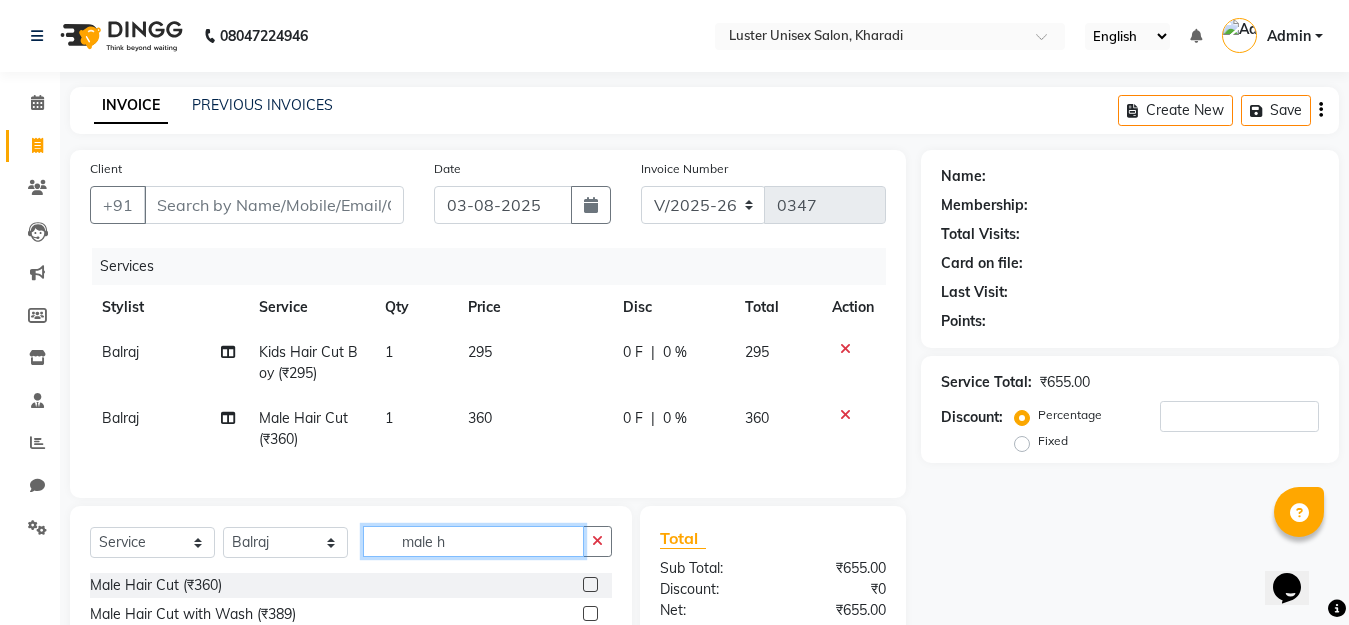 click on "male h" 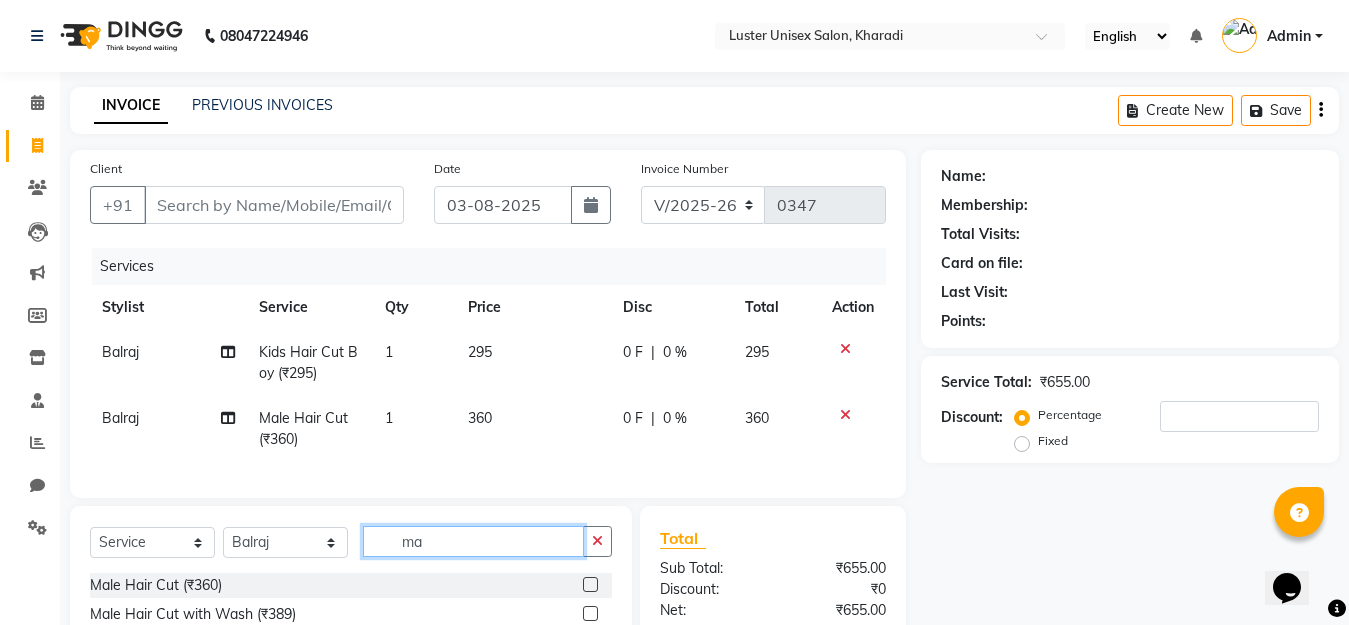 type on "m" 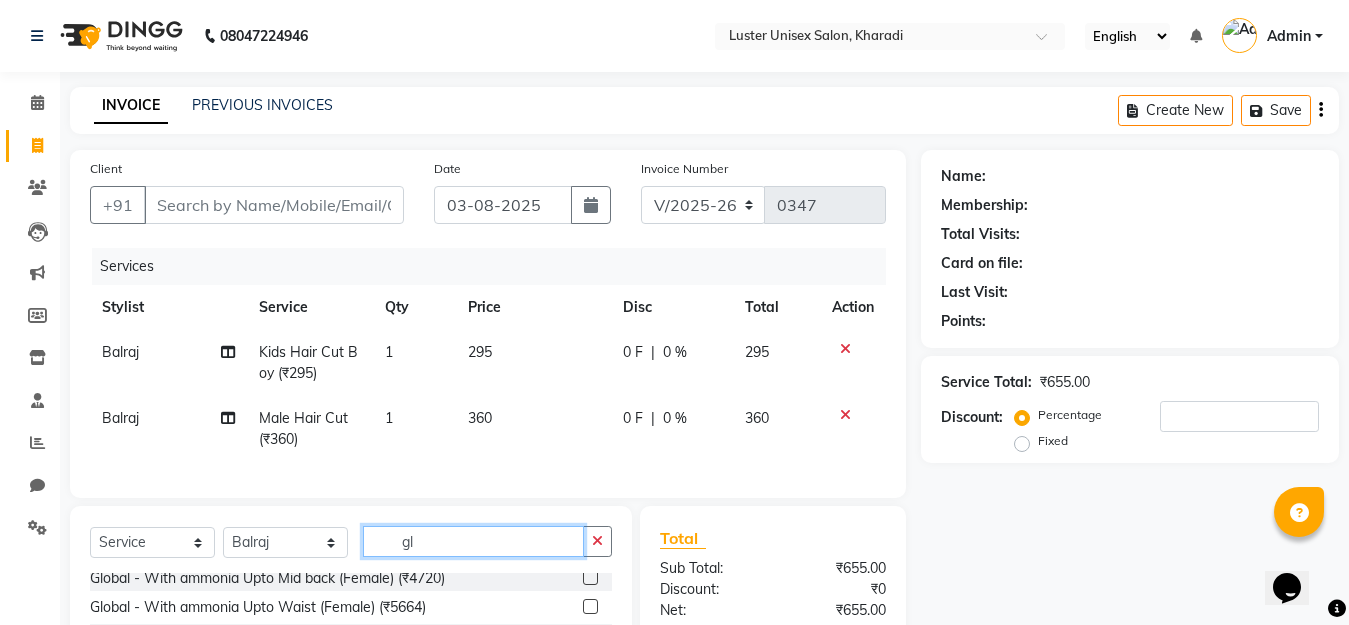 scroll, scrollTop: 100, scrollLeft: 0, axis: vertical 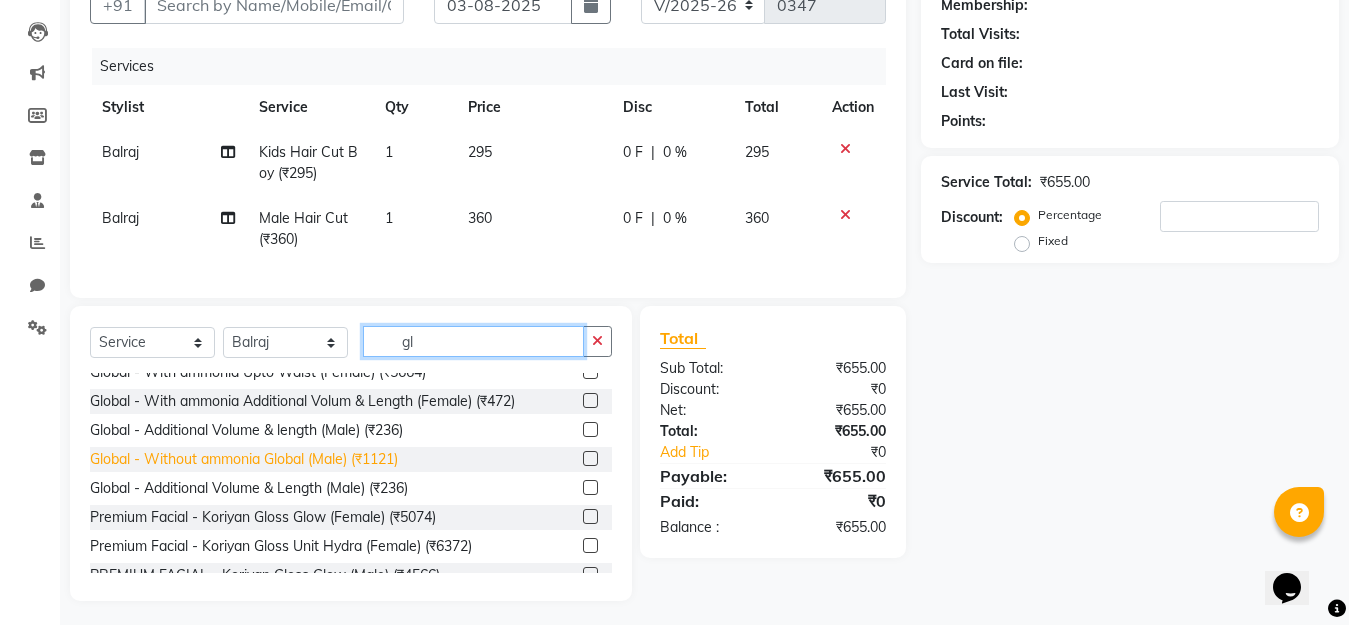 type on "gl" 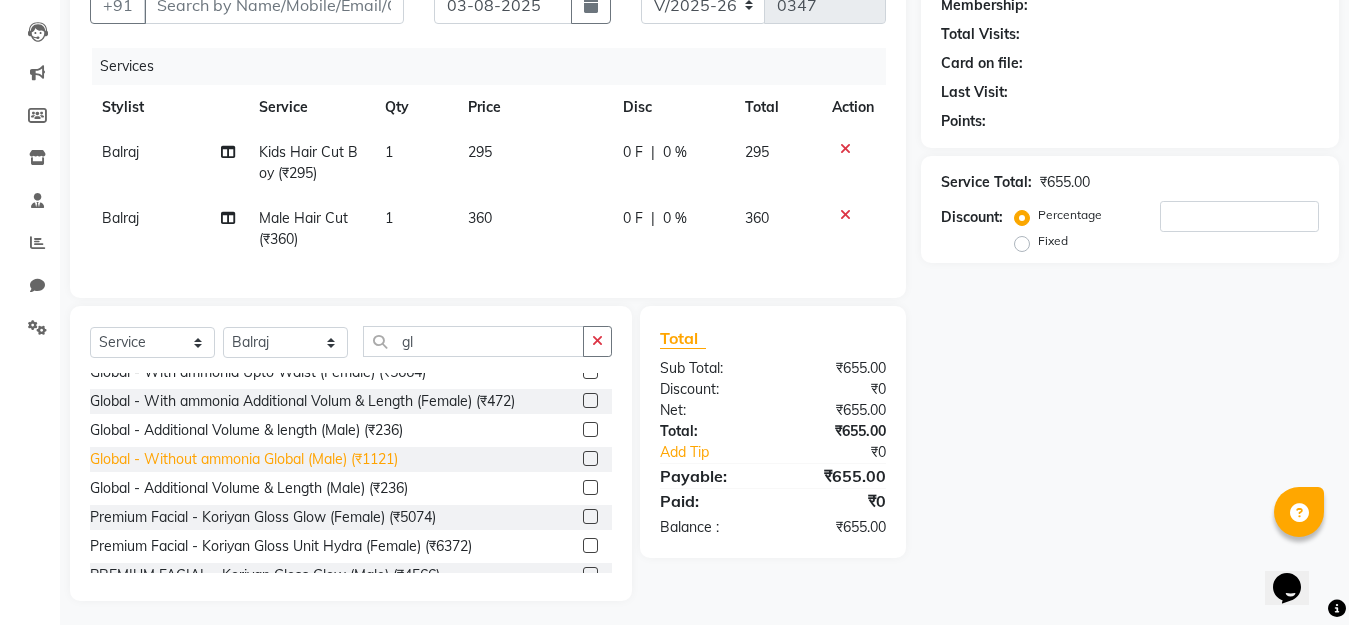 click on "Global - Without ammonia Global  (Male) (₹1121)" 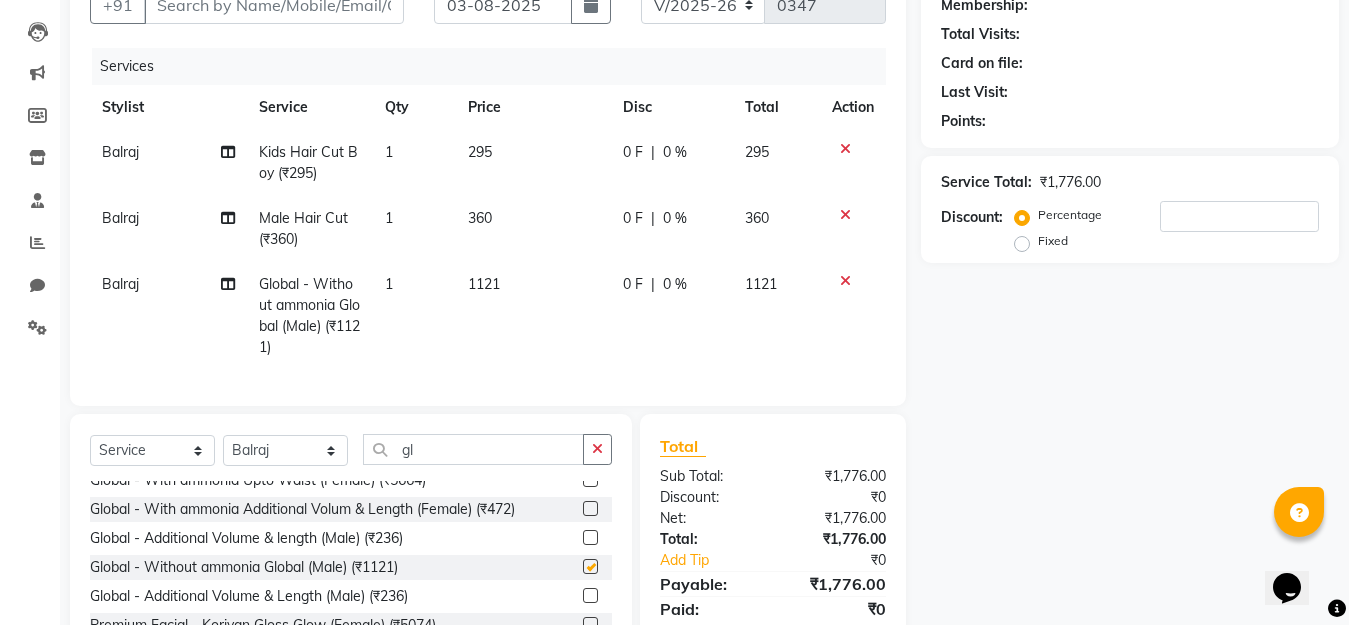 checkbox on "false" 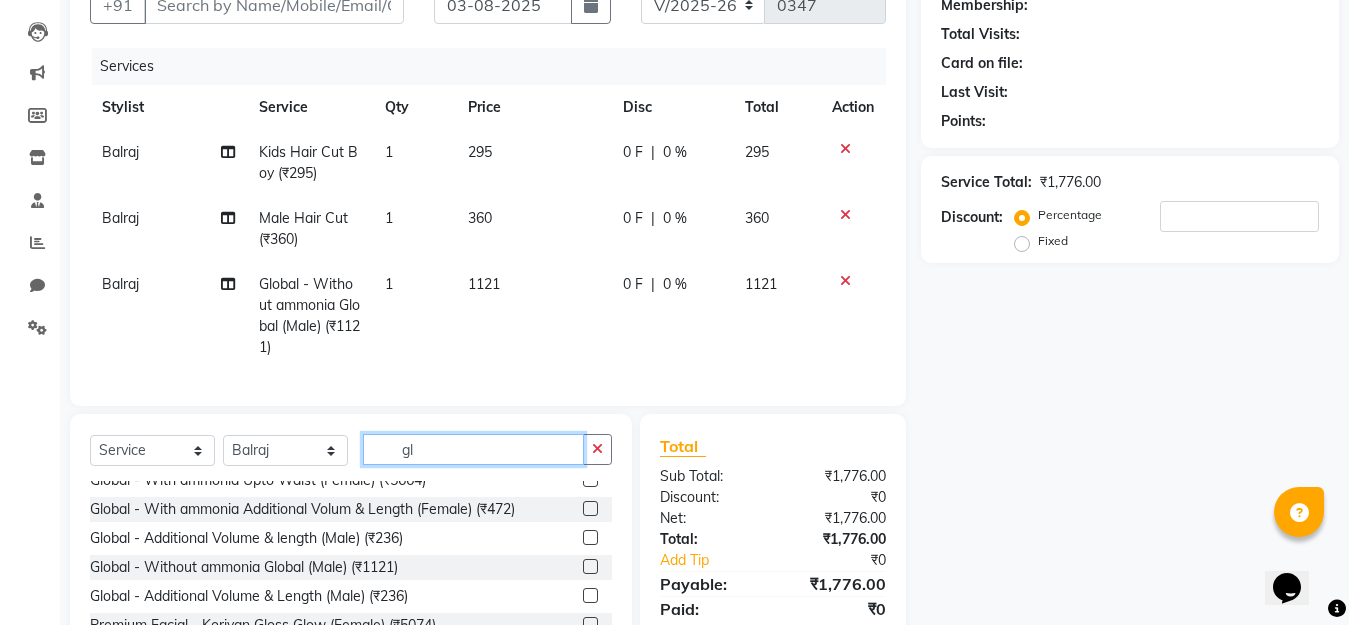 click on "gl" 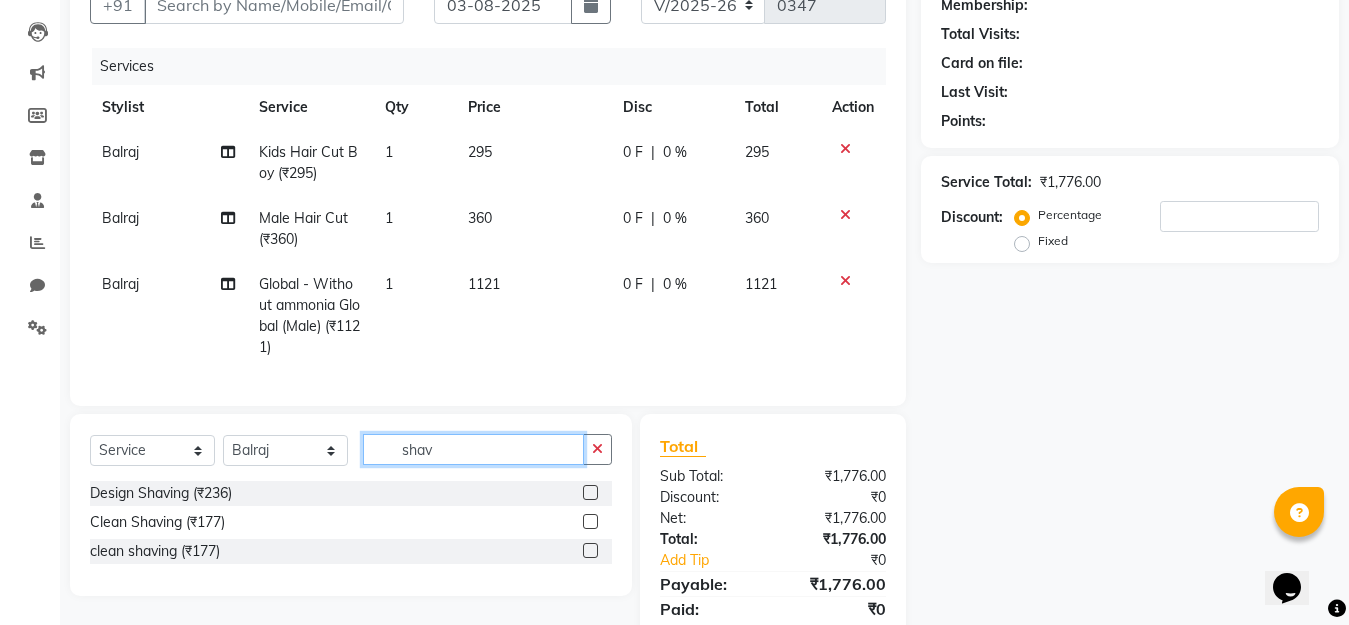 scroll, scrollTop: 0, scrollLeft: 0, axis: both 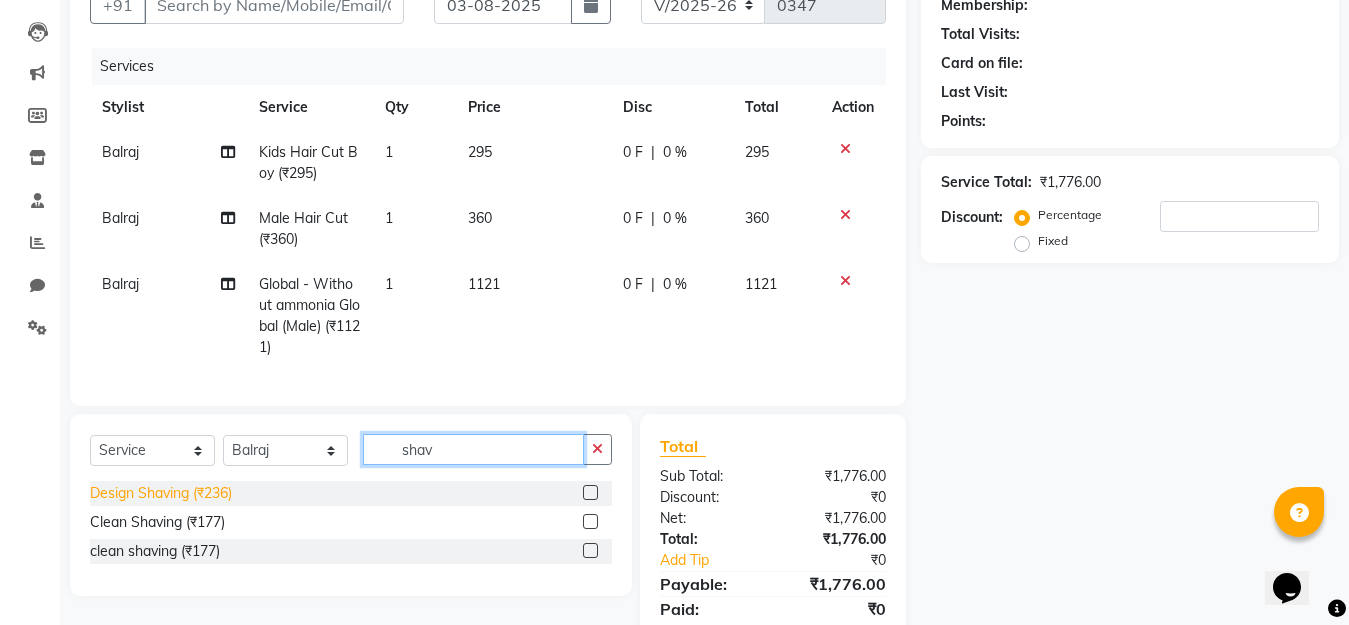 type on "shav" 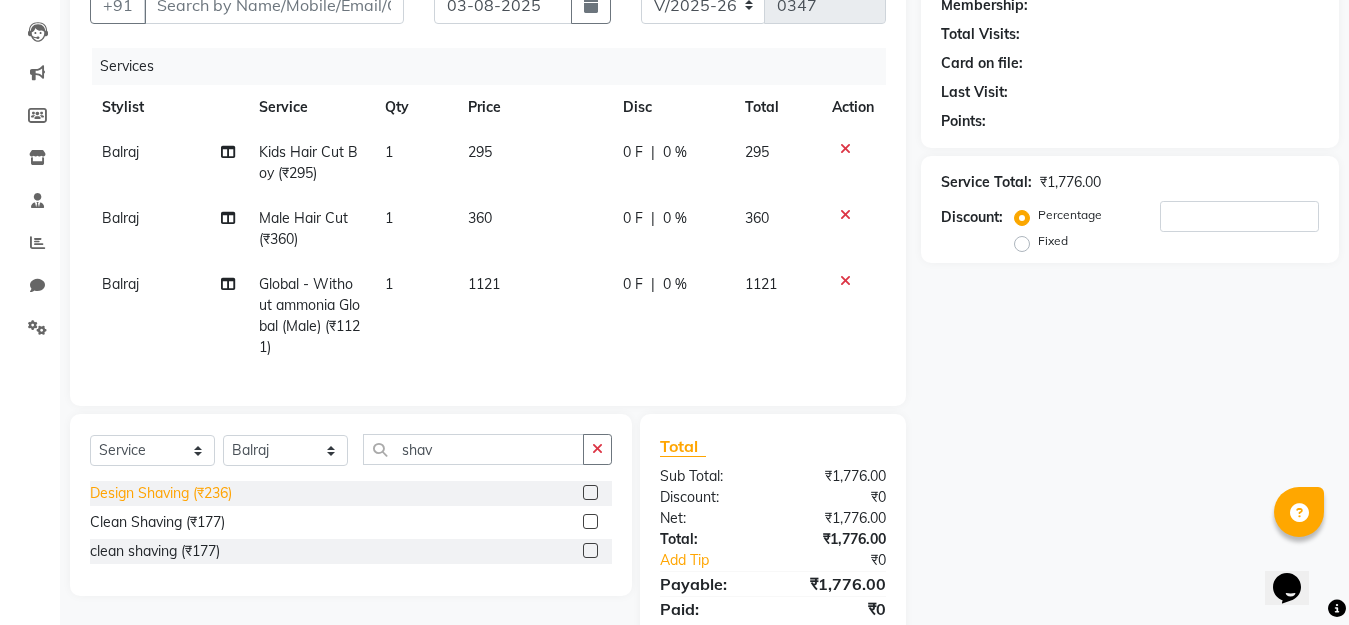 click on "Design Shaving (₹236)" 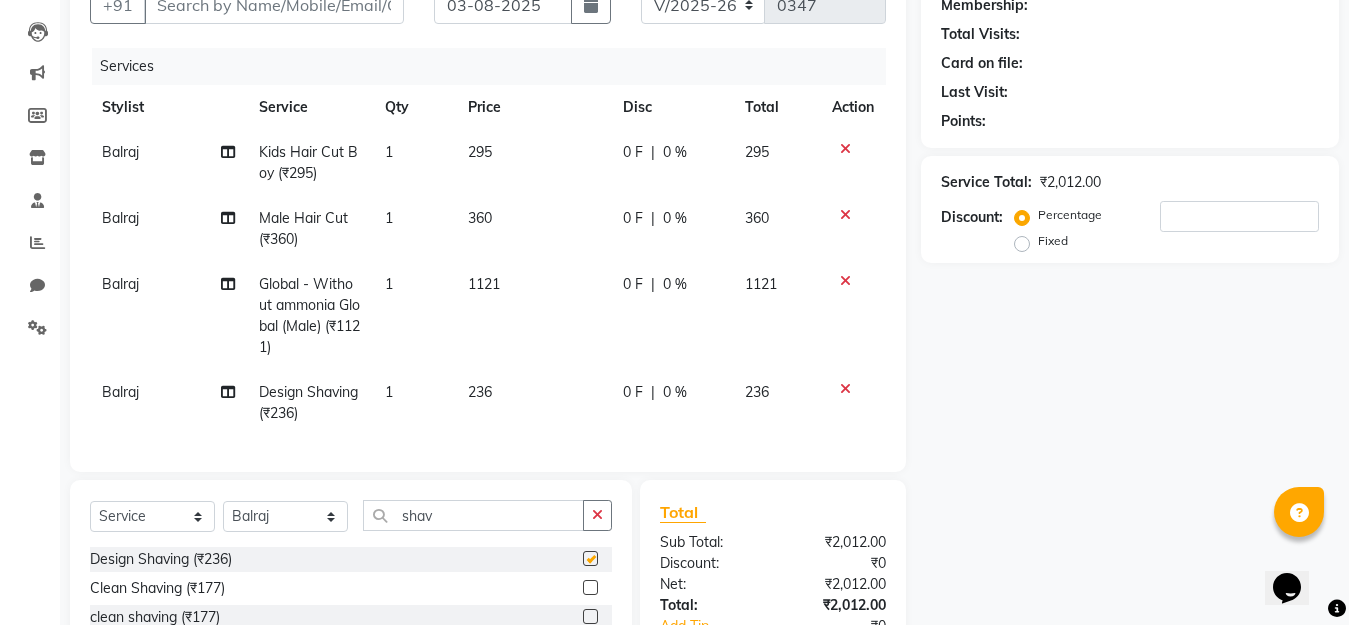 checkbox on "false" 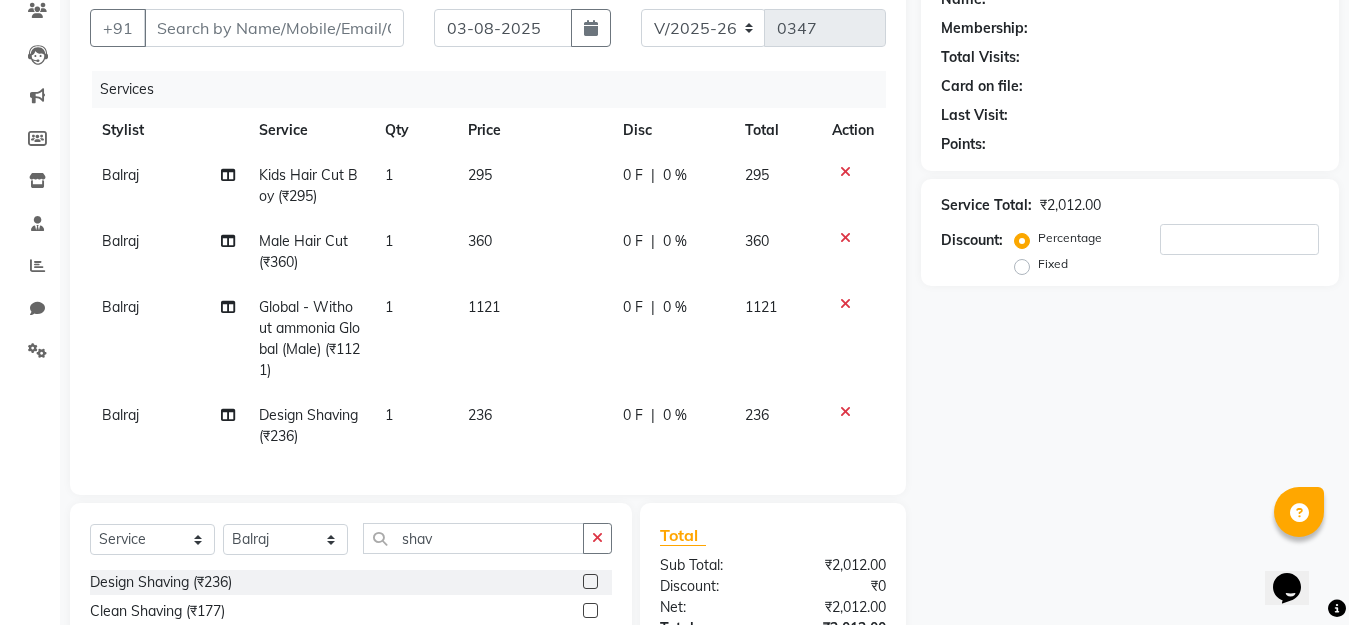 scroll, scrollTop: 100, scrollLeft: 0, axis: vertical 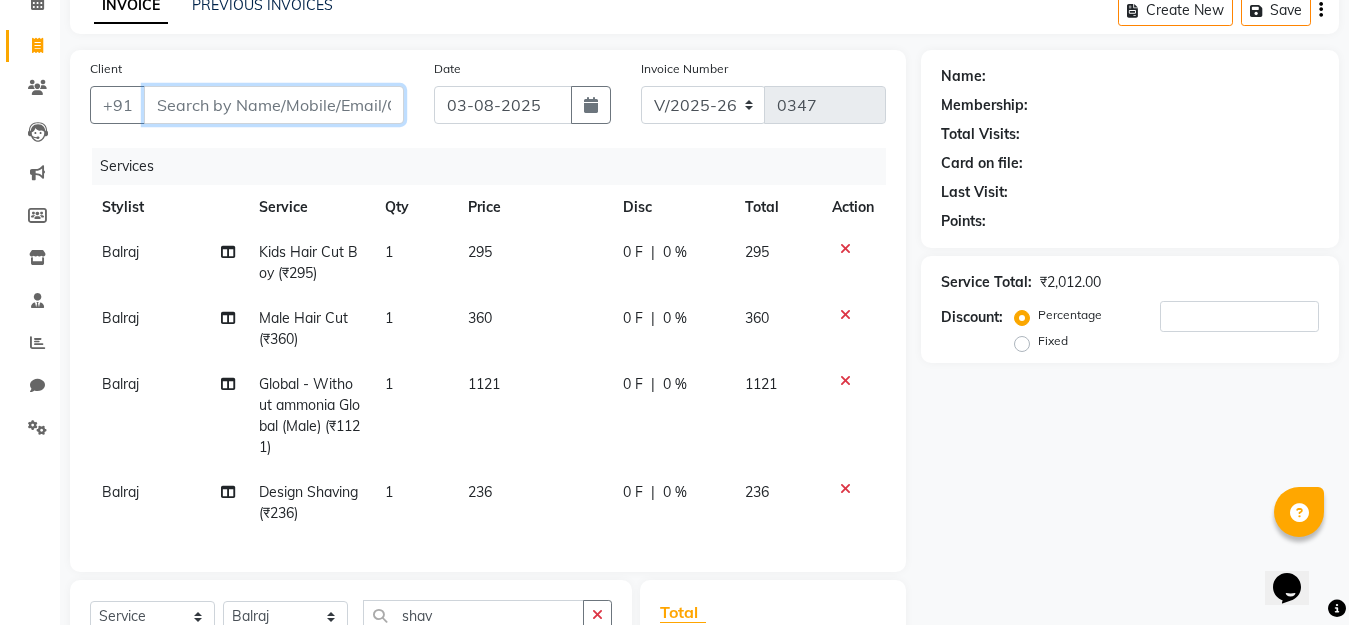 click on "Client" at bounding box center [274, 105] 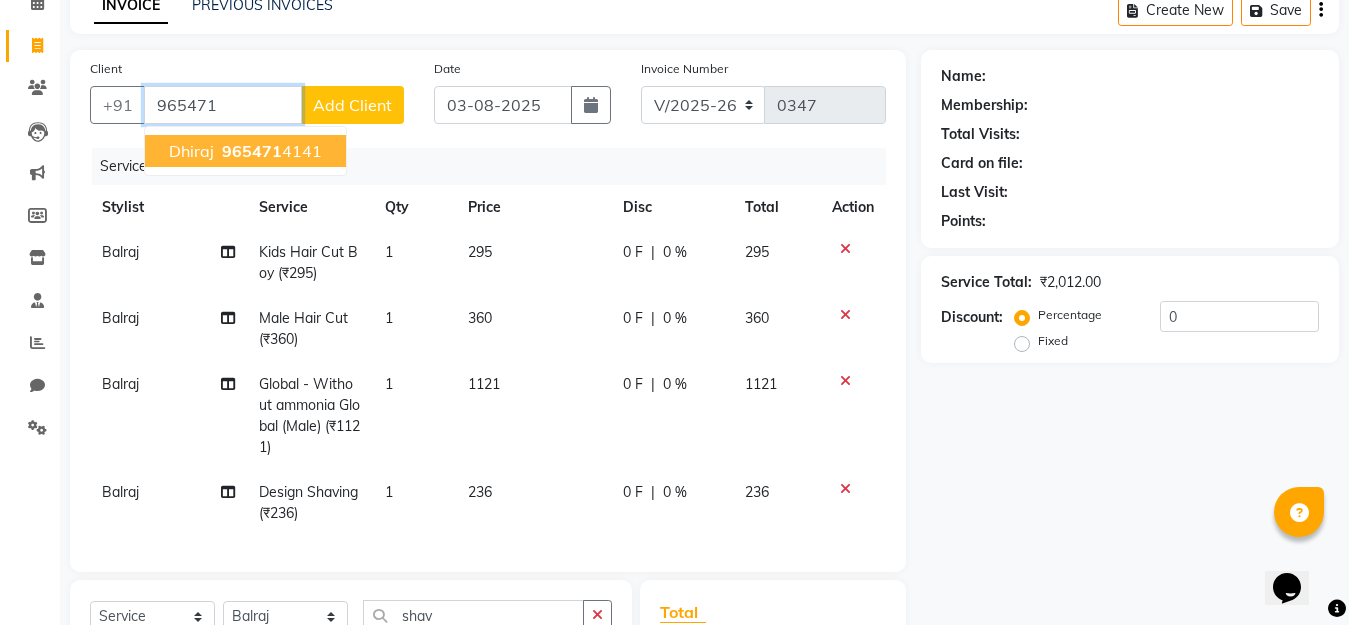 click on "965471" at bounding box center [252, 151] 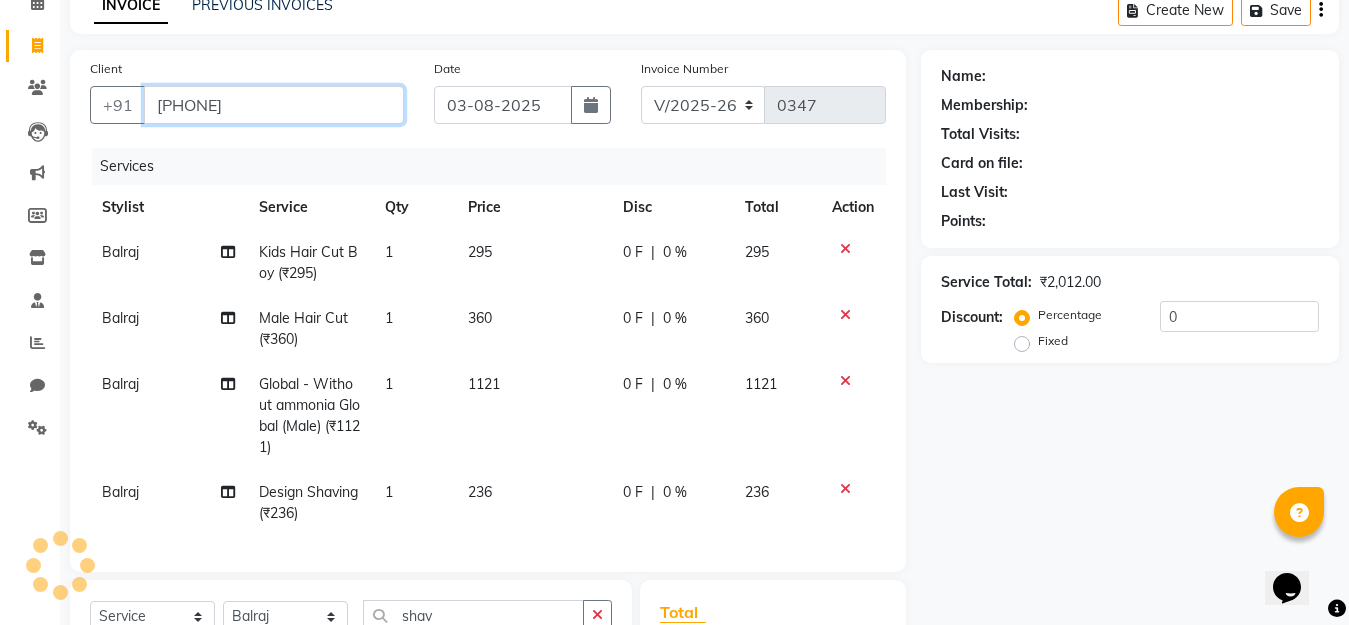 type on "9654714141" 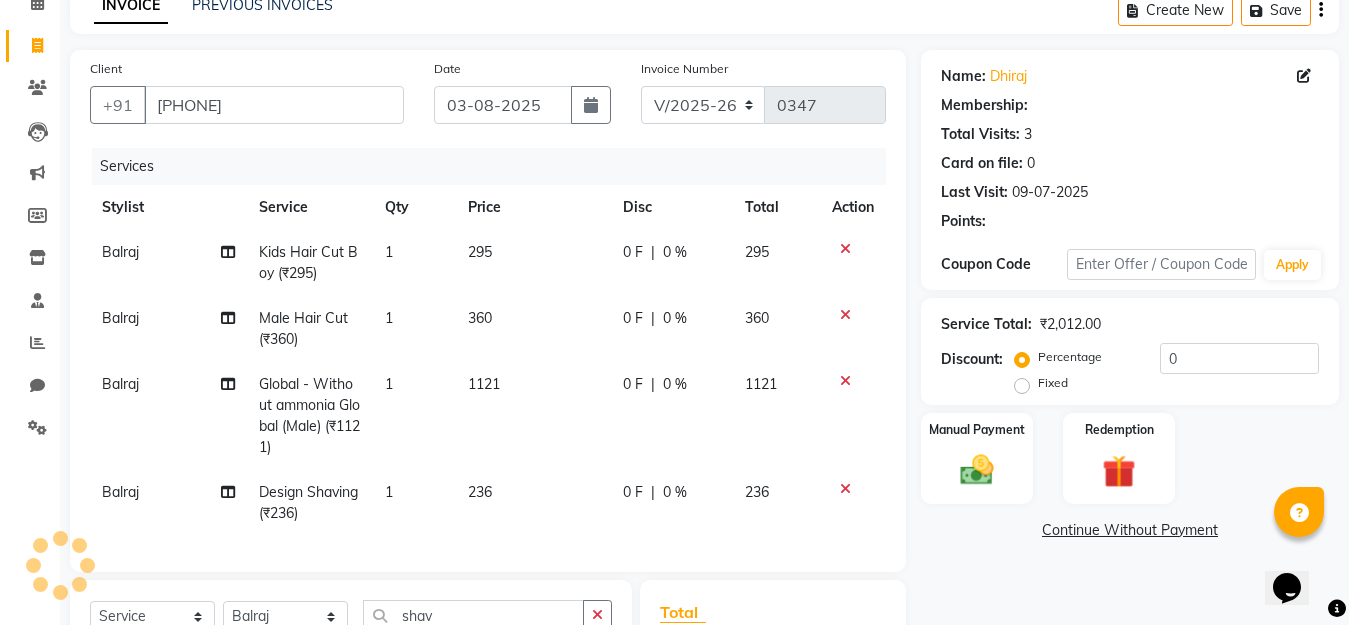 select on "1: Object" 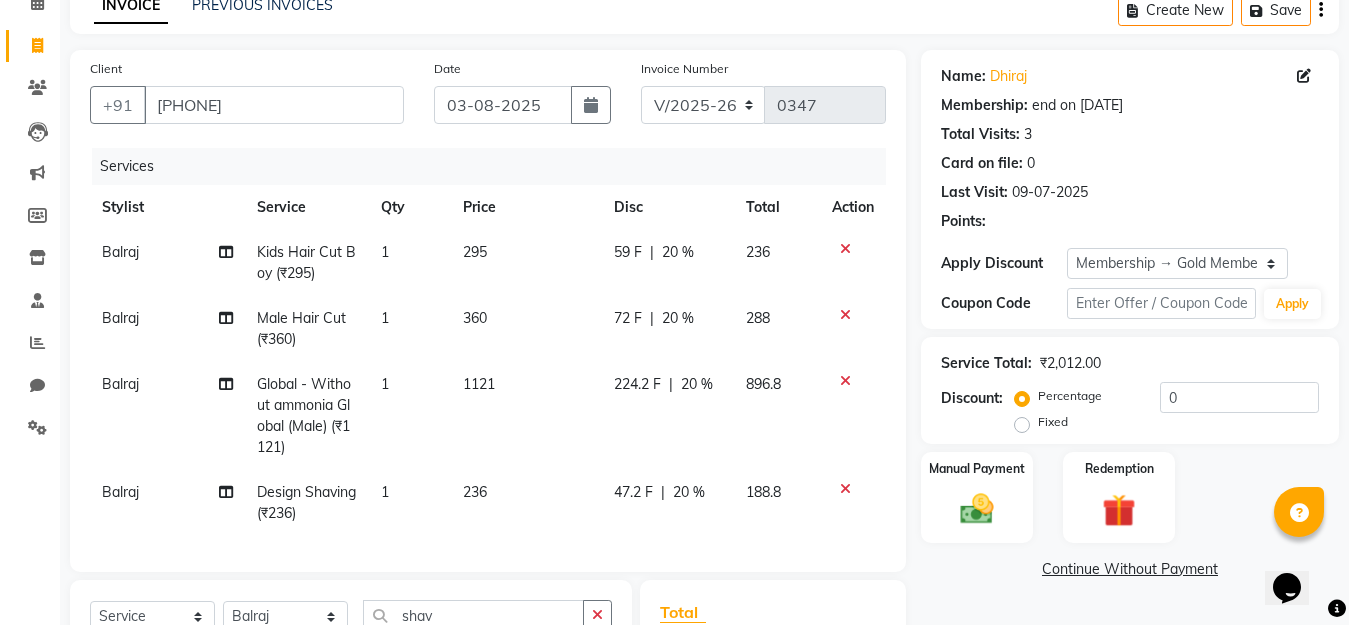type on "20" 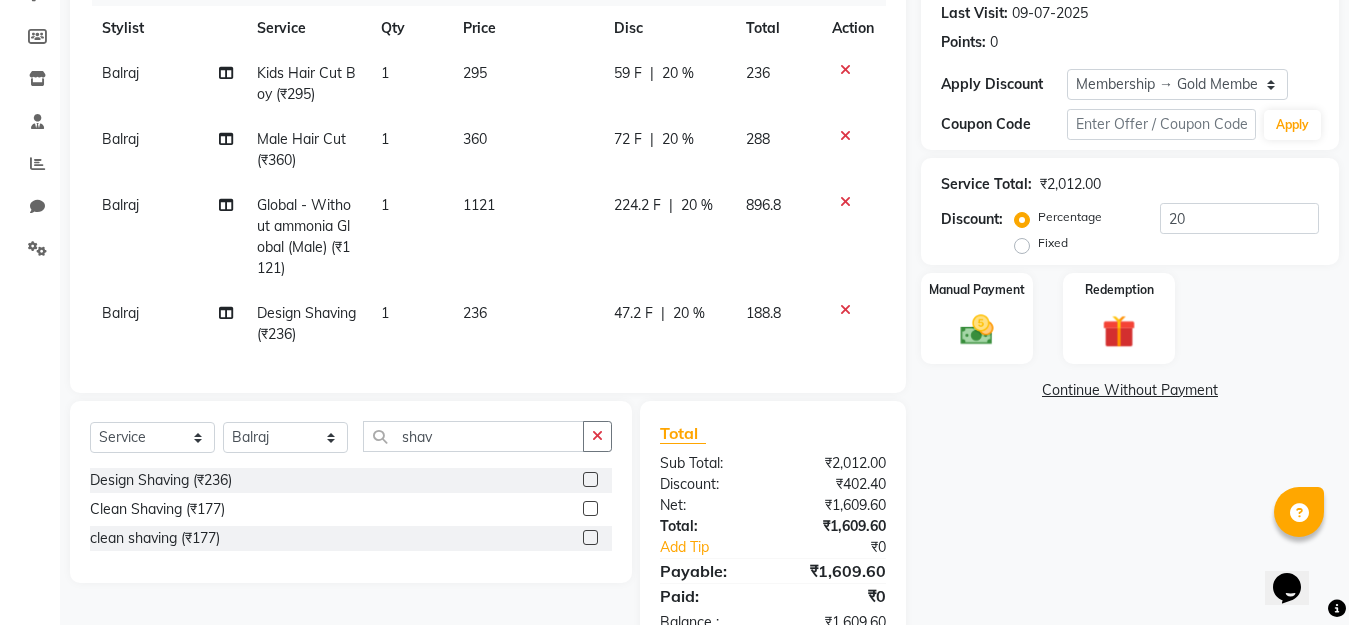scroll, scrollTop: 354, scrollLeft: 0, axis: vertical 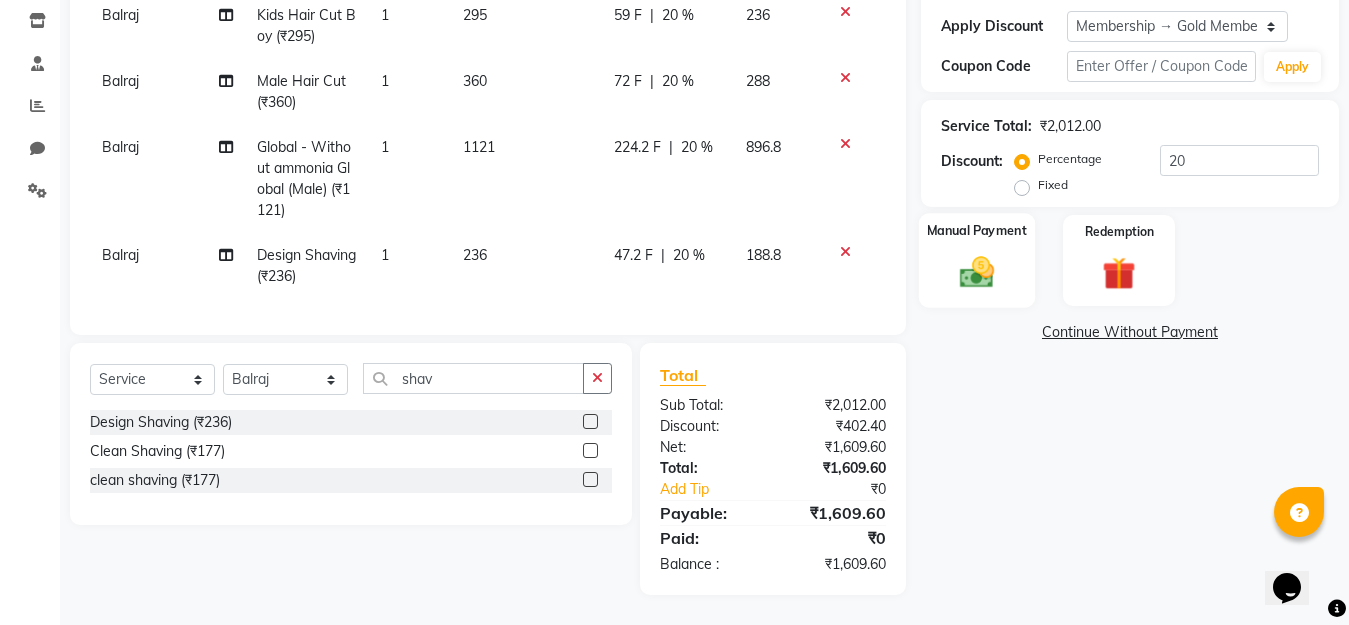 click 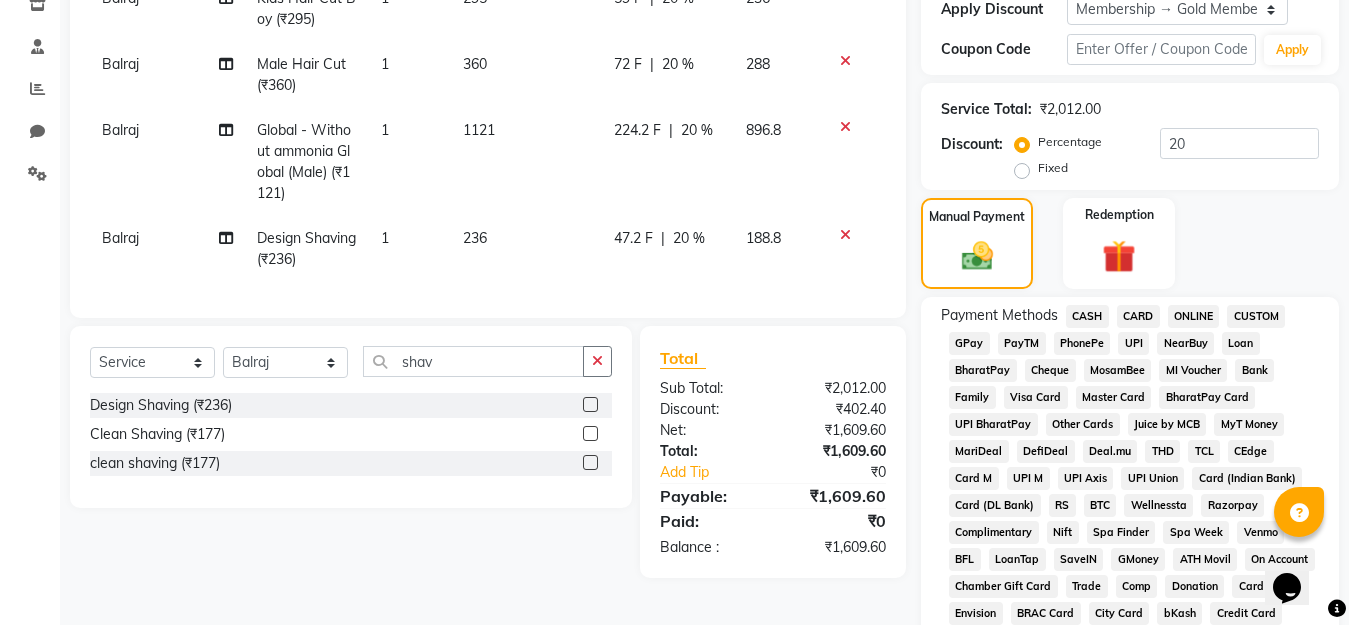 click on "GPay" 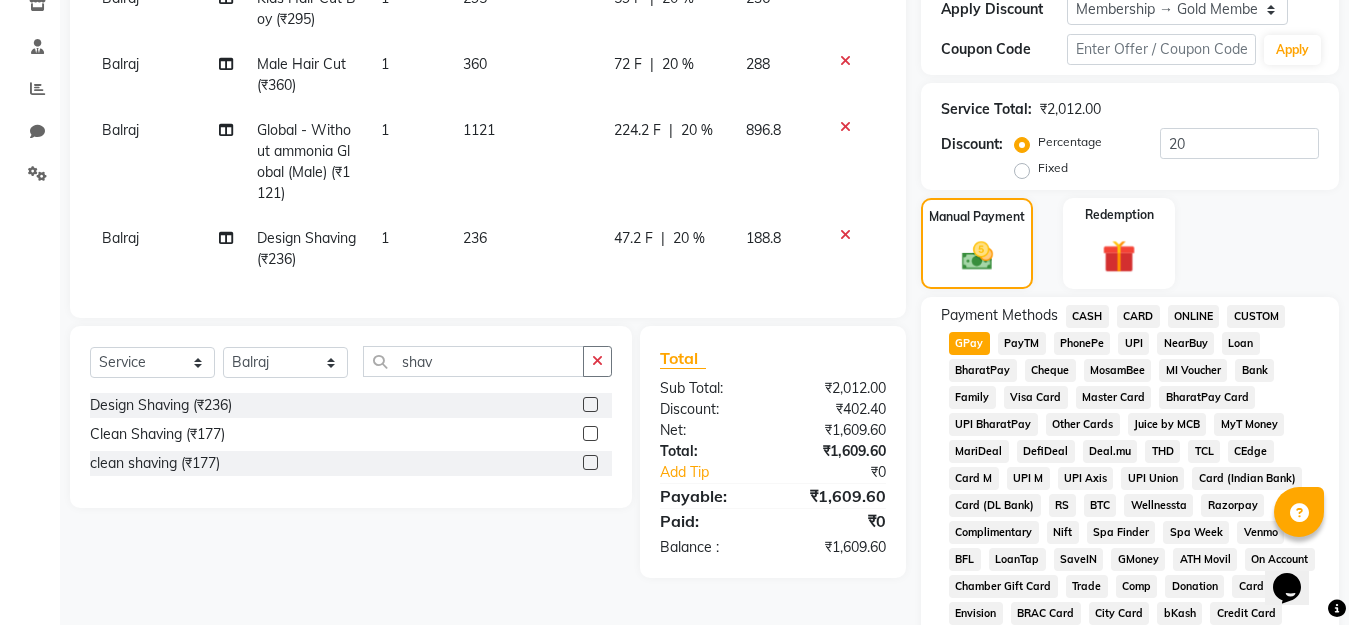 scroll, scrollTop: 943, scrollLeft: 0, axis: vertical 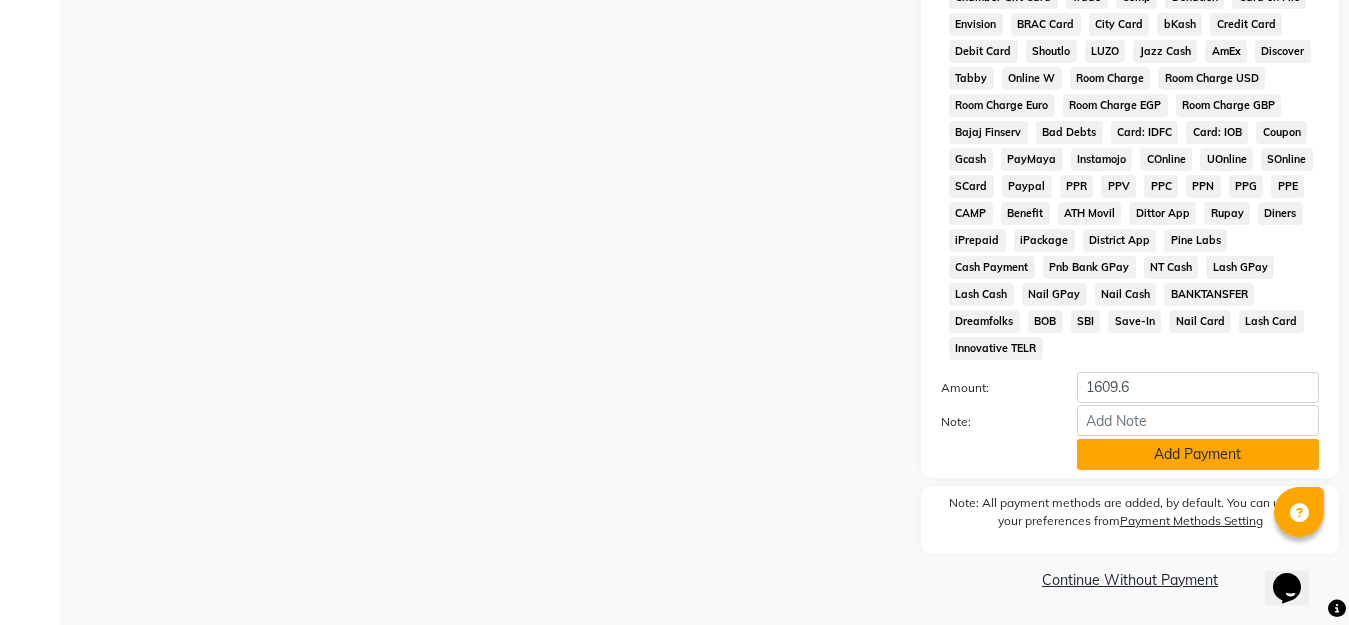 click on "Add Payment" 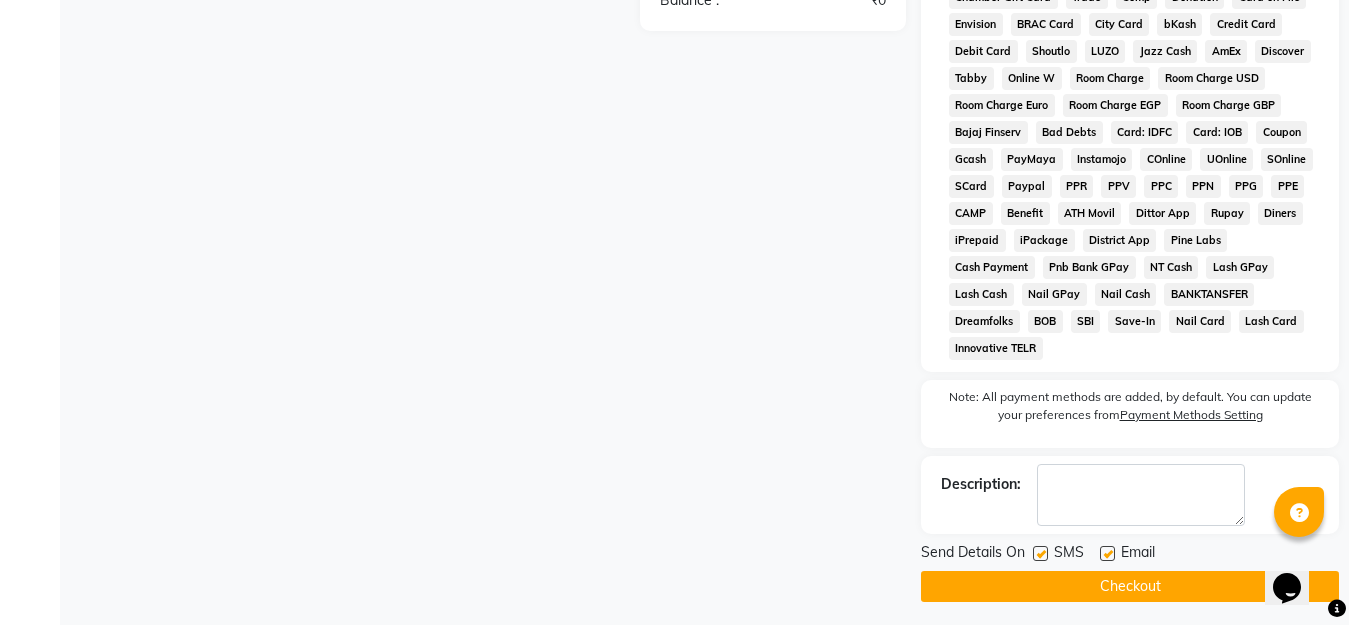 scroll, scrollTop: 950, scrollLeft: 0, axis: vertical 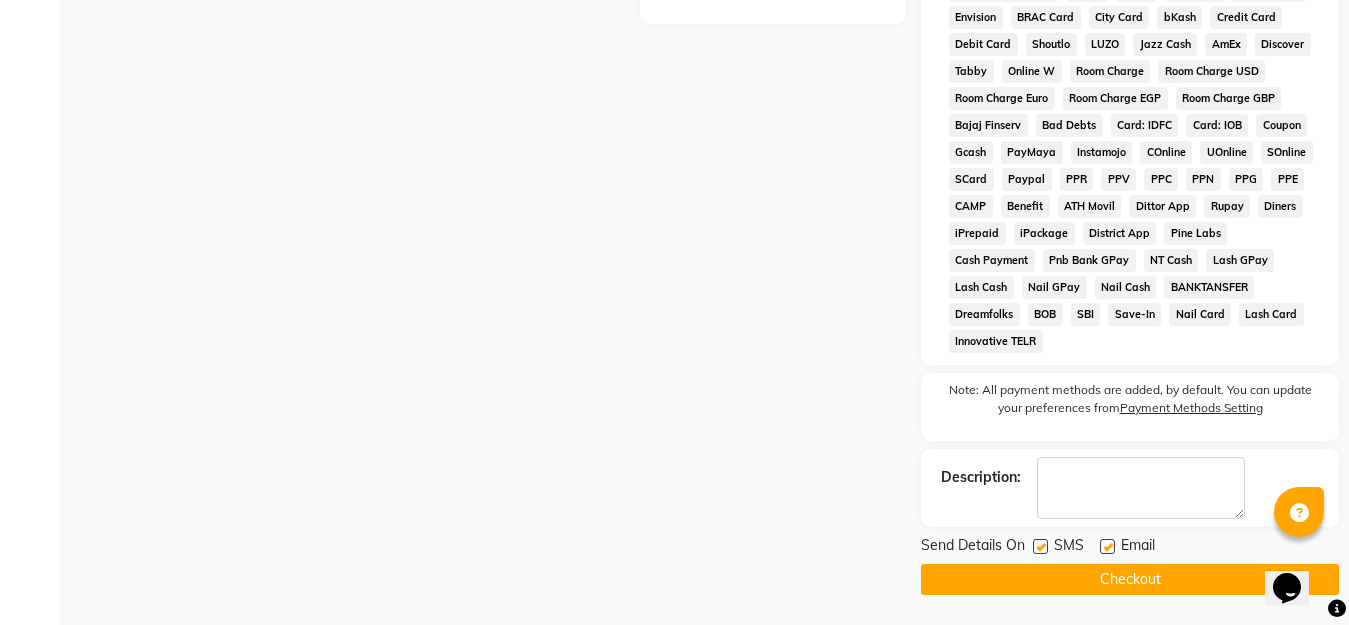 click on "Checkout" 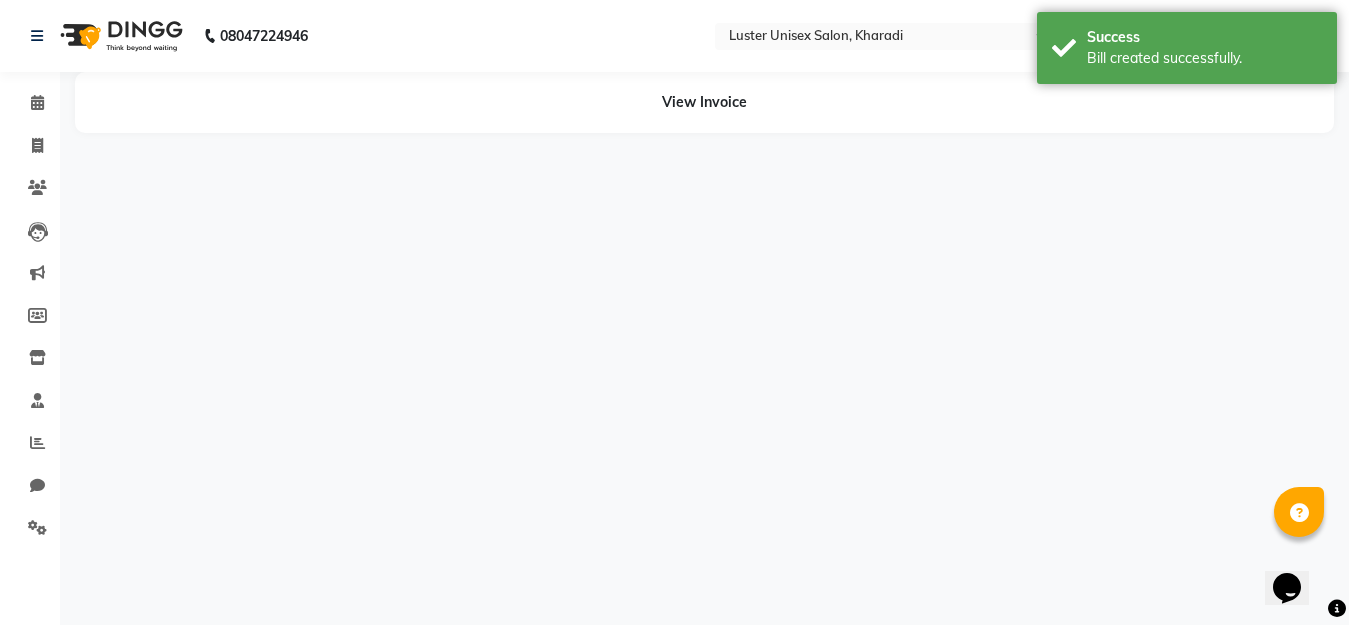 scroll, scrollTop: 0, scrollLeft: 0, axis: both 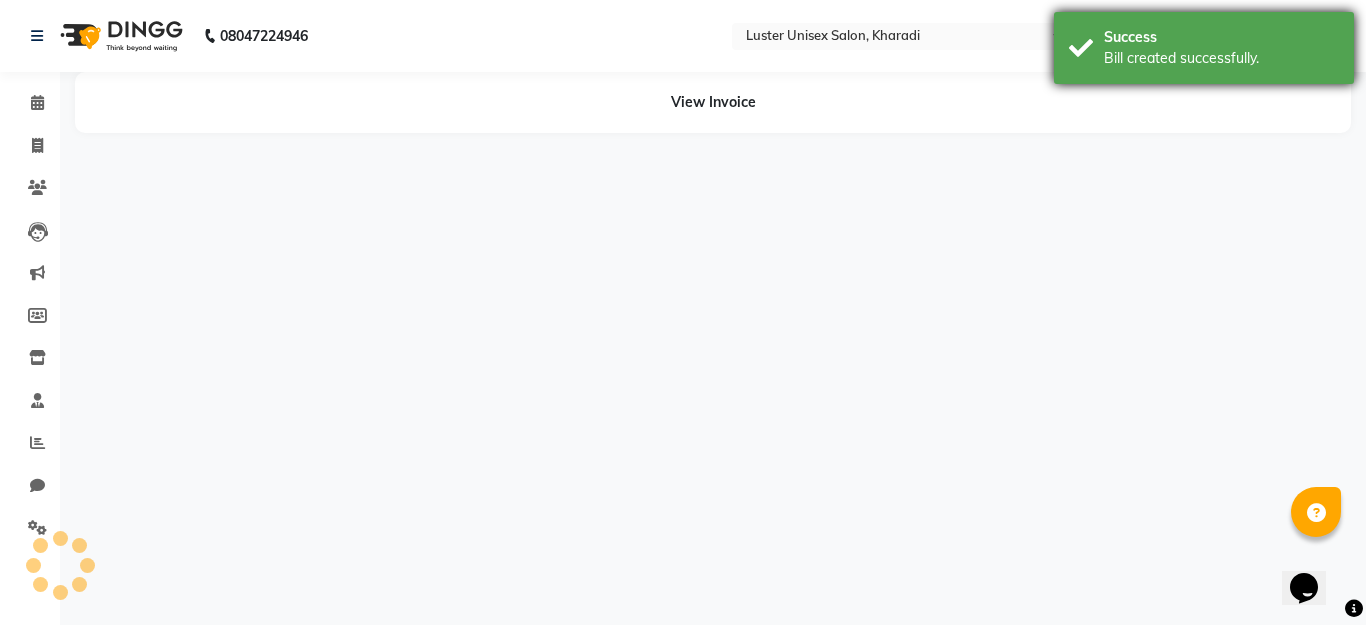 click on "Bill created successfully." at bounding box center [1221, 58] 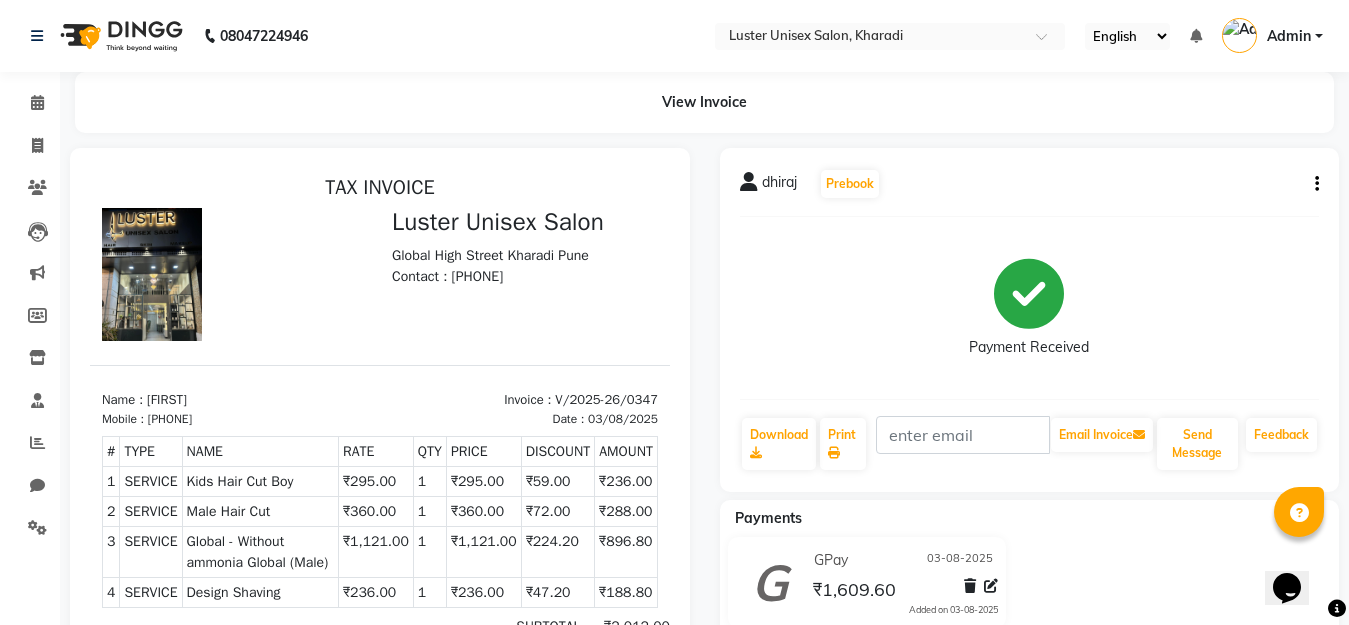 scroll, scrollTop: 0, scrollLeft: 0, axis: both 